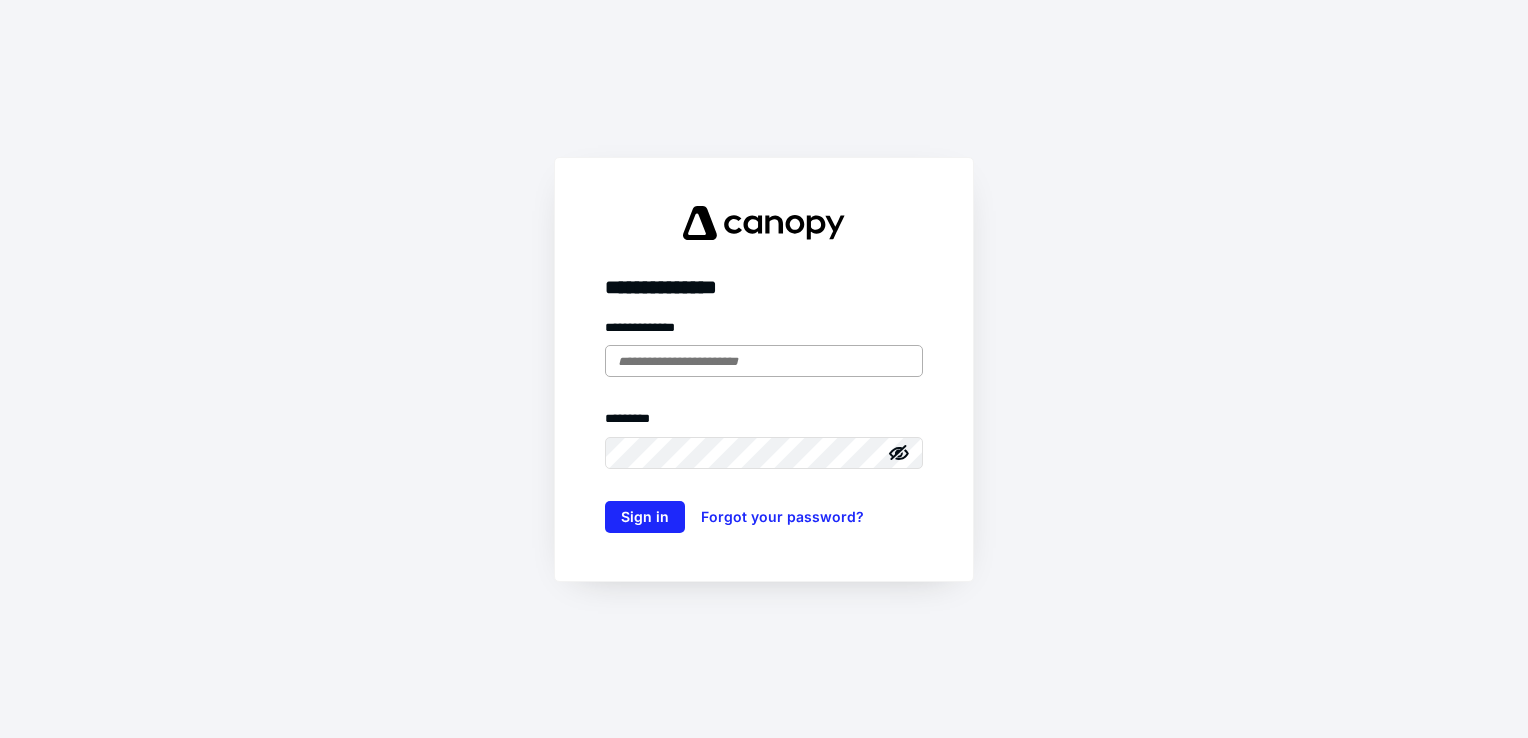 scroll, scrollTop: 0, scrollLeft: 0, axis: both 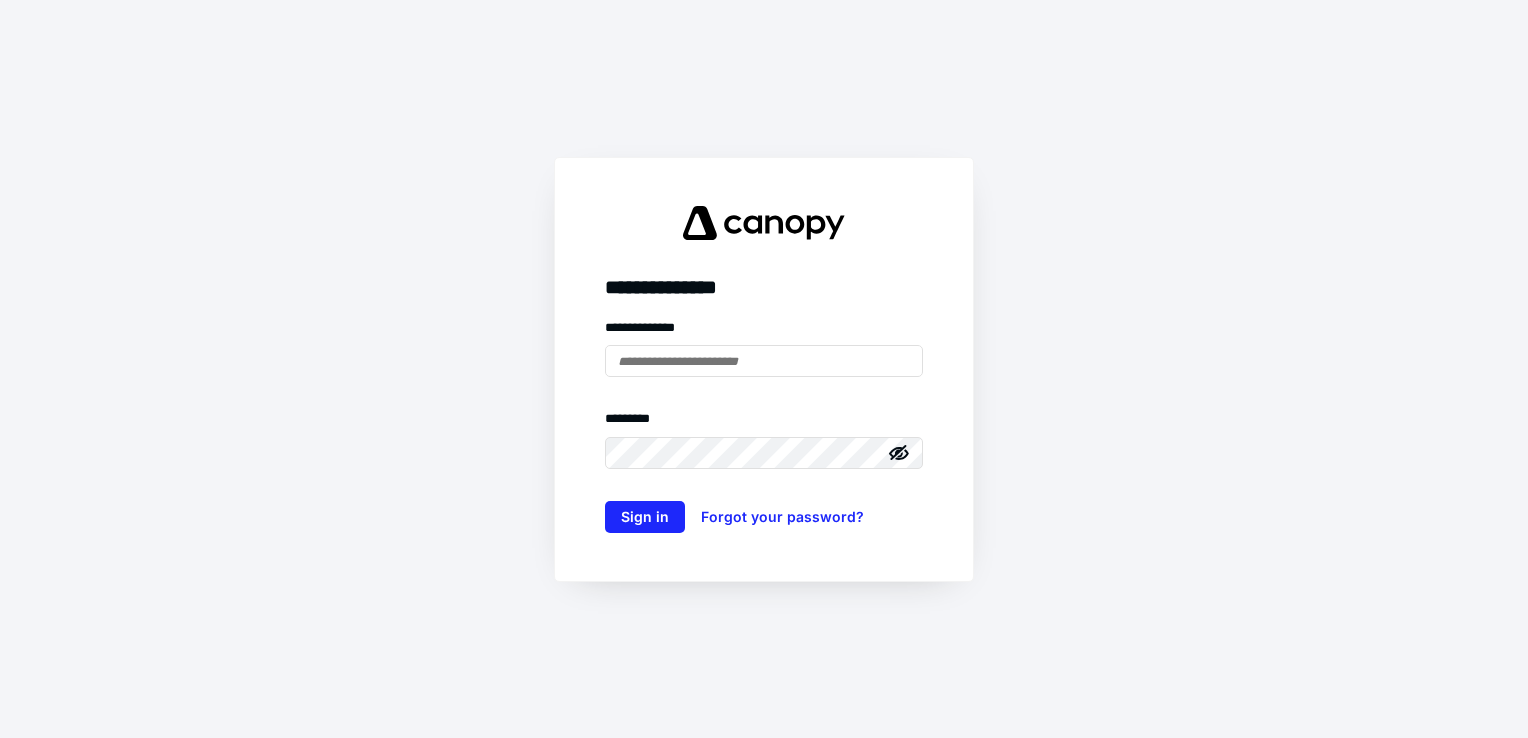 drag, startPoint x: 768, startPoint y: 360, endPoint x: 1067, endPoint y: 360, distance: 299 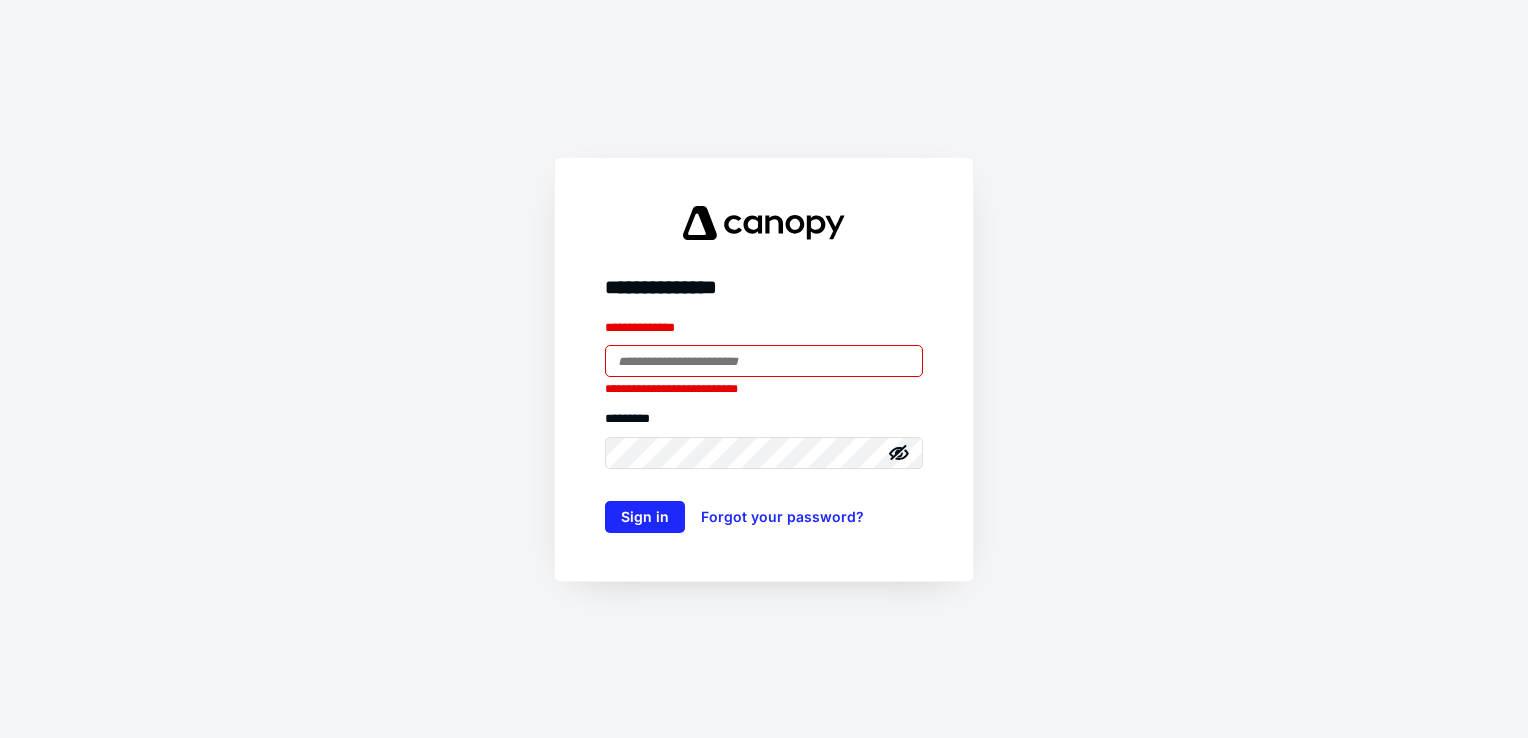 click on "**********" at bounding box center [764, 369] 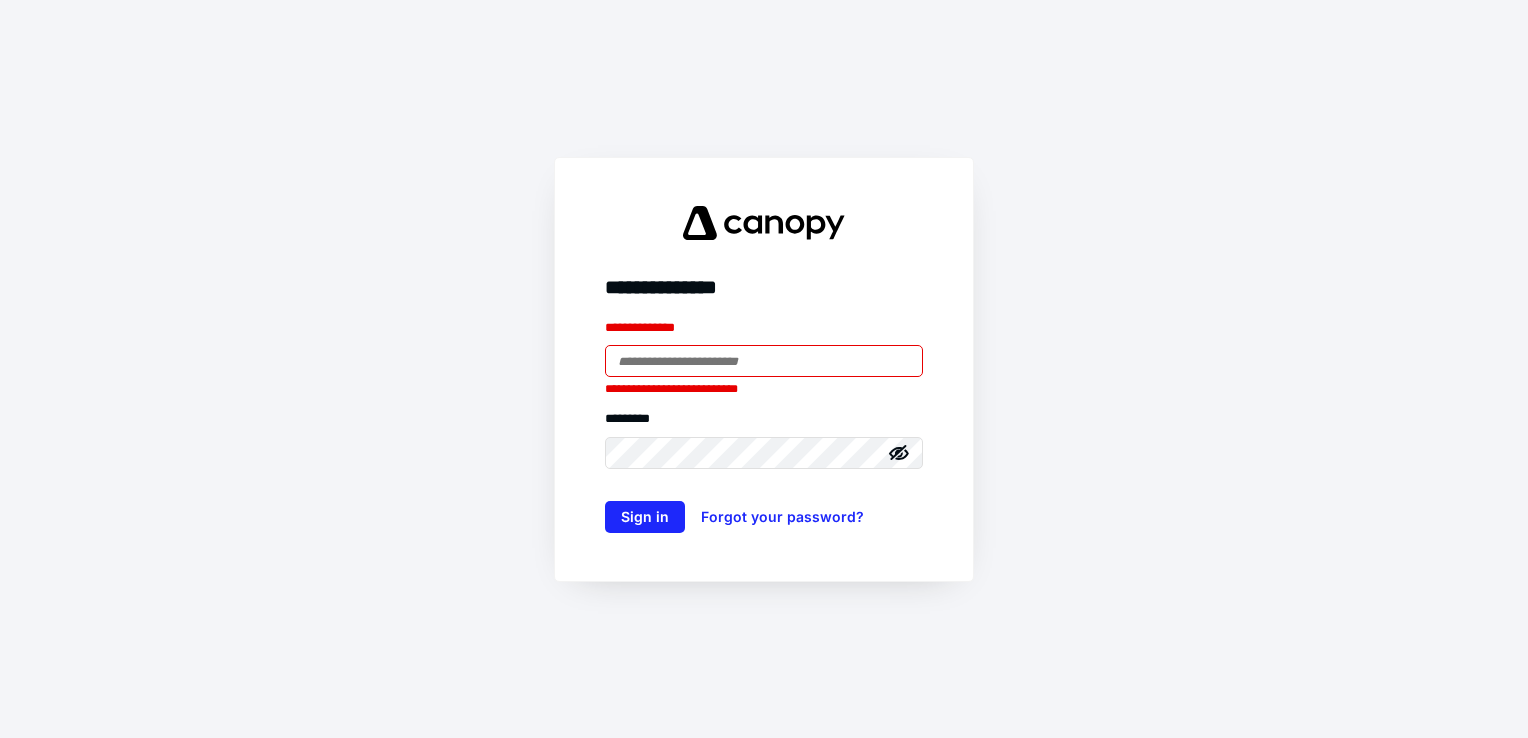 click at bounding box center (764, 361) 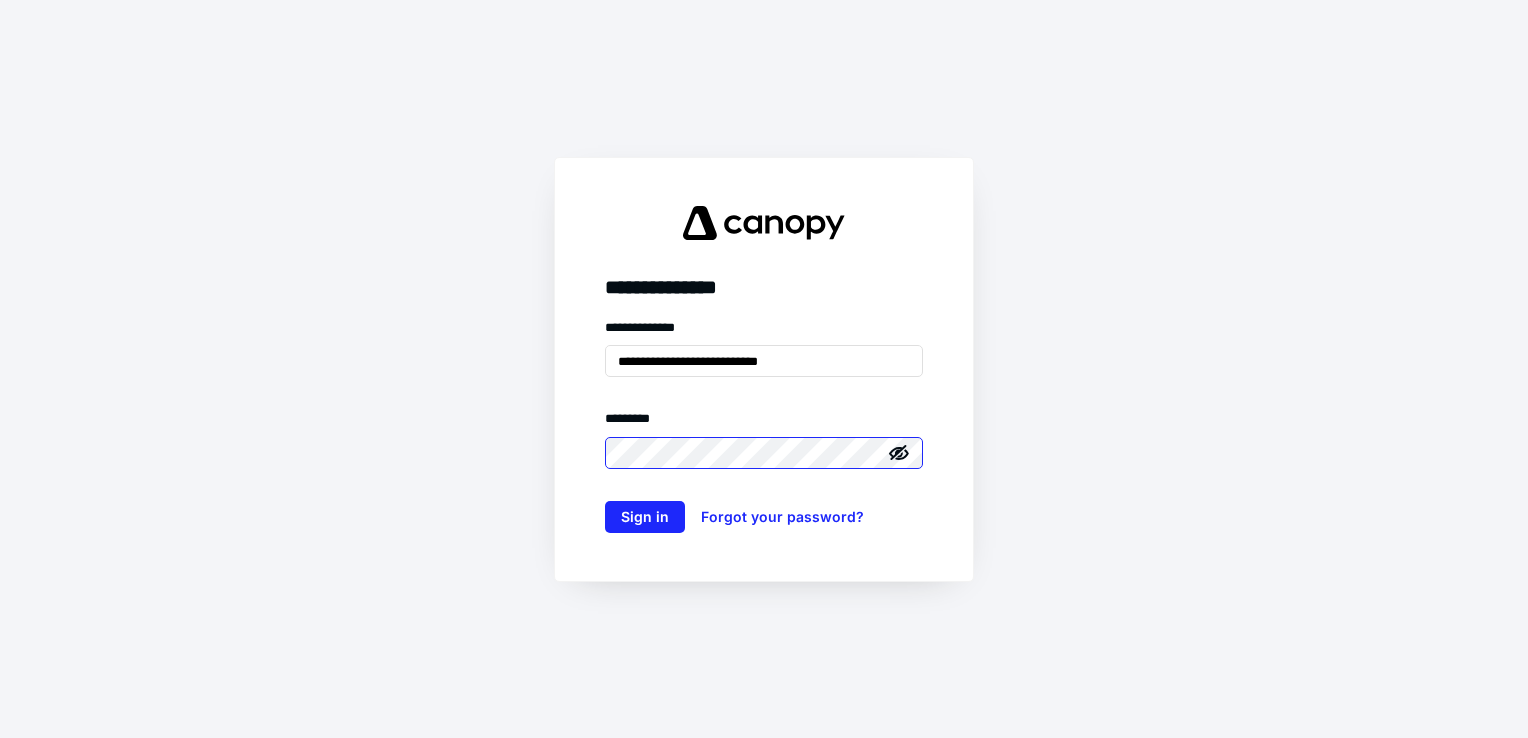 click on "Sign in" at bounding box center (645, 517) 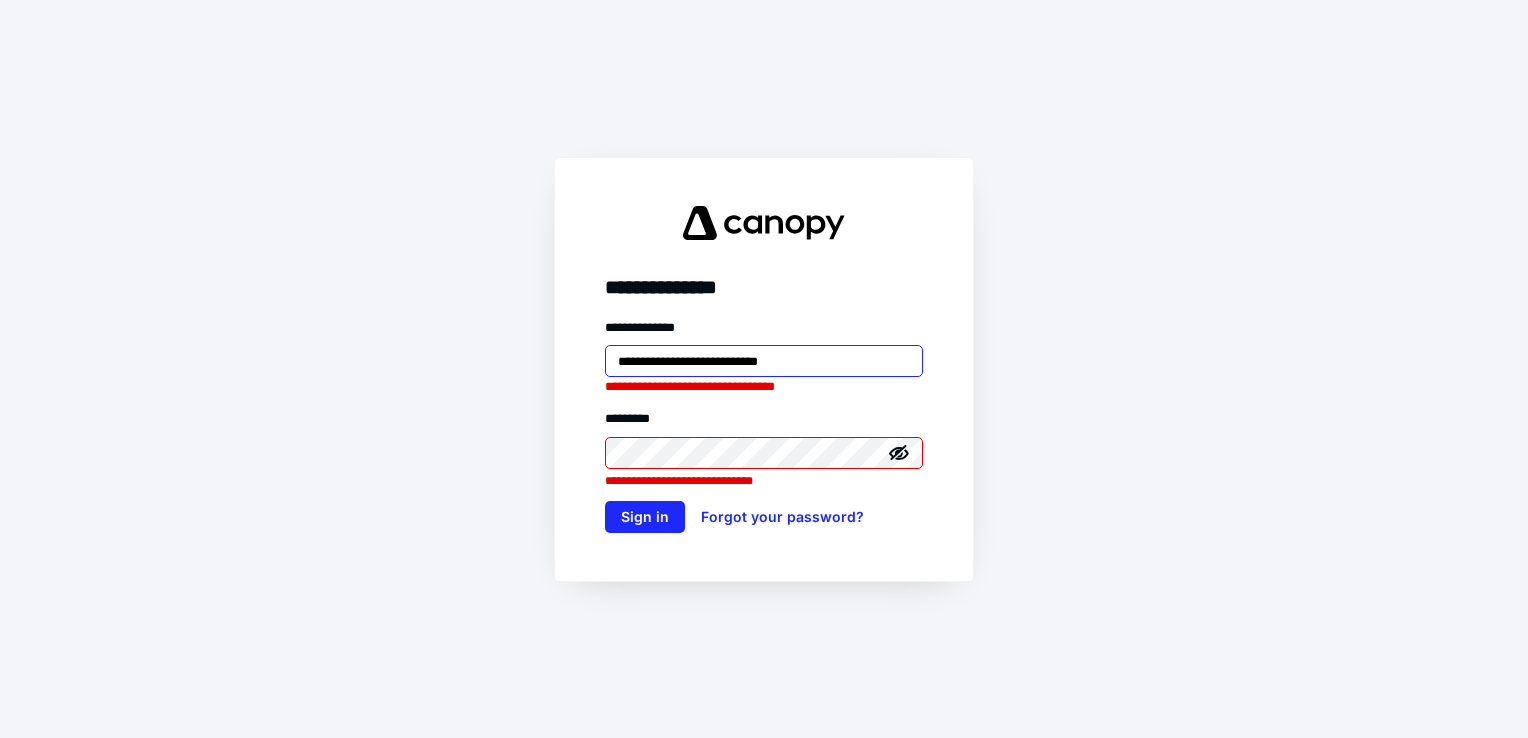 drag, startPoint x: 661, startPoint y: 365, endPoint x: 929, endPoint y: 239, distance: 296.14185 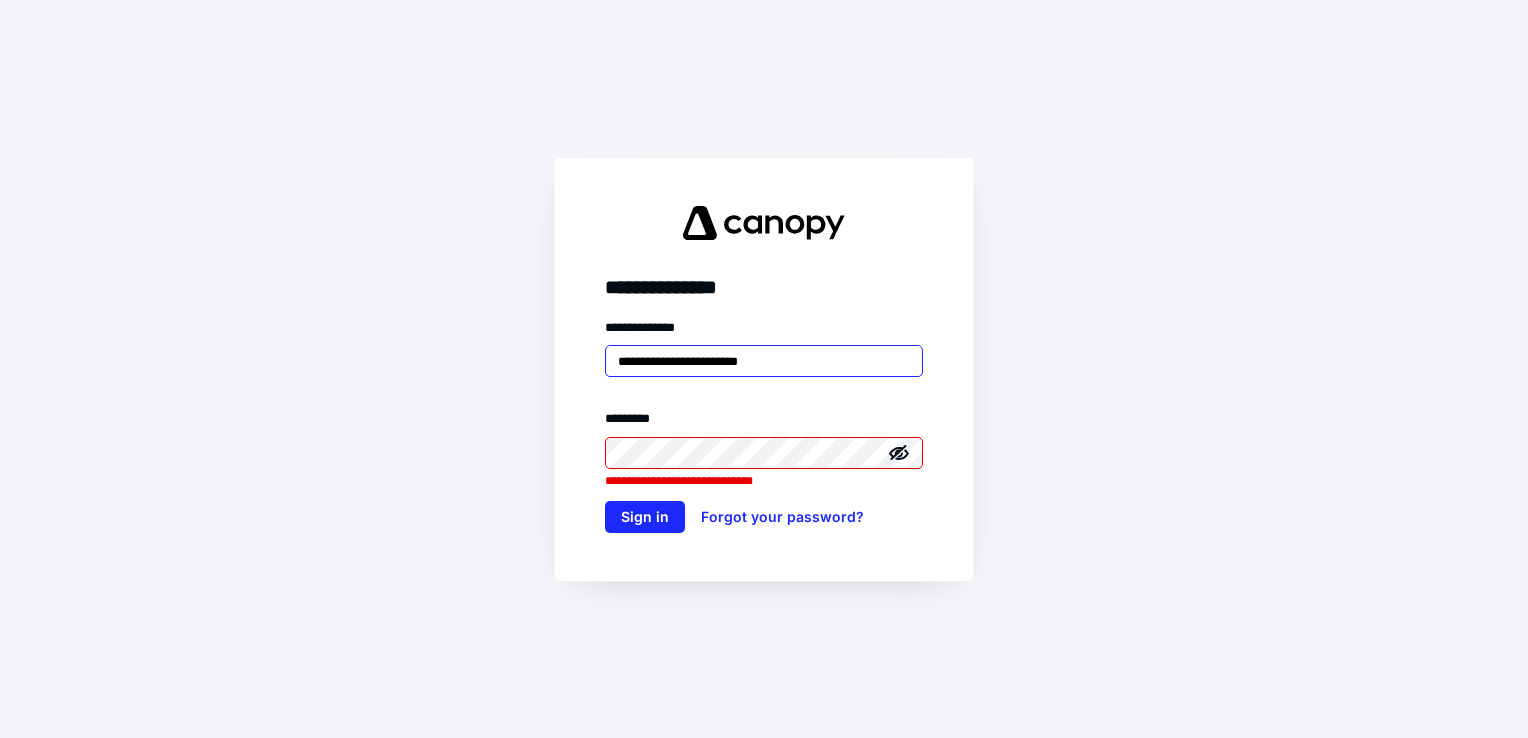 type on "**********" 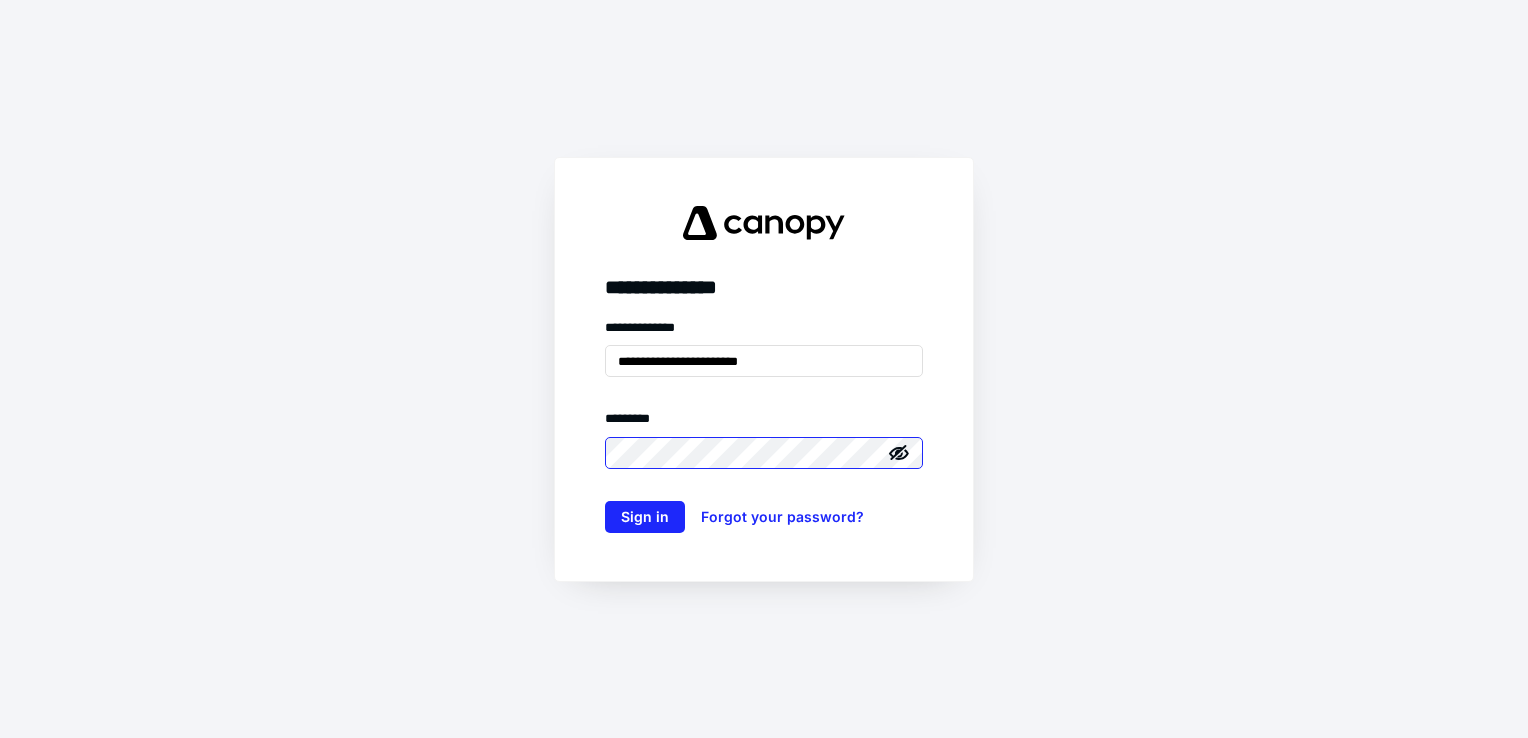 click on "Sign in" at bounding box center [645, 517] 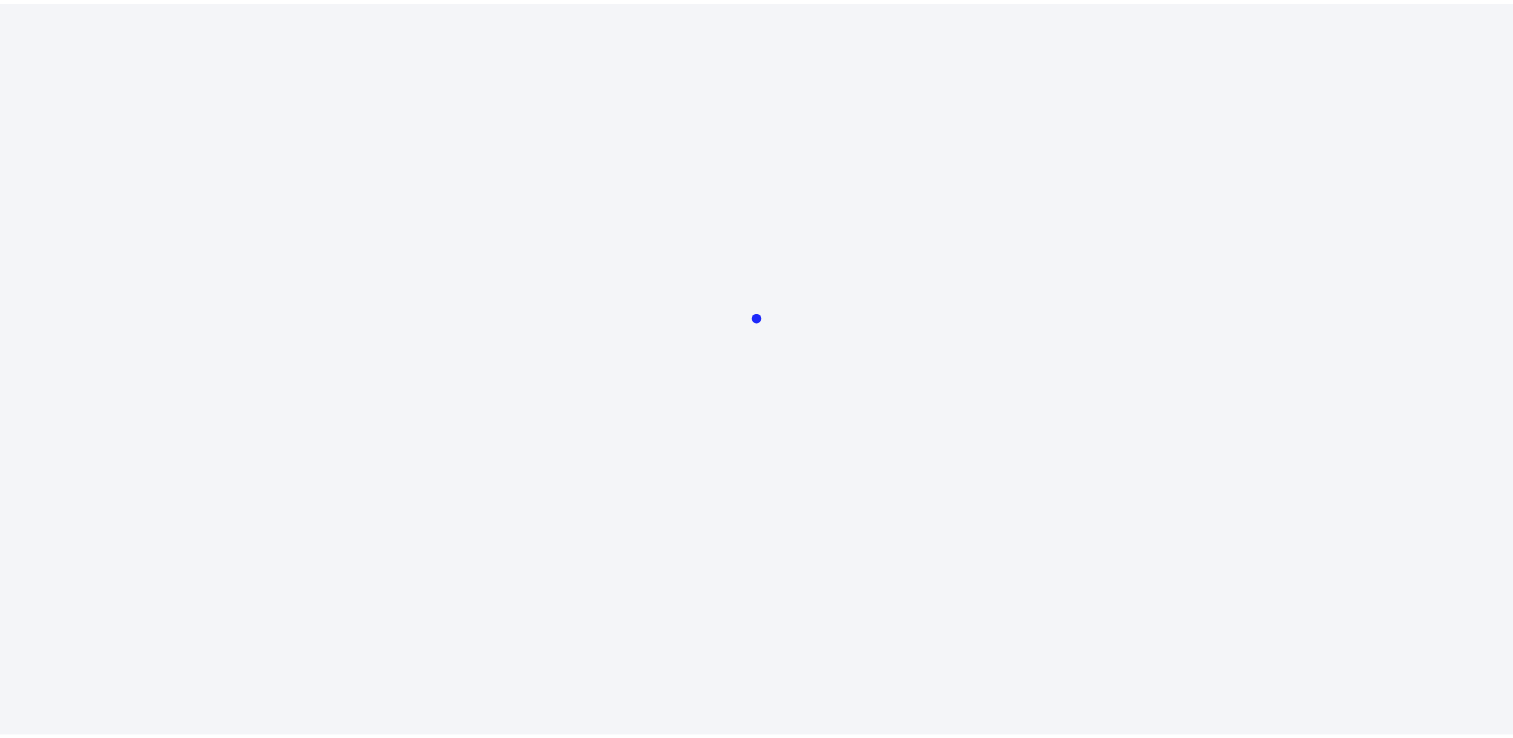 scroll, scrollTop: 0, scrollLeft: 0, axis: both 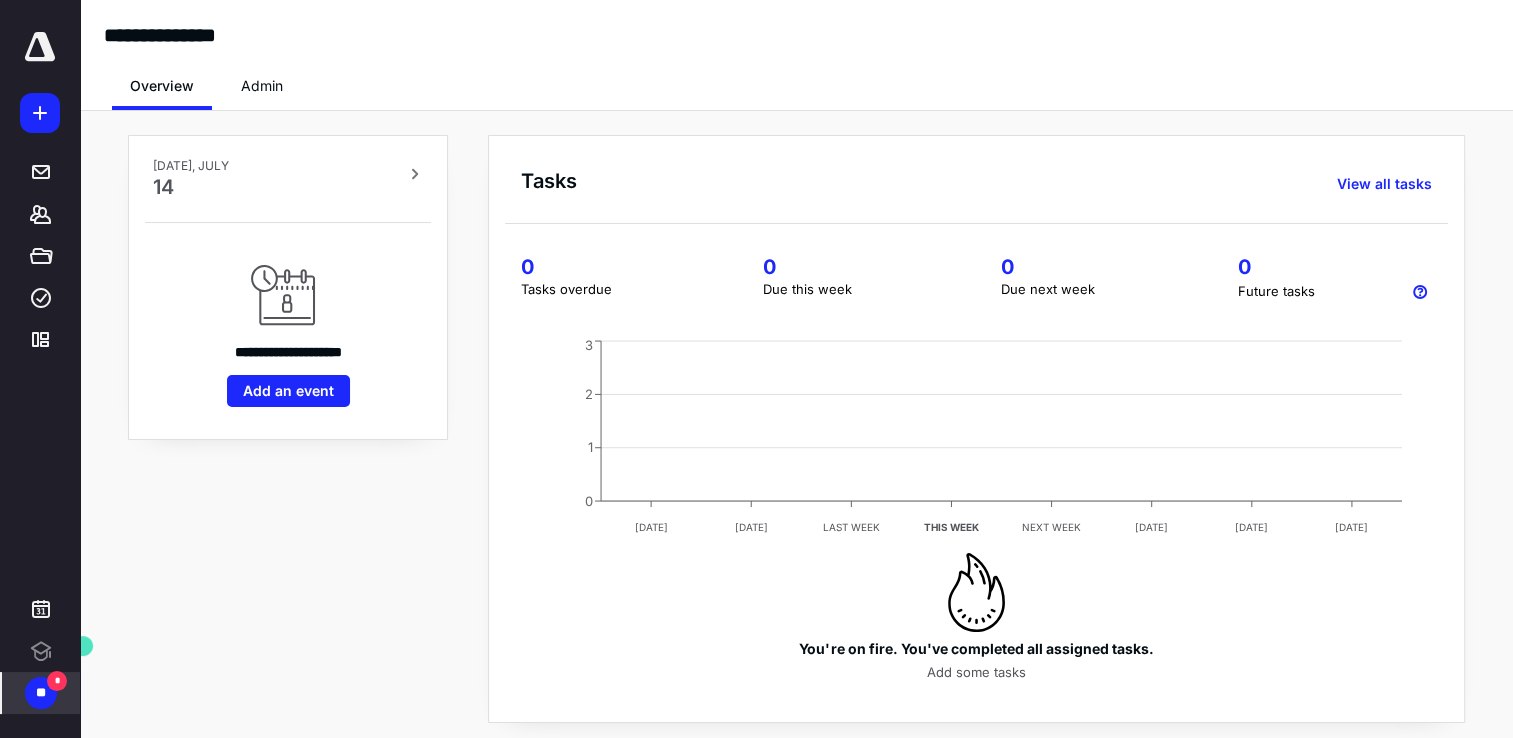 click on "*" at bounding box center [57, 681] 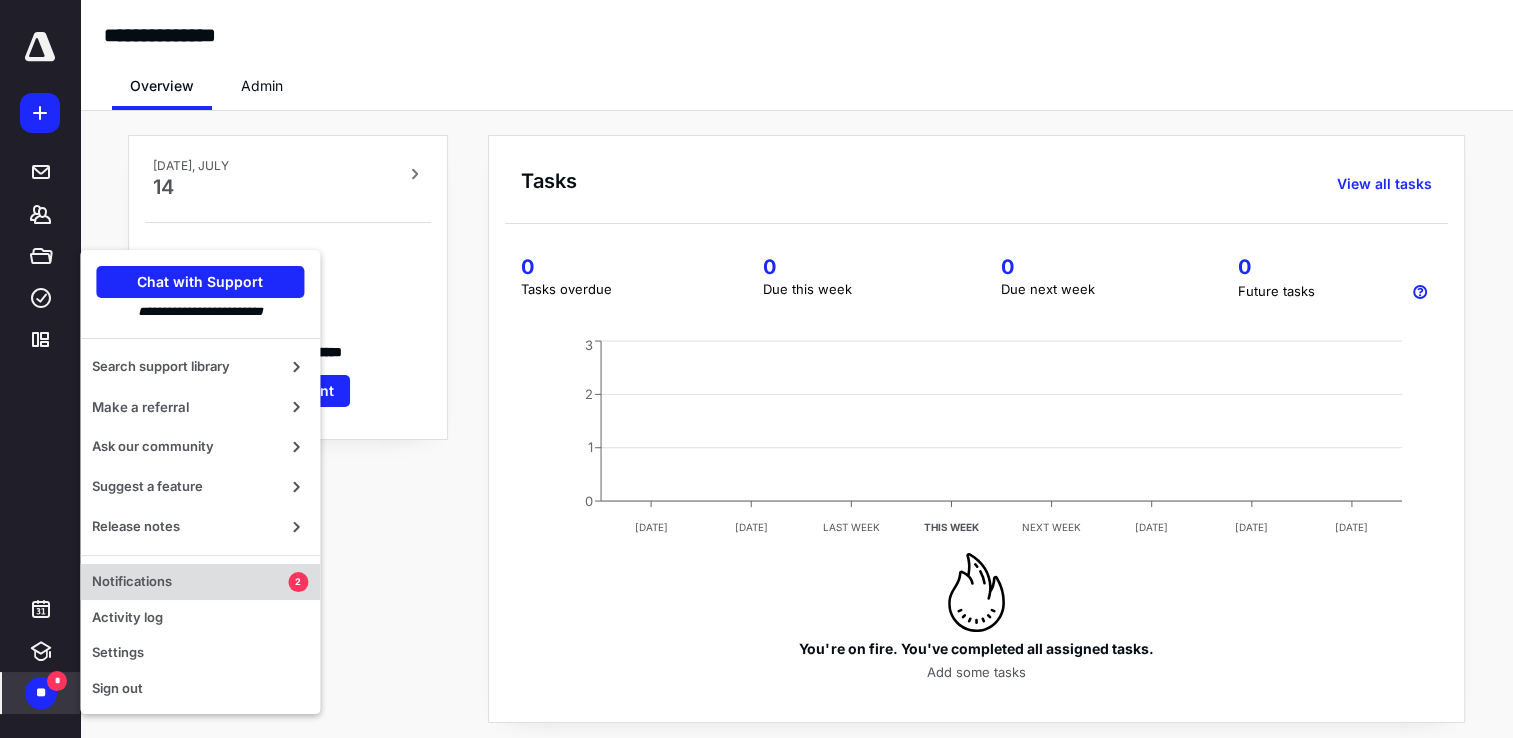 click on "Notifications" at bounding box center (190, 582) 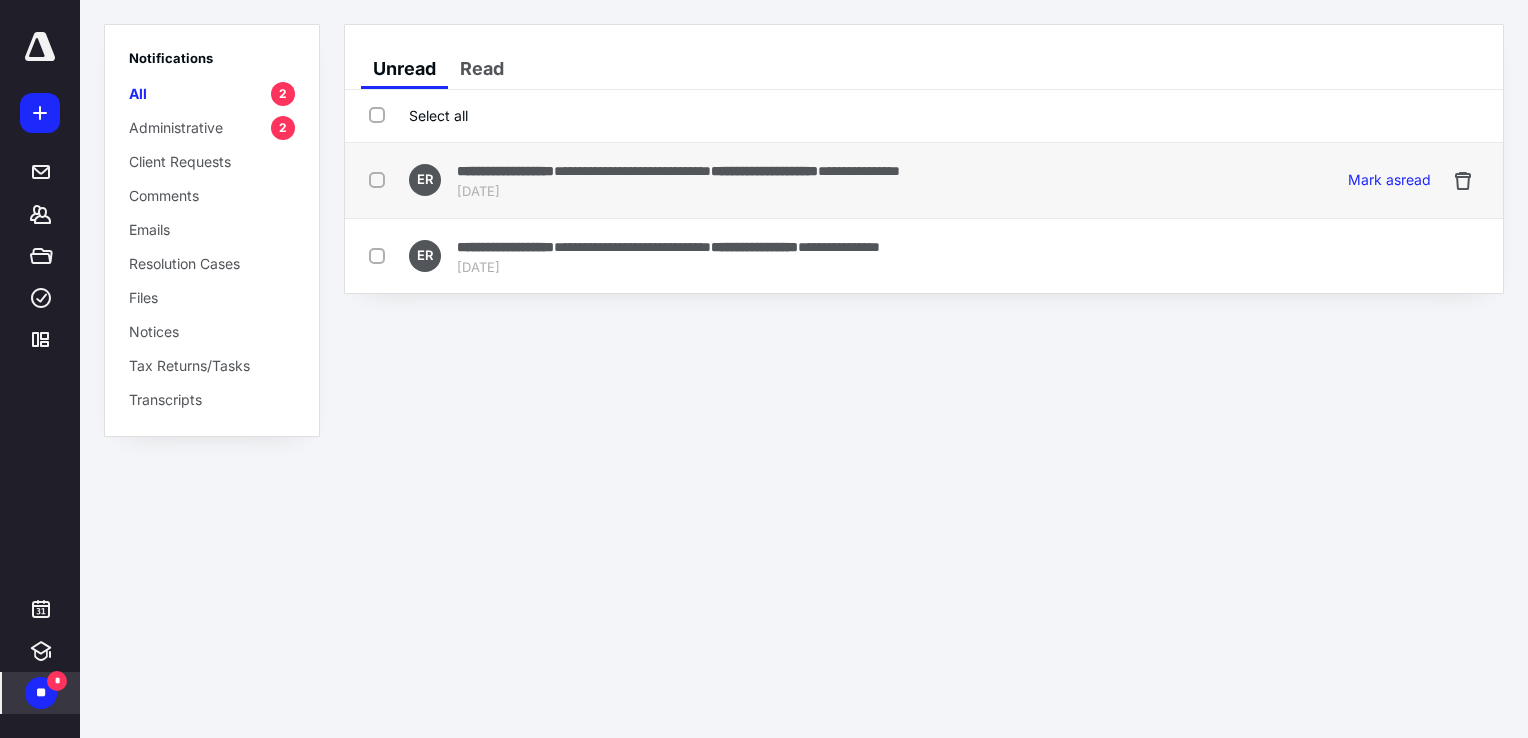 click on "**********" at bounding box center [764, 171] 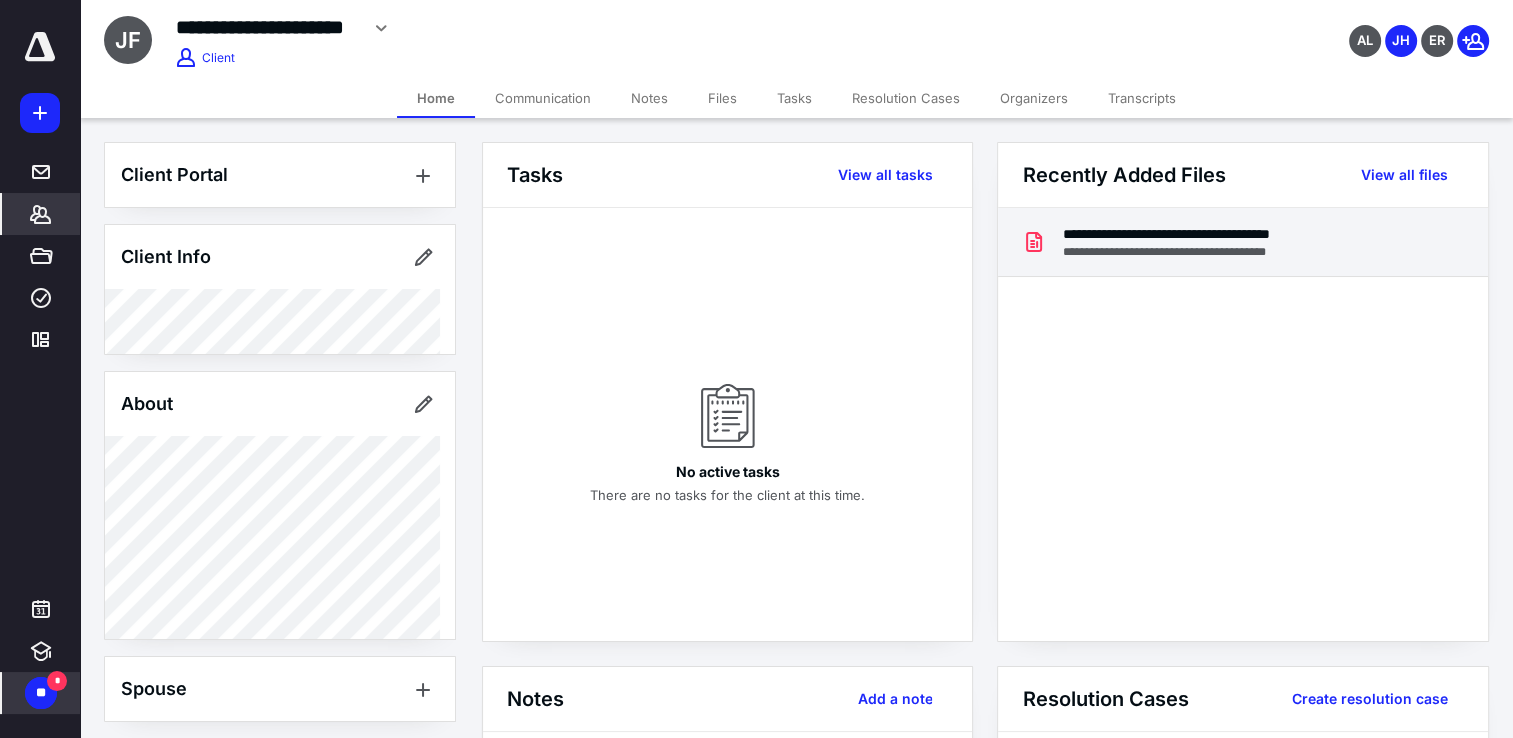 click on "**********" at bounding box center (1192, 234) 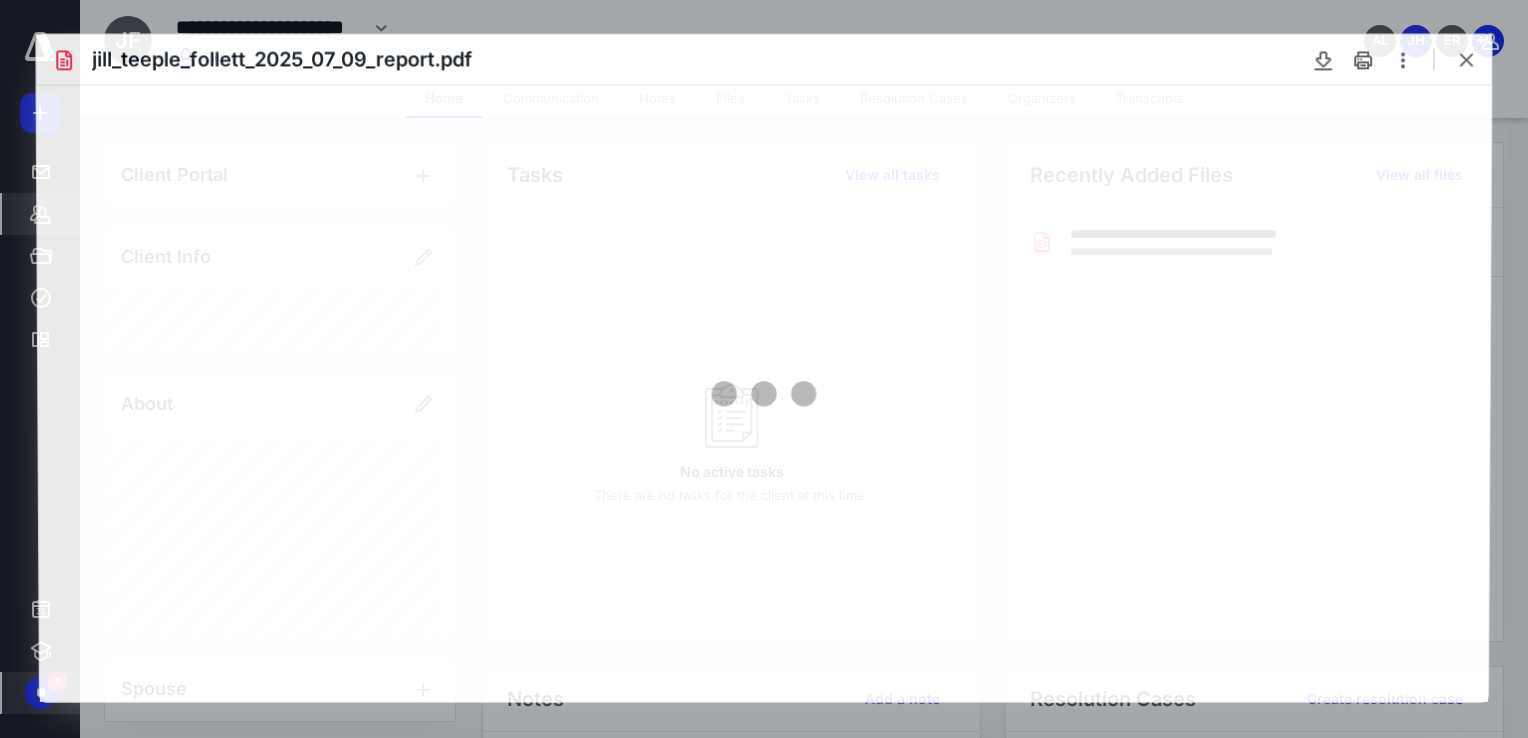 scroll, scrollTop: 0, scrollLeft: 0, axis: both 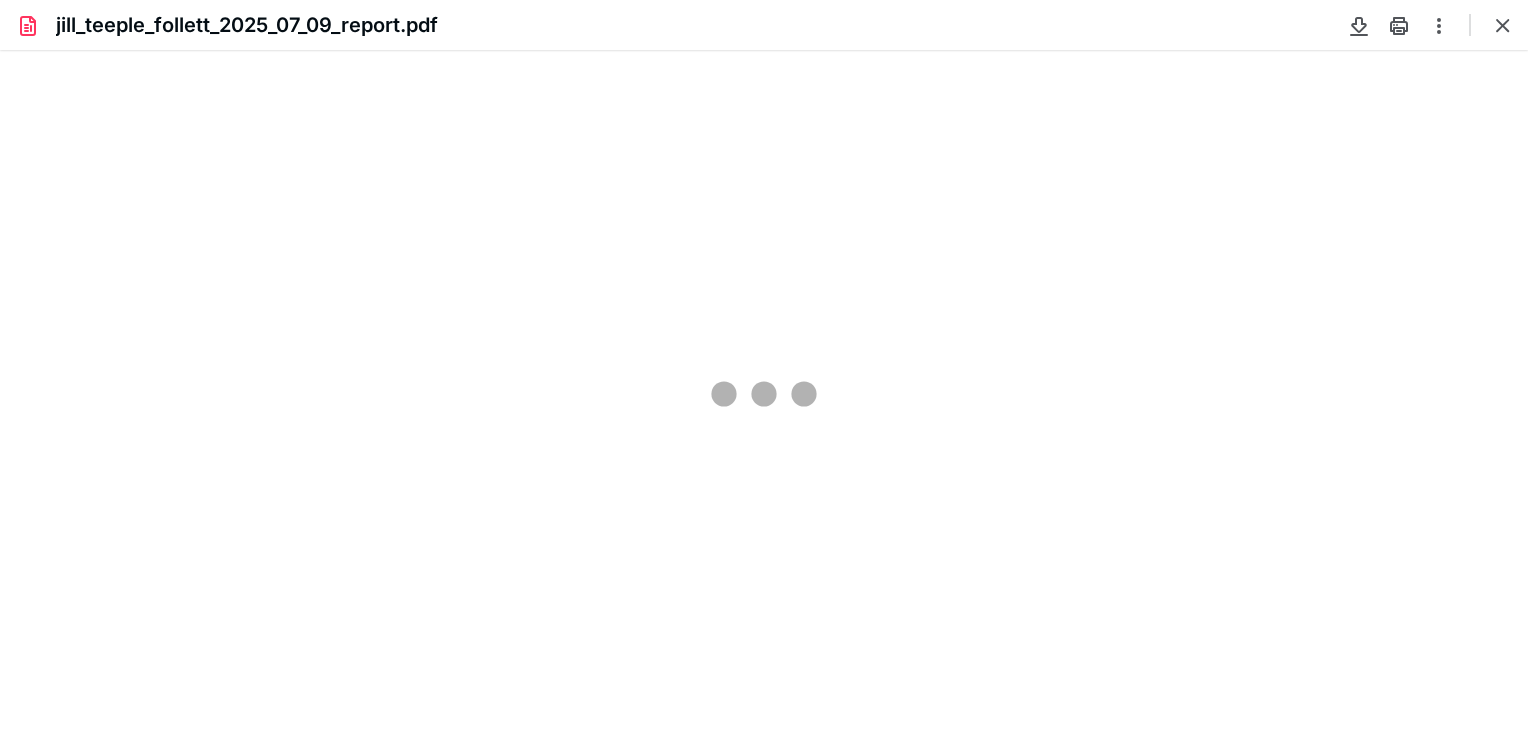 type on "109" 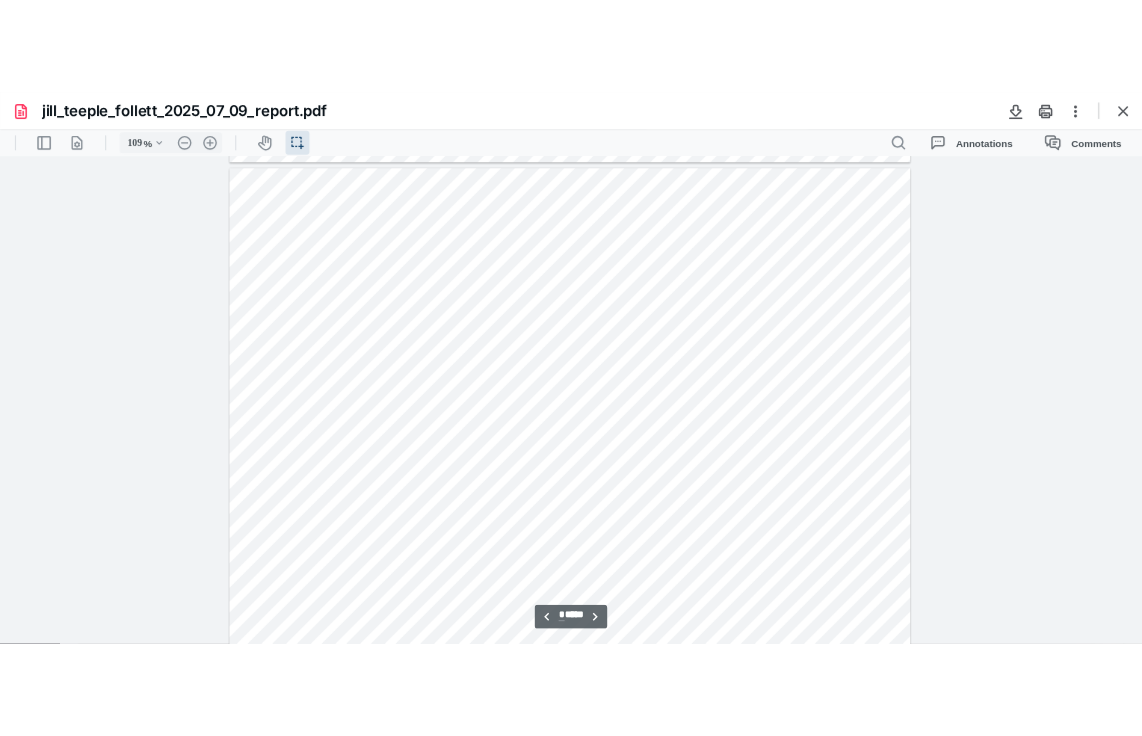 scroll, scrollTop: 1740, scrollLeft: 0, axis: vertical 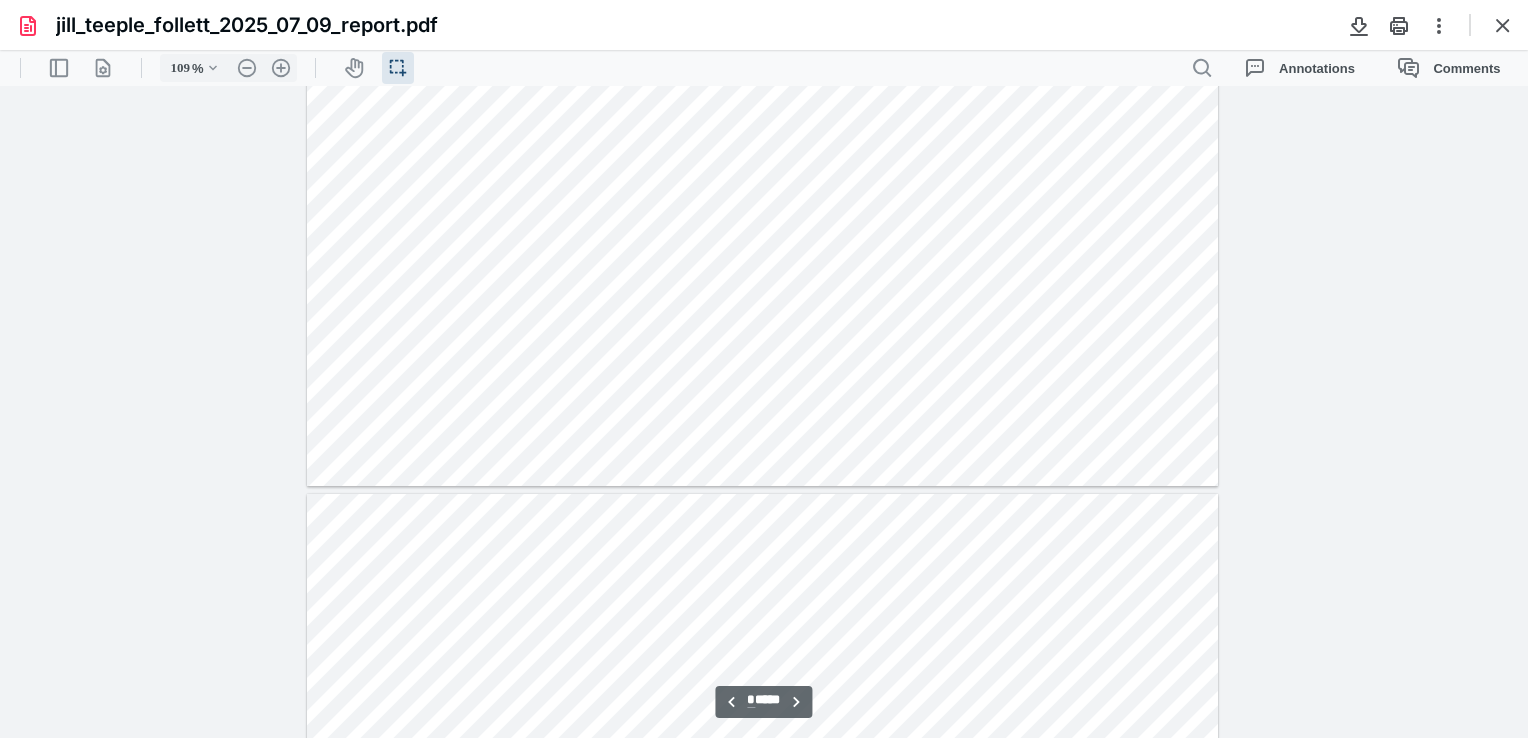 type on "*" 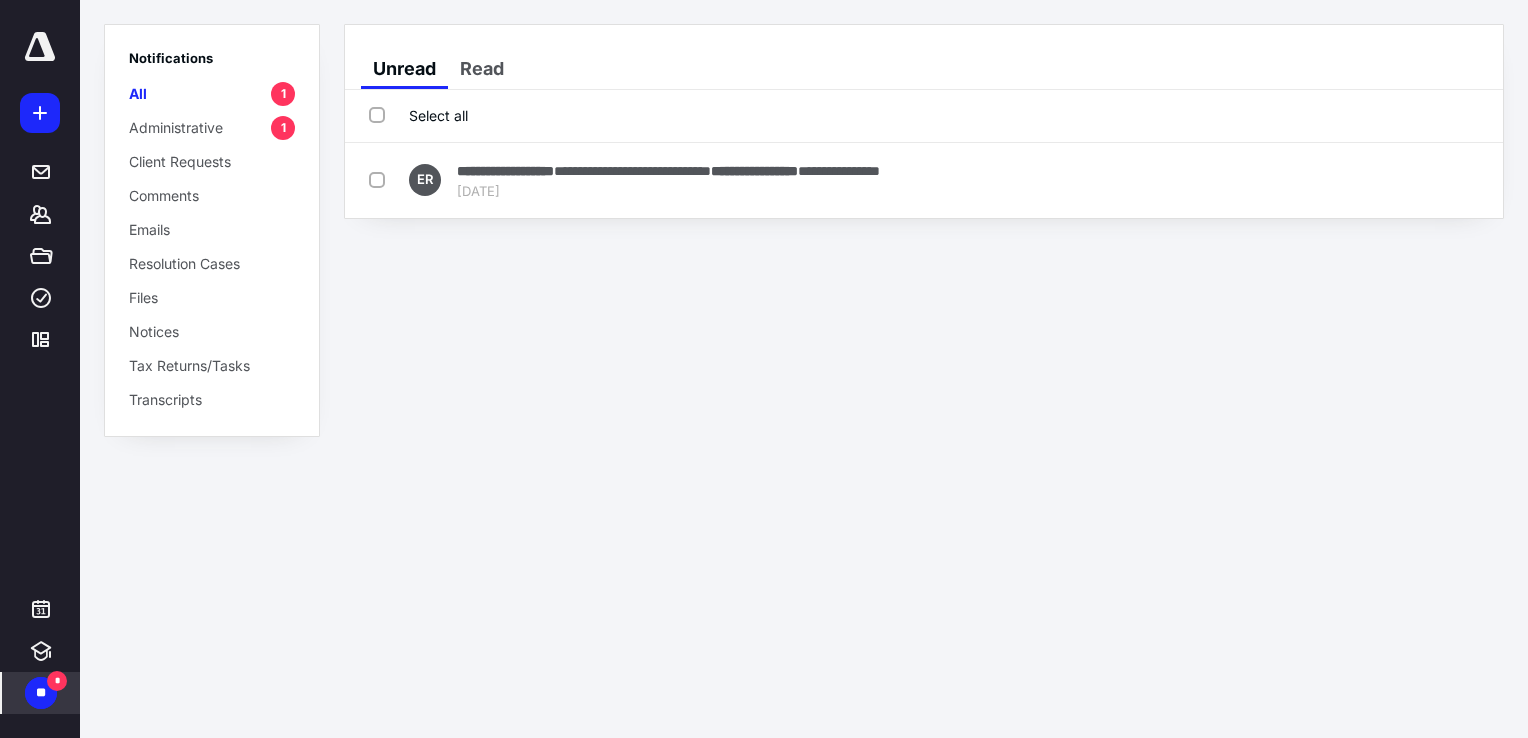click on "Administrative" at bounding box center (176, 127) 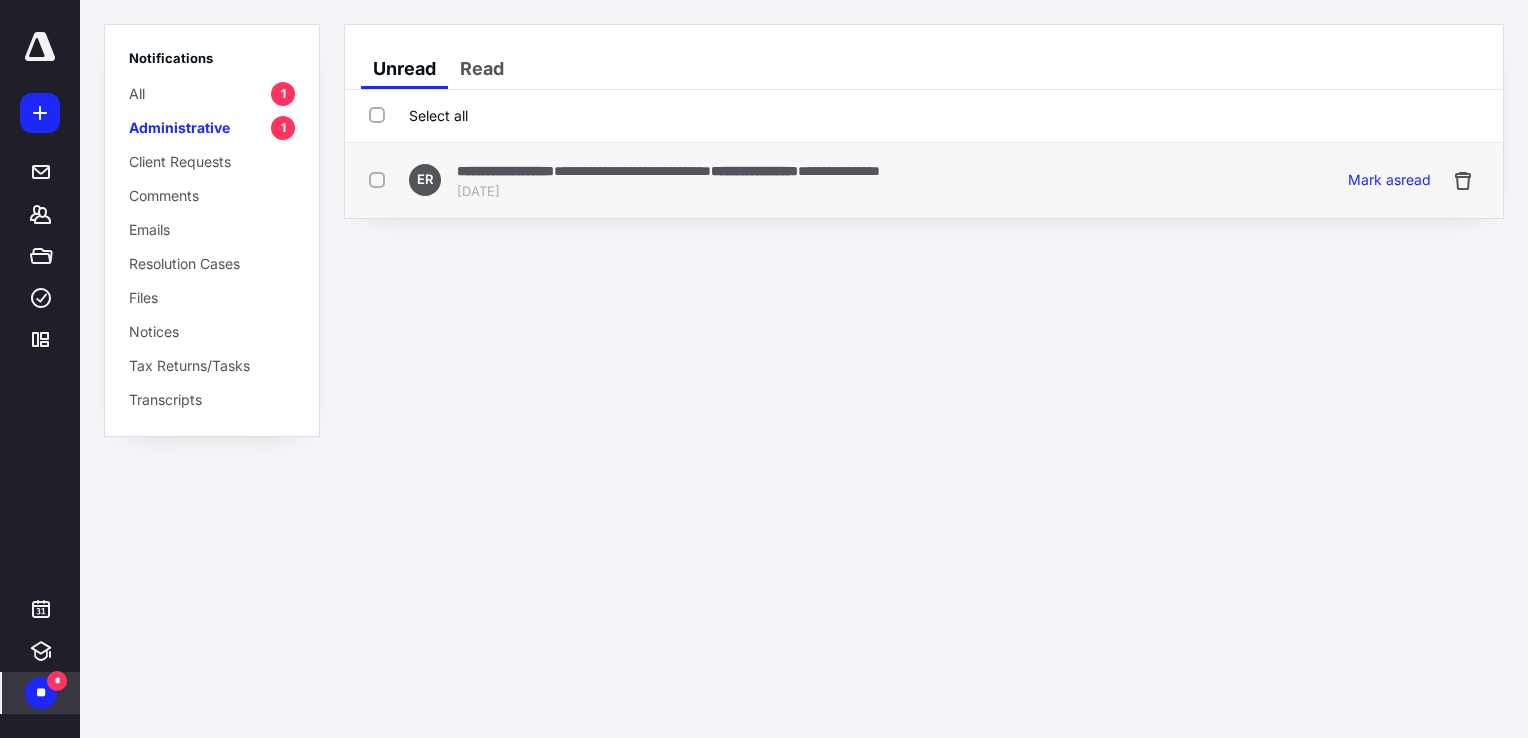 click on "**********" at bounding box center (839, 171) 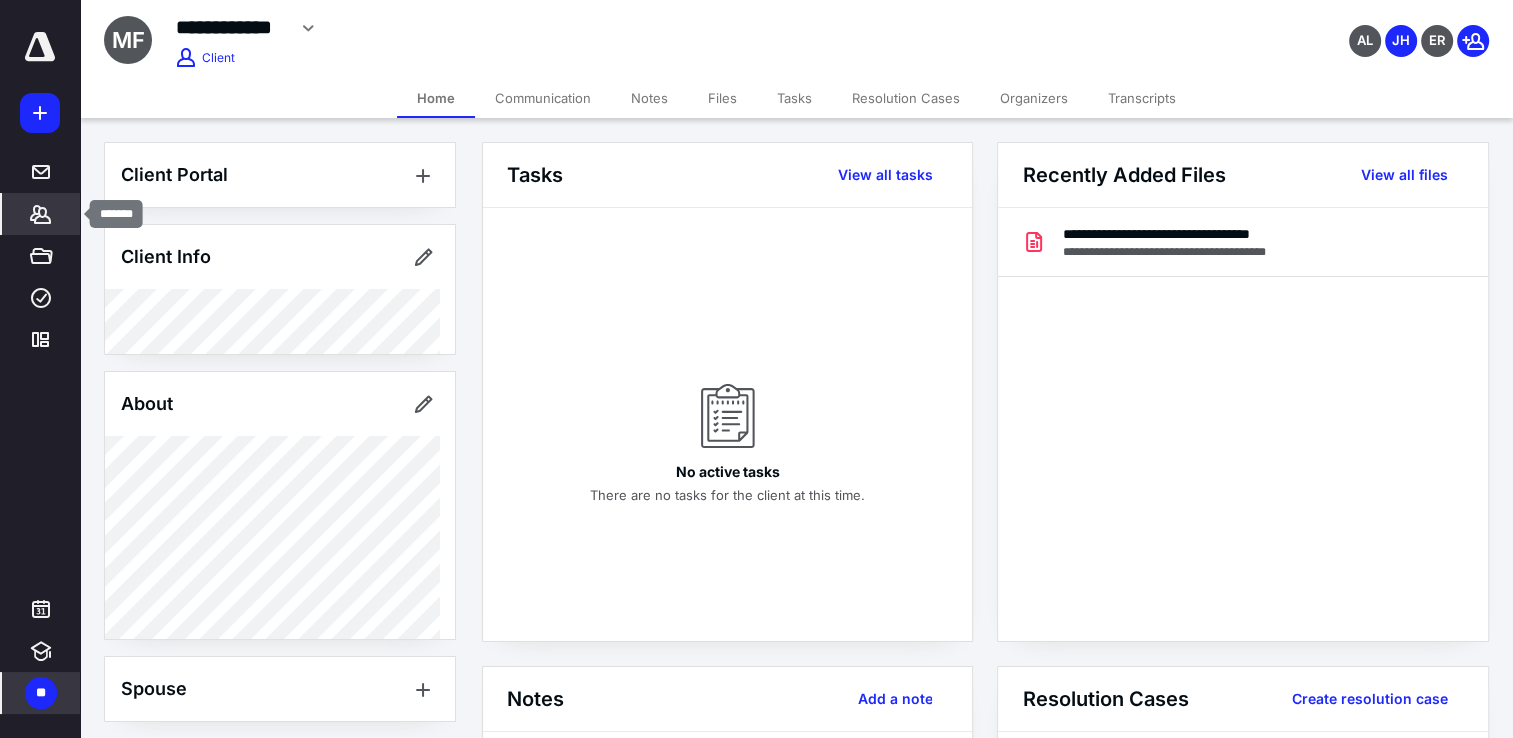 click on "*******" at bounding box center [41, 214] 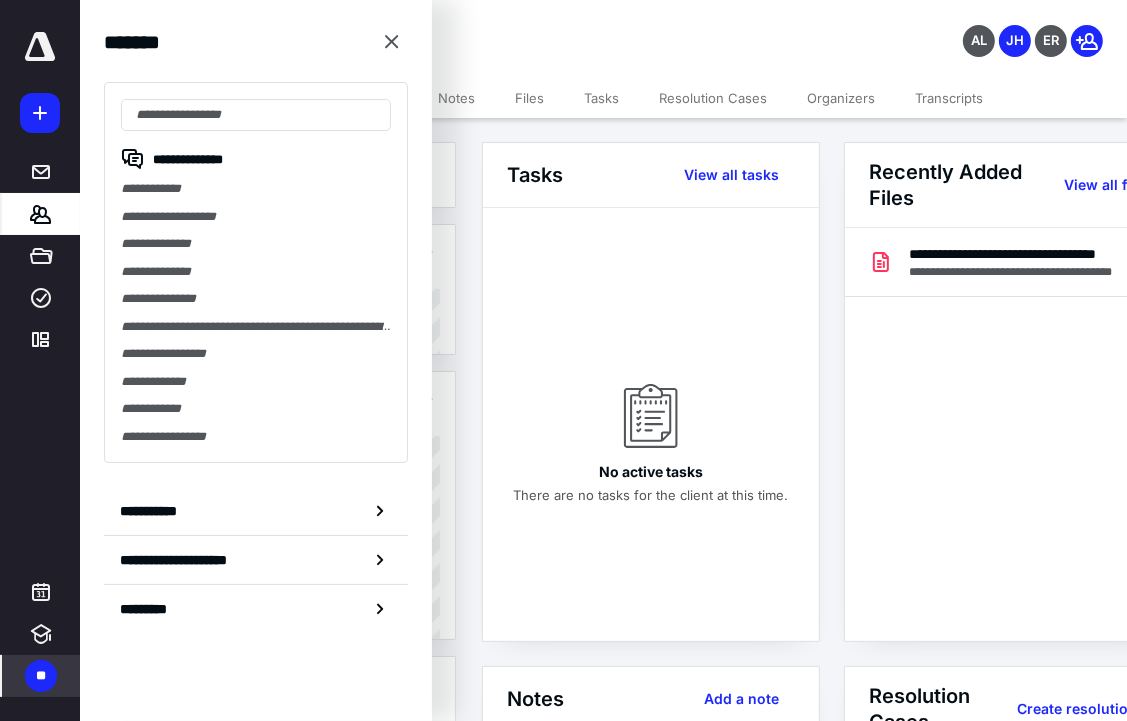drag, startPoint x: 396, startPoint y: 38, endPoint x: 167, endPoint y: 154, distance: 256.7041 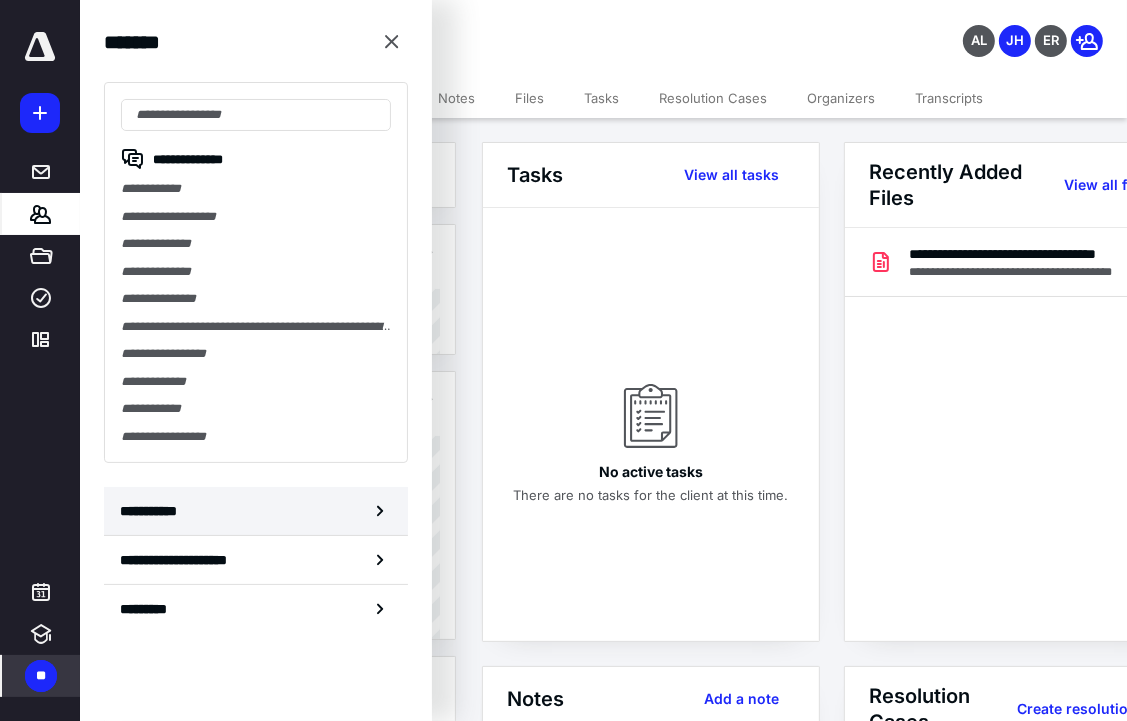 click on "**********" at bounding box center (256, 511) 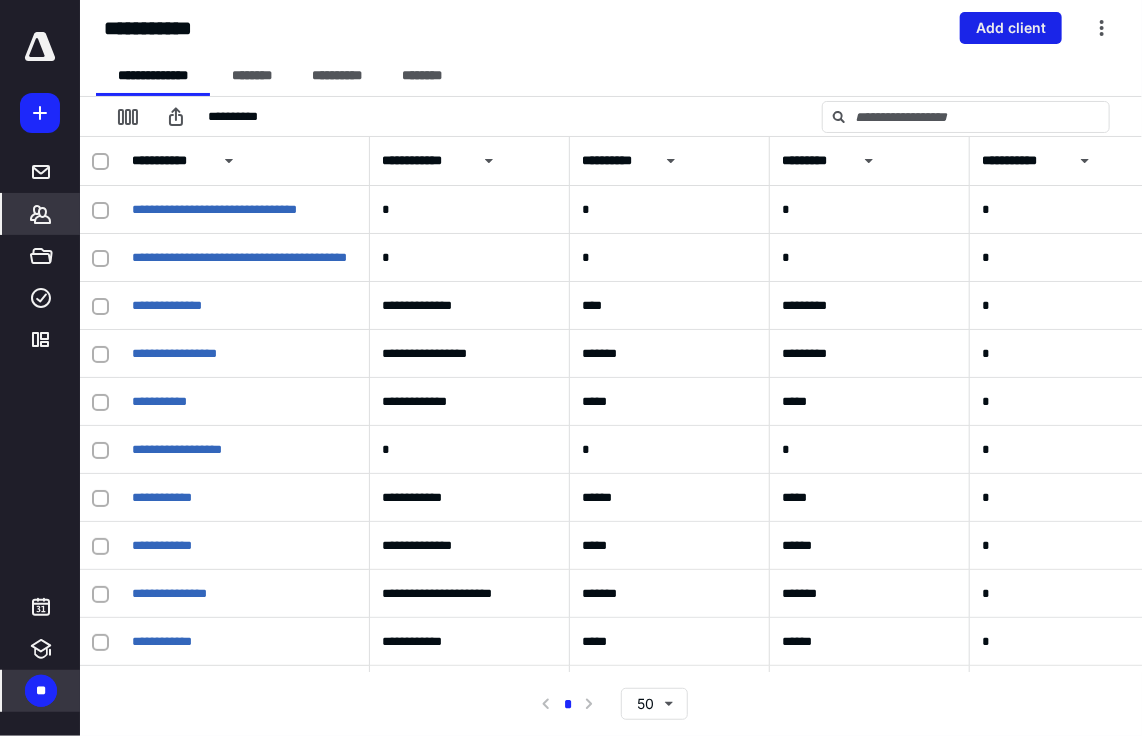 click on "Add client" at bounding box center (1011, 28) 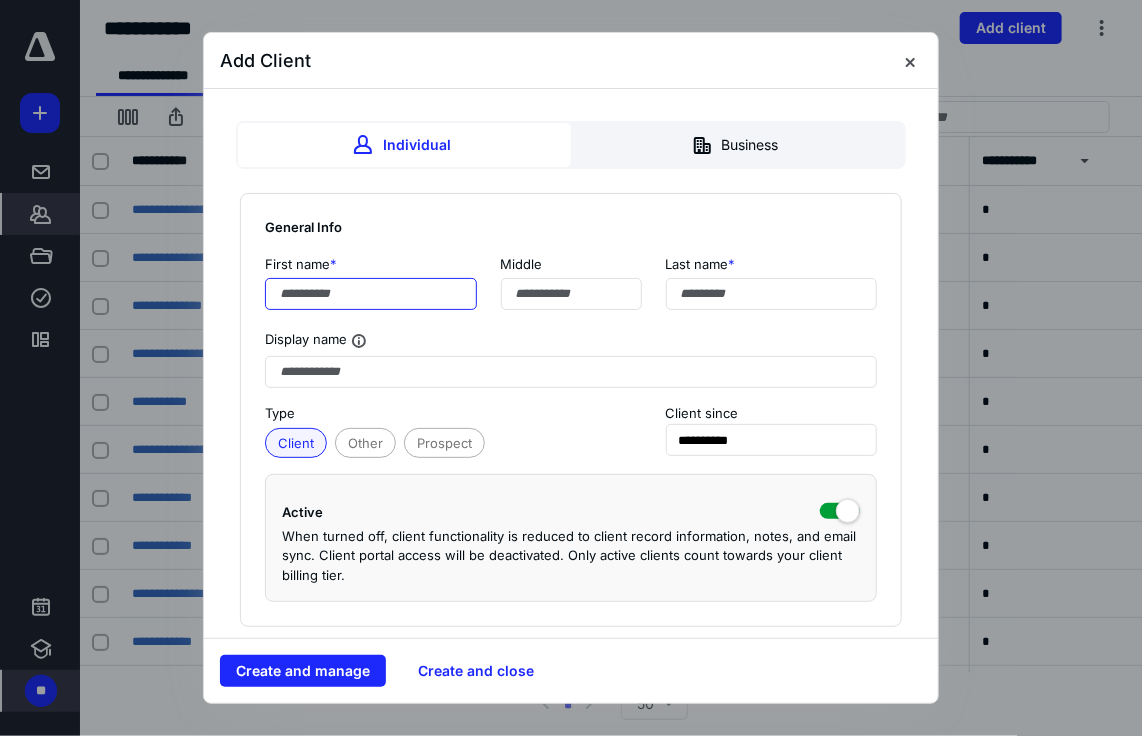 drag, startPoint x: 391, startPoint y: 295, endPoint x: 423, endPoint y: 303, distance: 32.984844 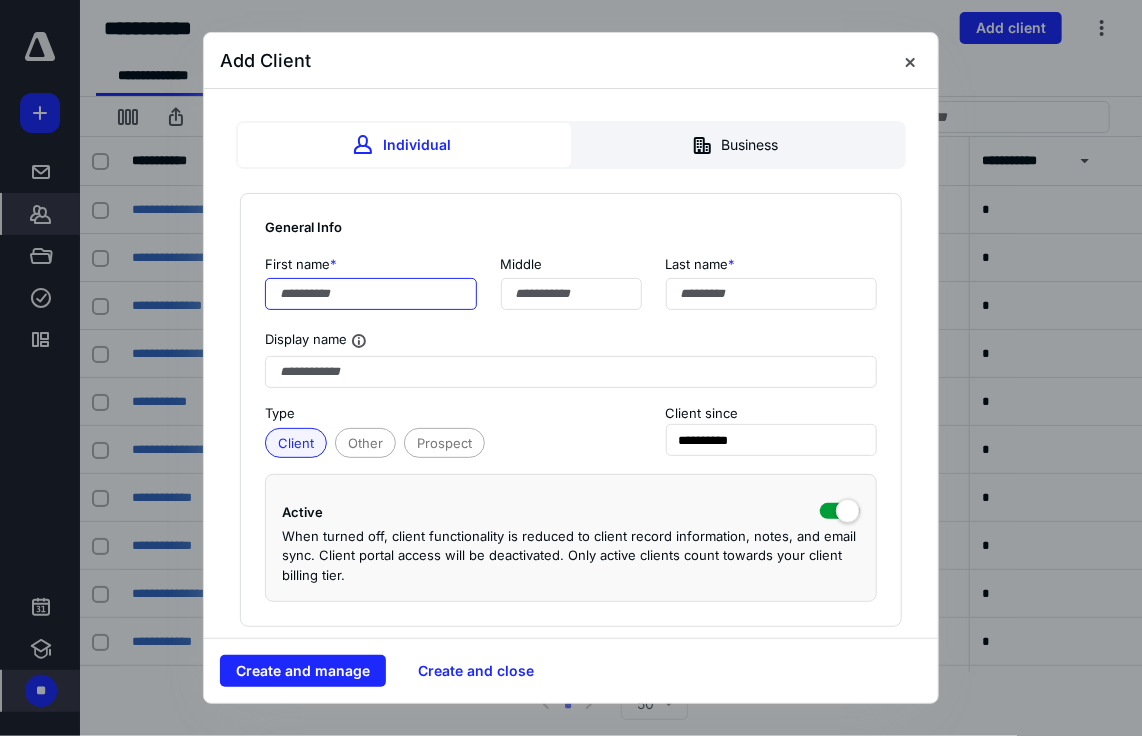 click at bounding box center [371, 294] 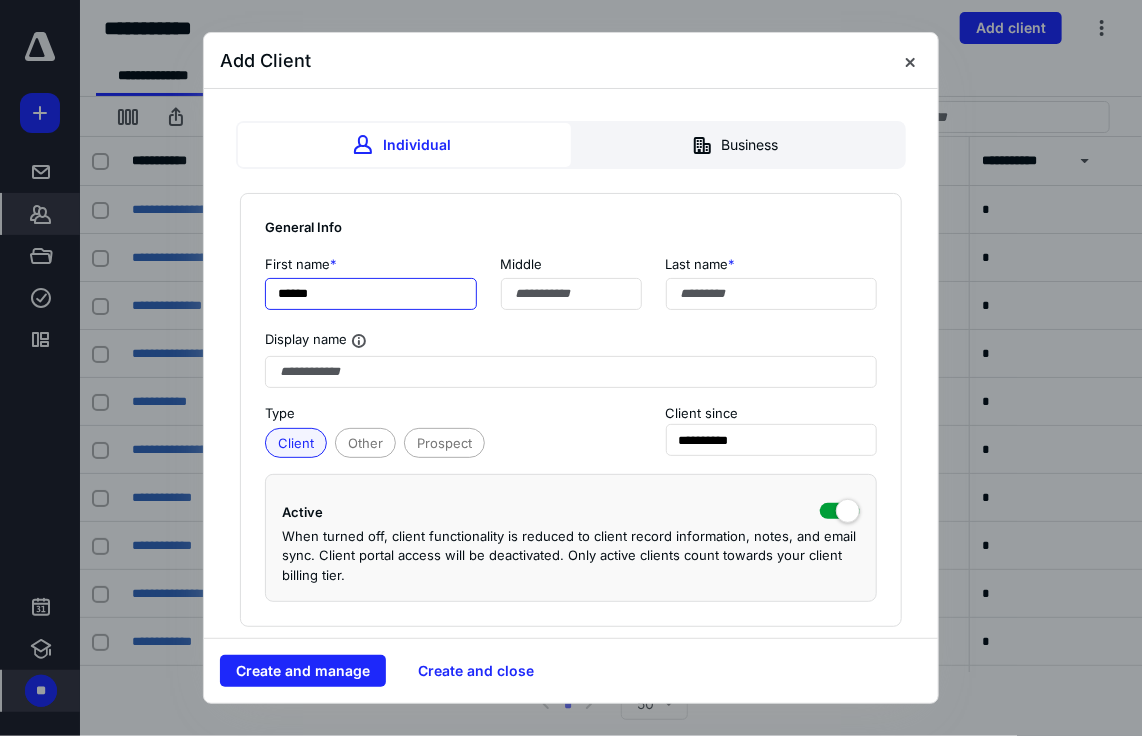 type on "******" 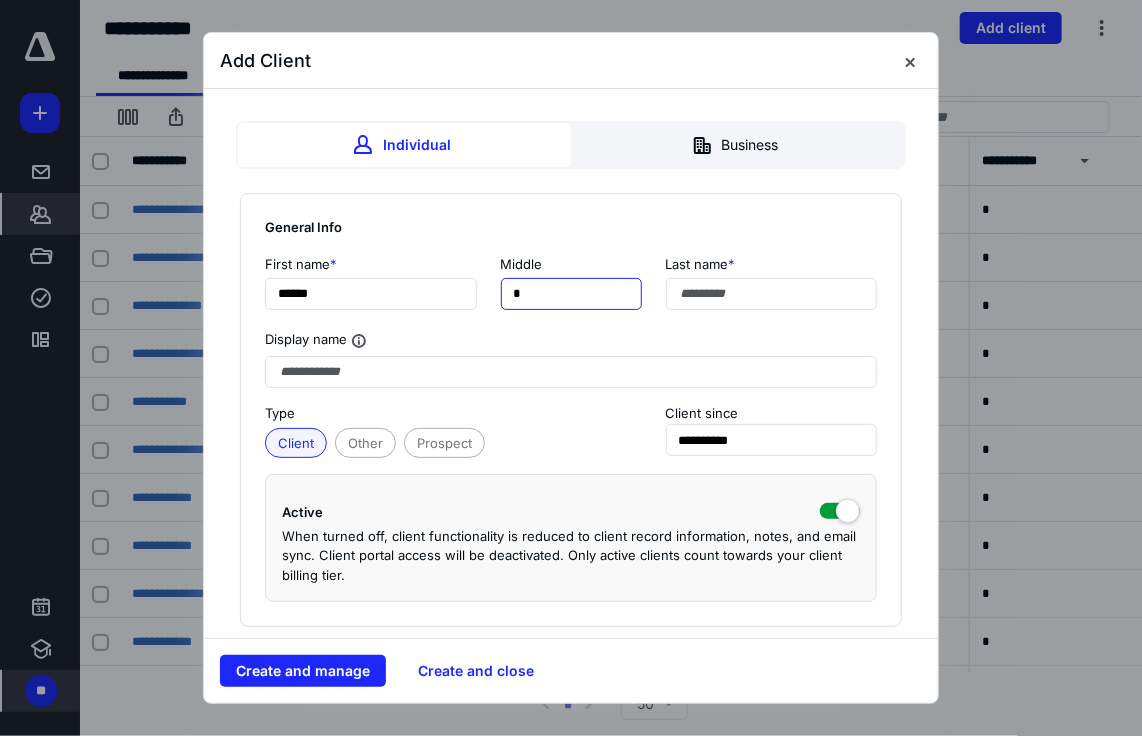type on "*" 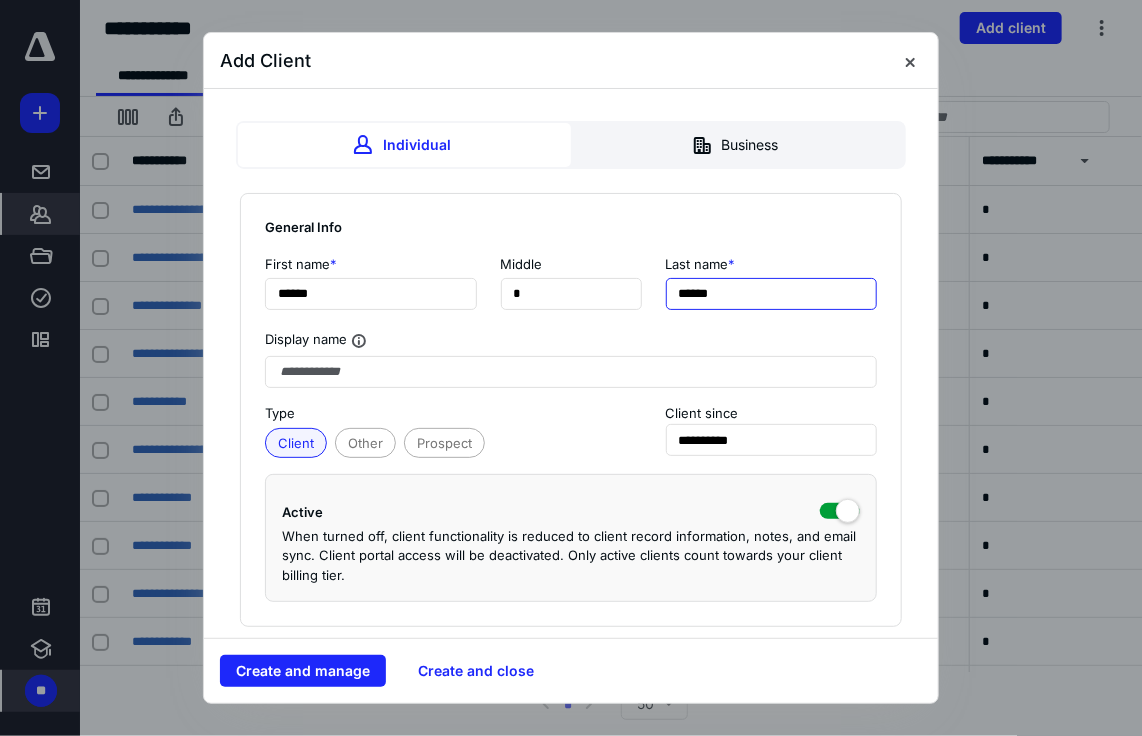 type on "******" 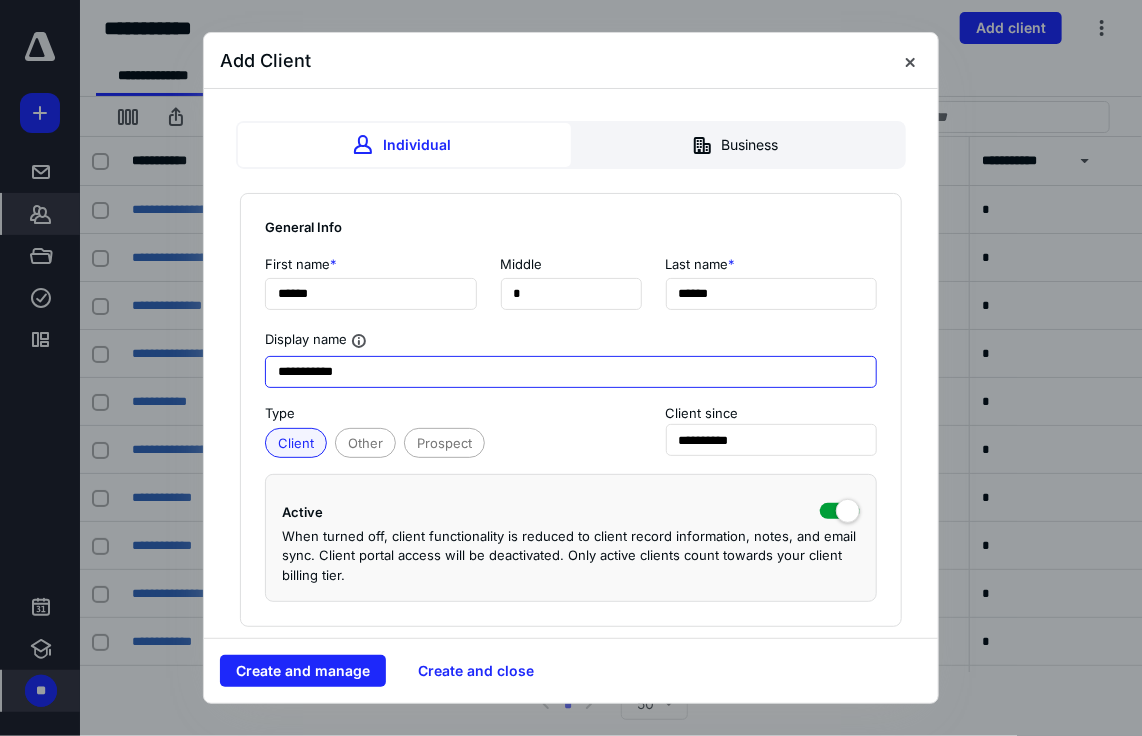 type on "**********" 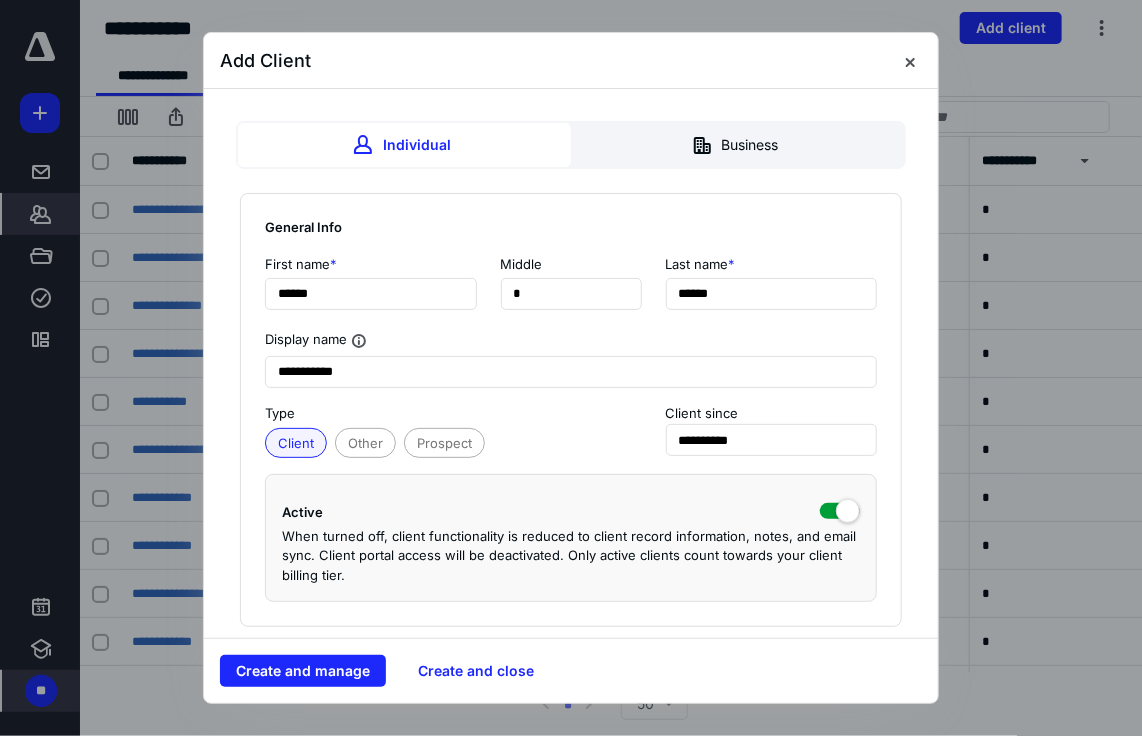 type 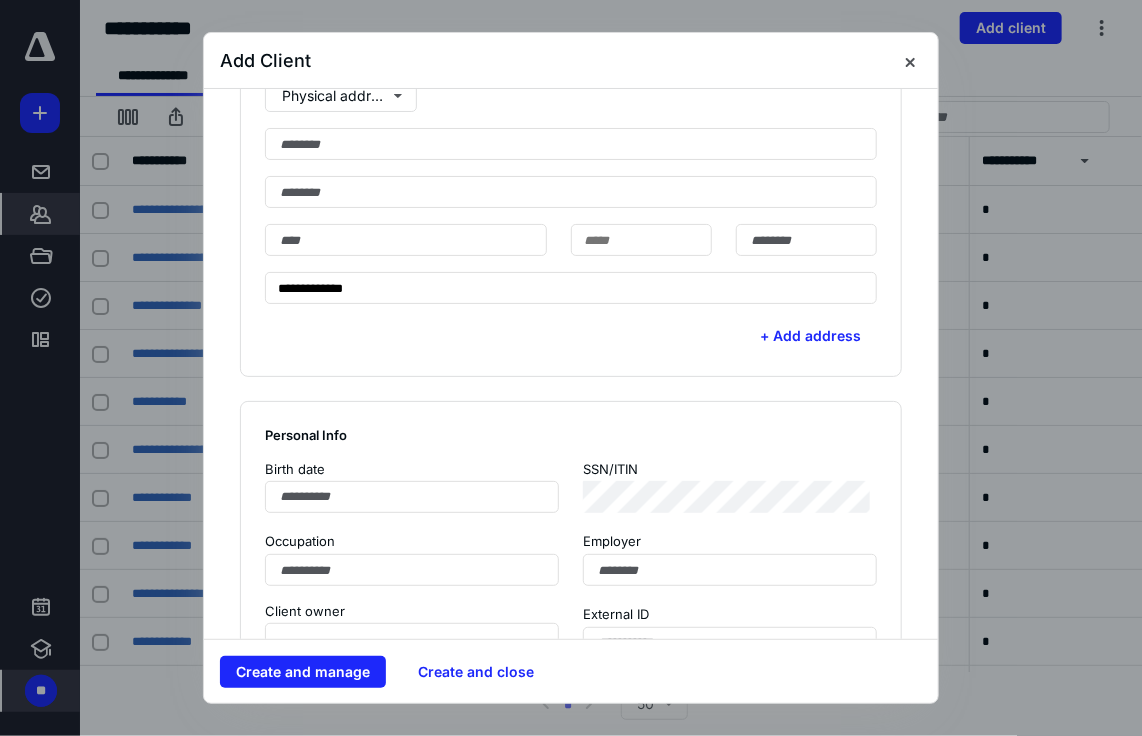 scroll, scrollTop: 1000, scrollLeft: 0, axis: vertical 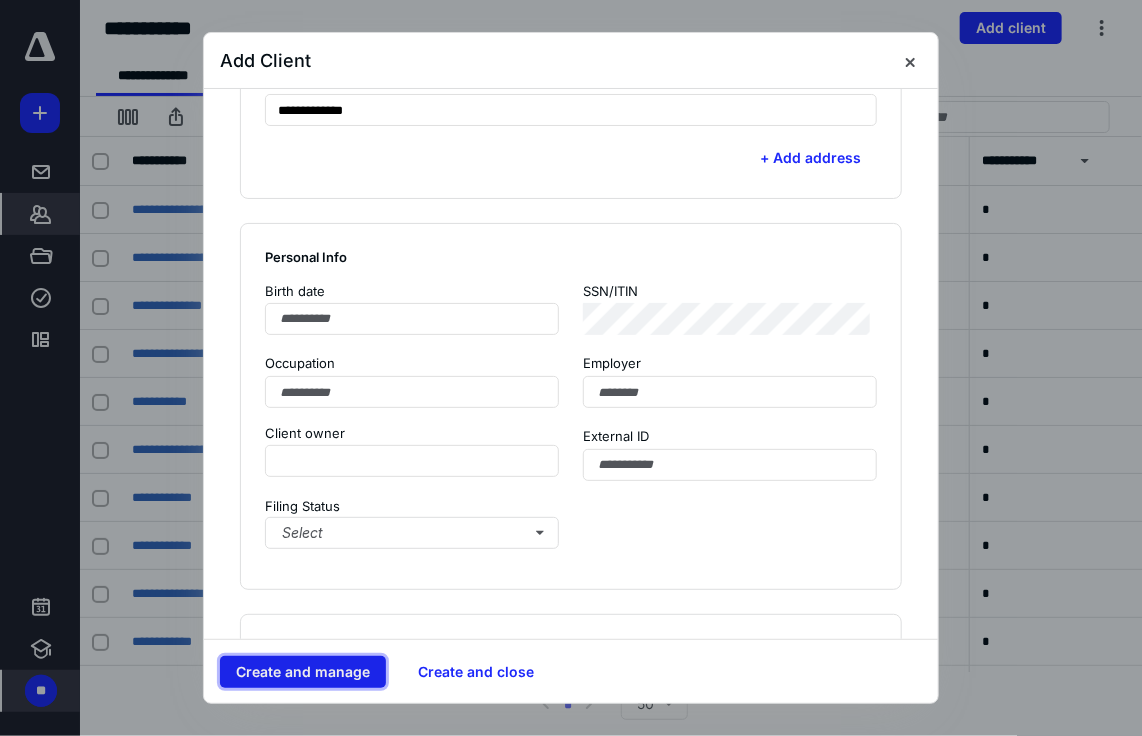 click on "Create and manage" at bounding box center [303, 672] 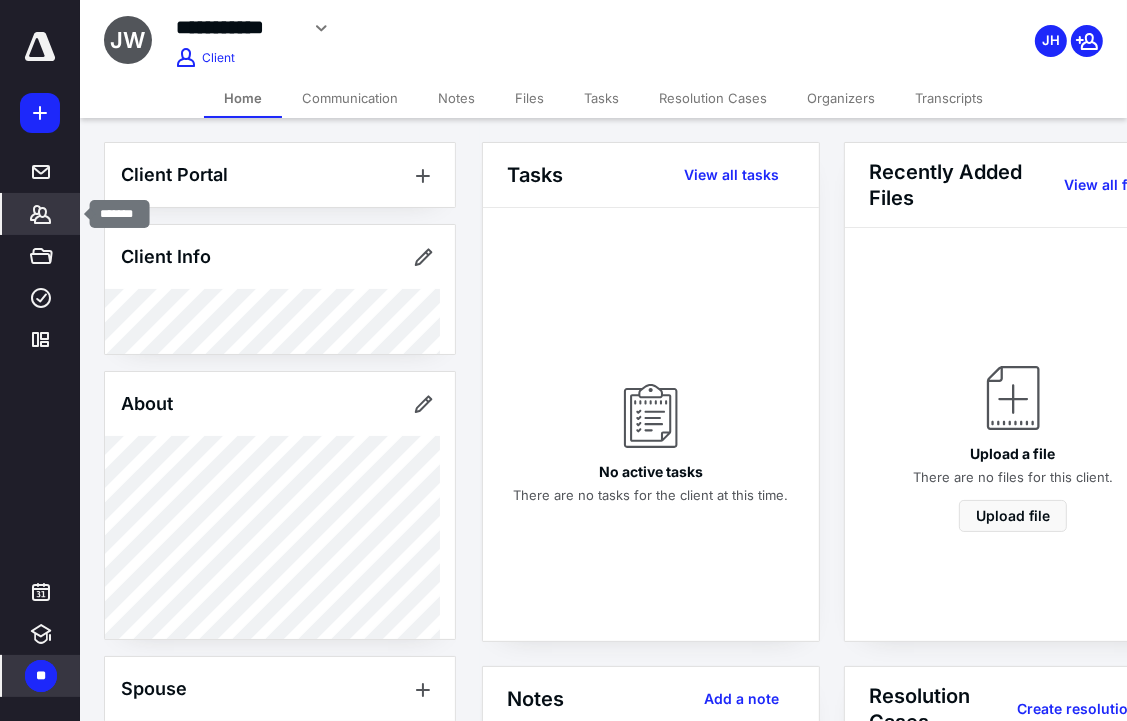 click 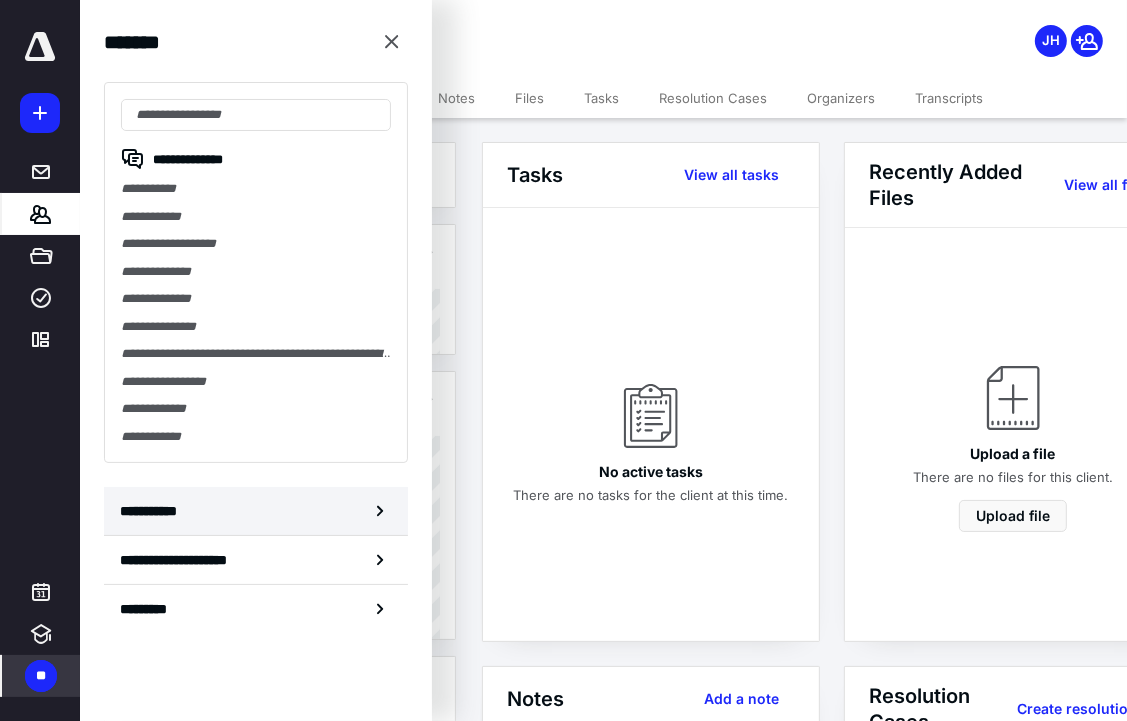 click on "**********" at bounding box center [256, 511] 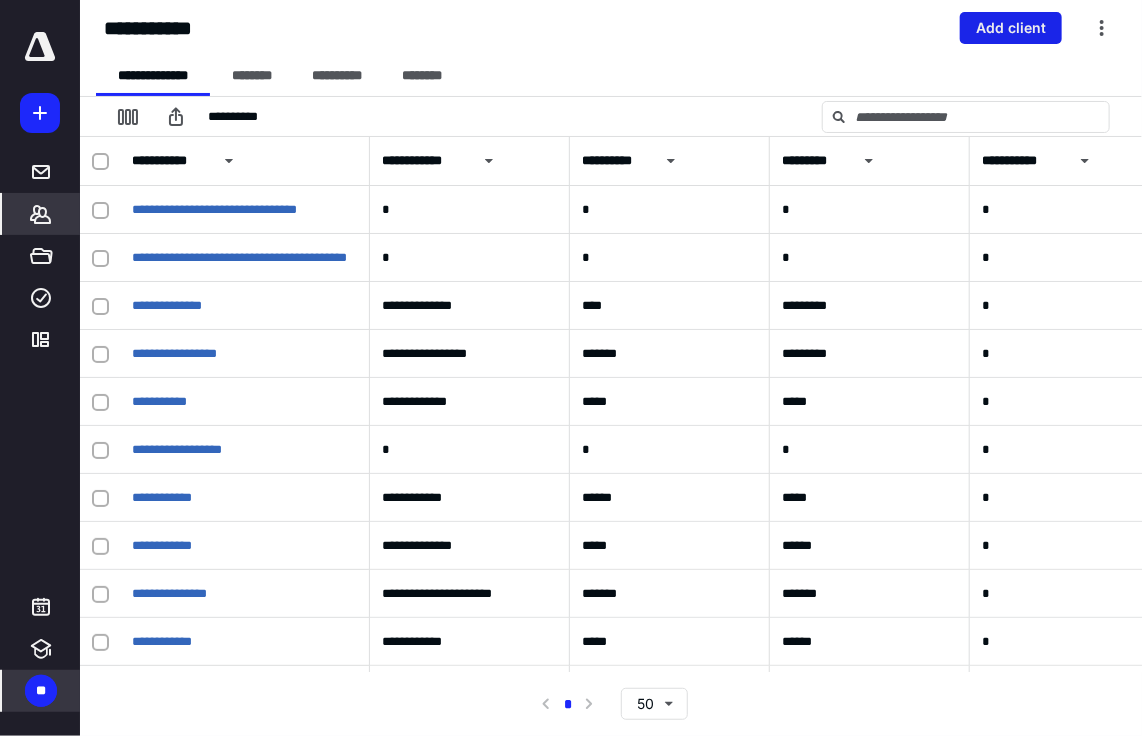 click on "Add client" at bounding box center (1011, 28) 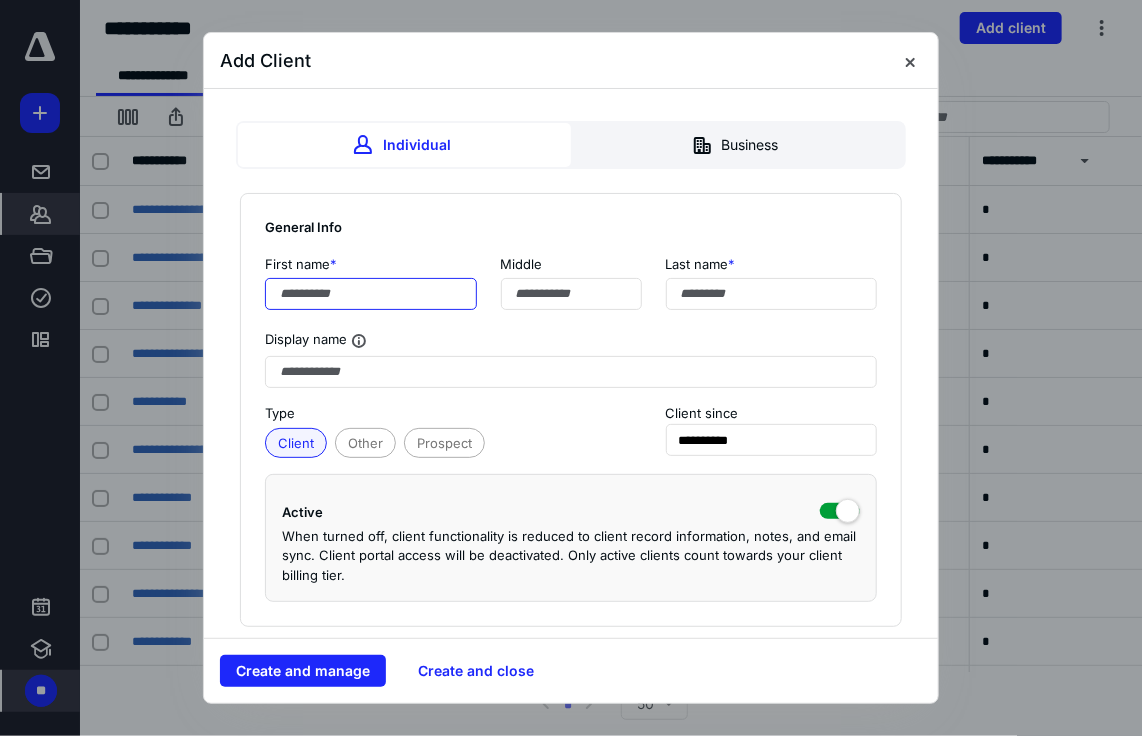 drag, startPoint x: 391, startPoint y: 303, endPoint x: 31, endPoint y: 123, distance: 402.49225 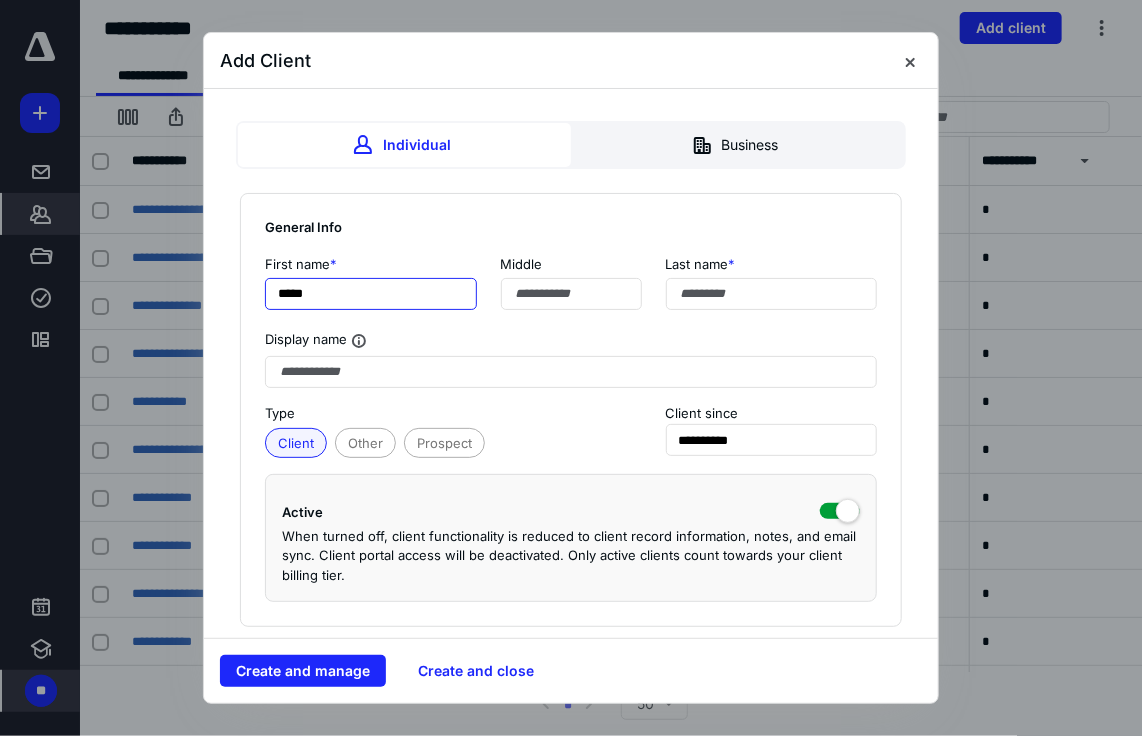 type on "*****" 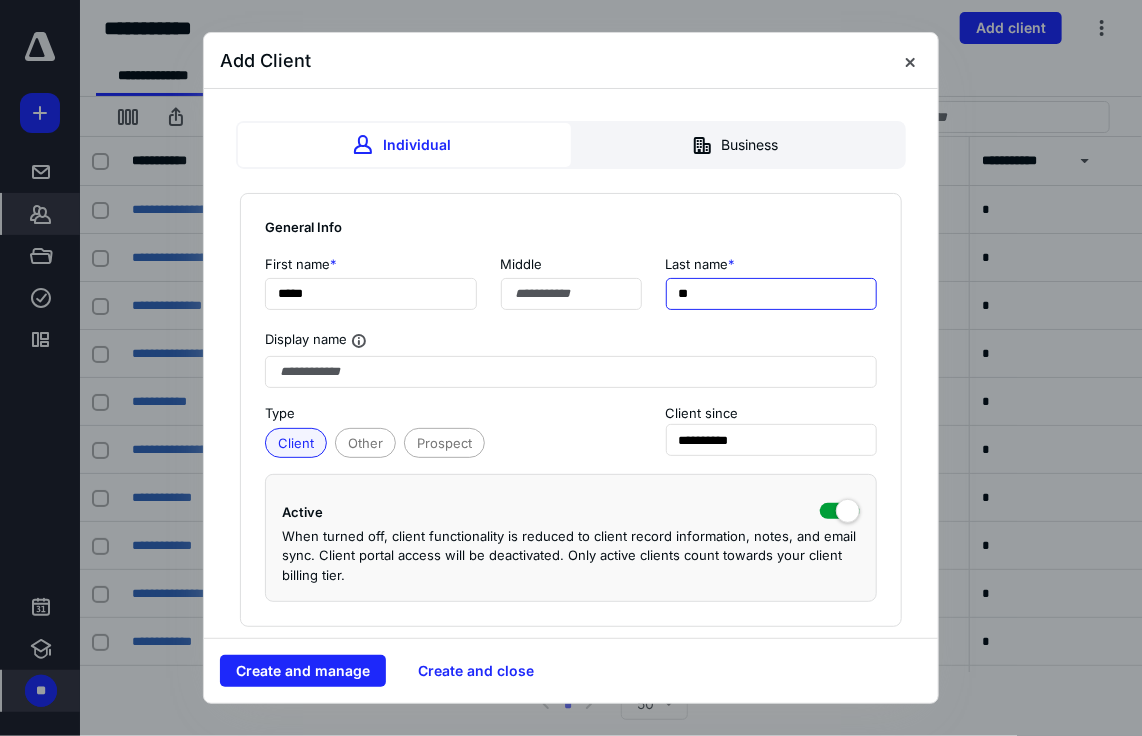 type on "*" 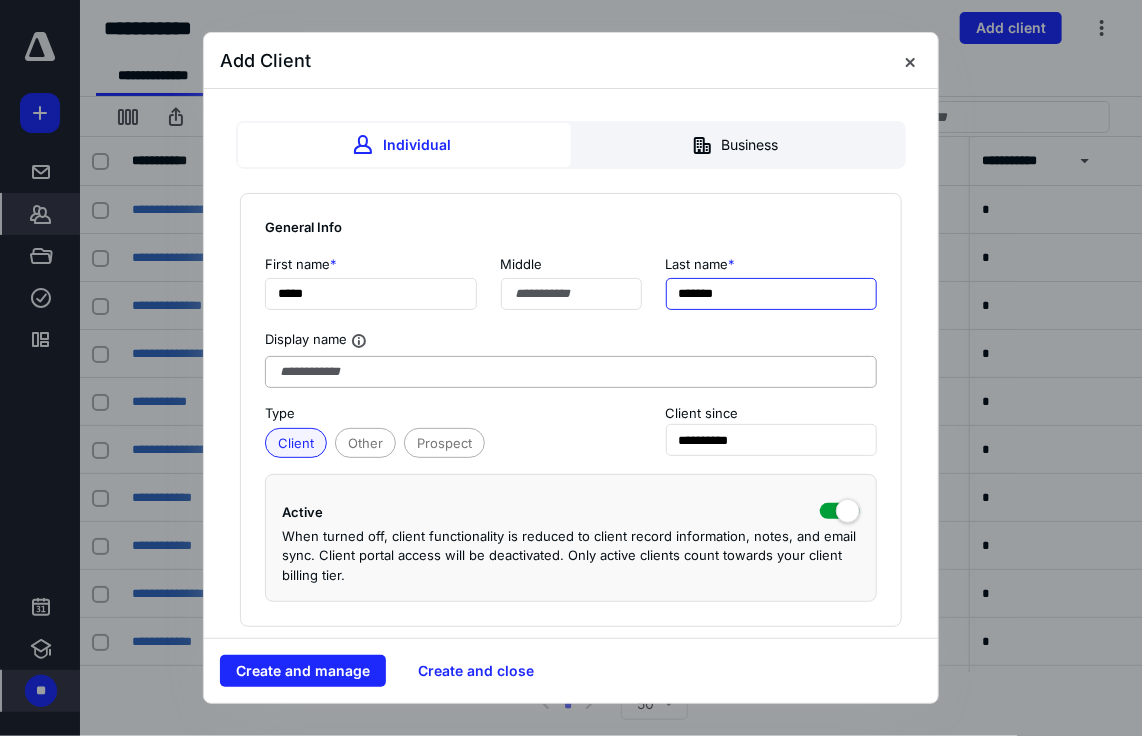 type on "*******" 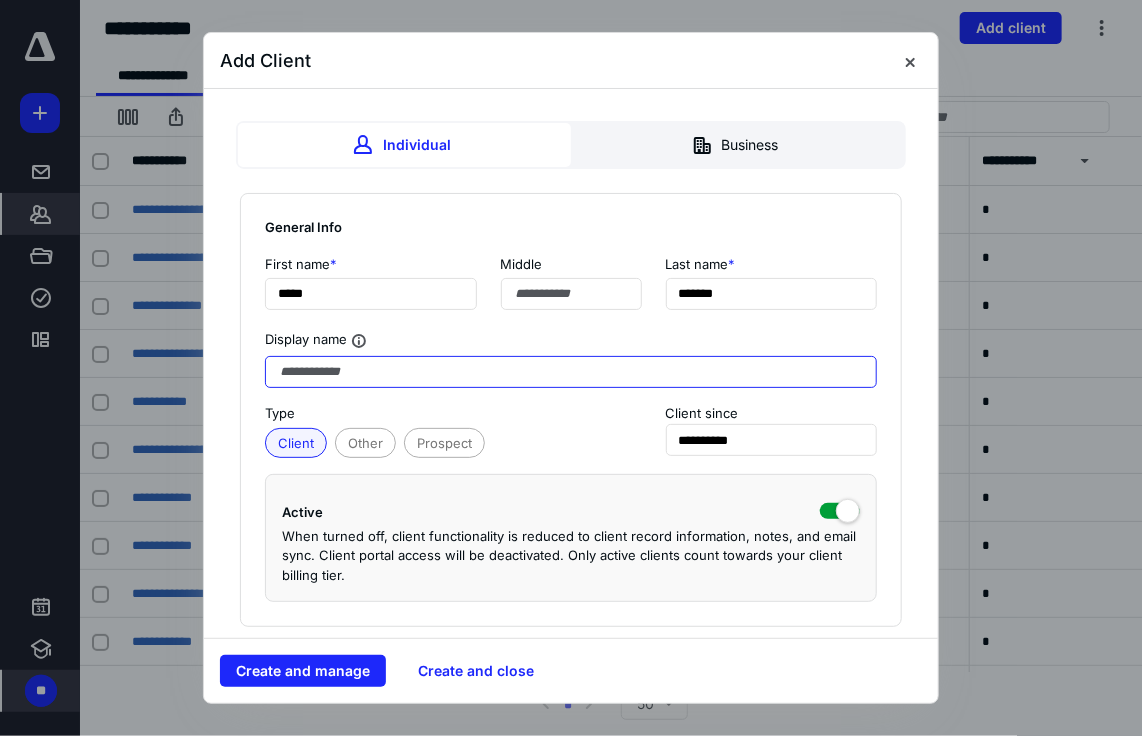 drag, startPoint x: 568, startPoint y: 375, endPoint x: 1075, endPoint y: 342, distance: 508.0728 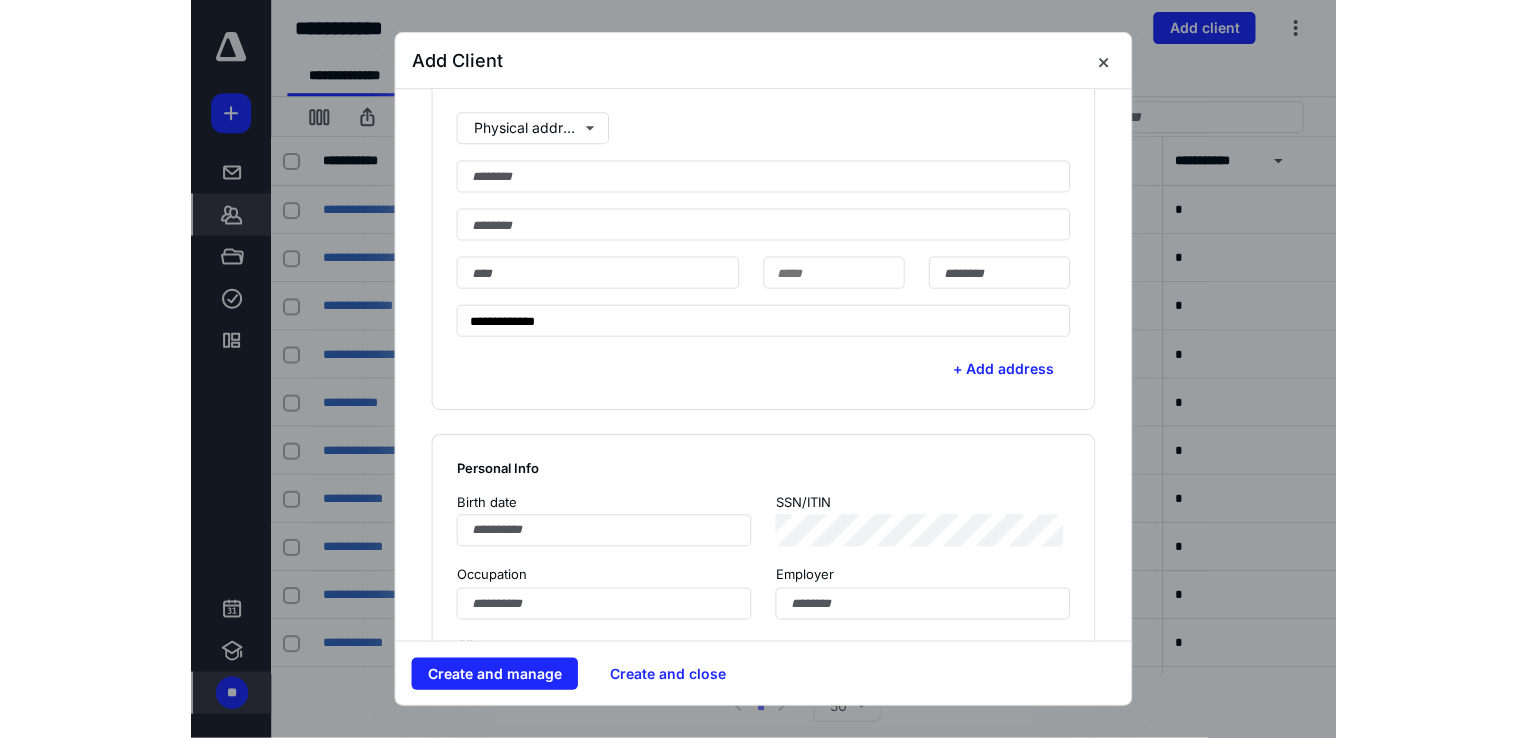 scroll, scrollTop: 800, scrollLeft: 0, axis: vertical 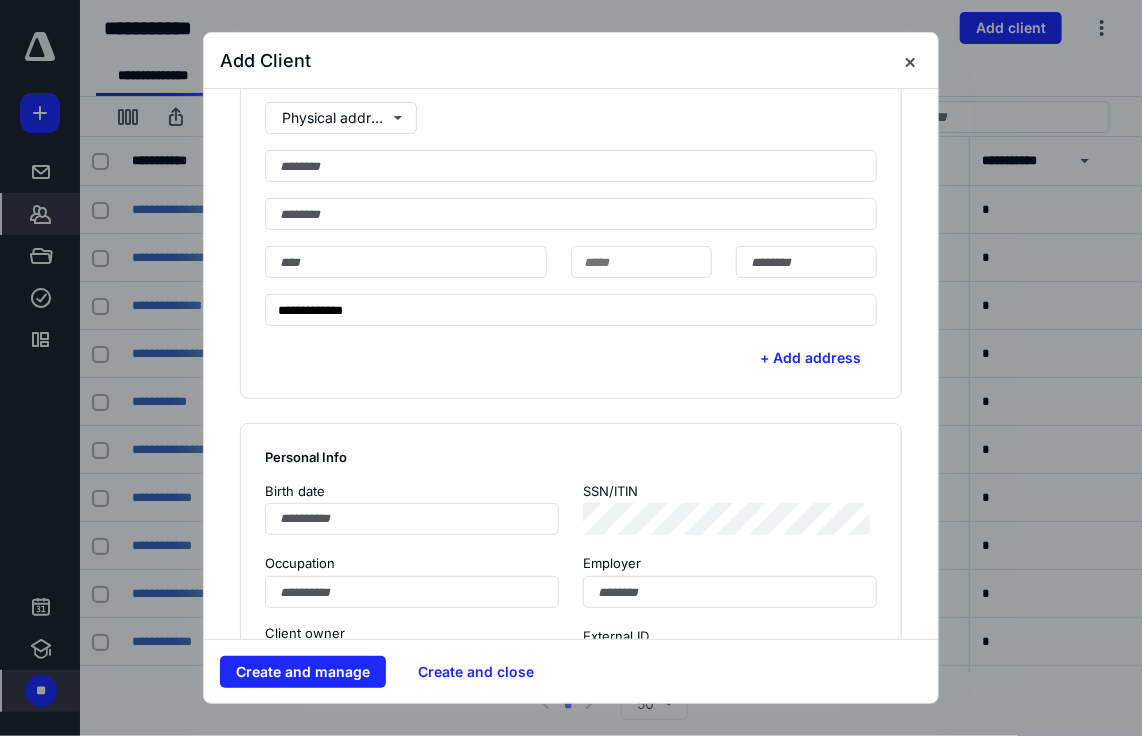 type on "**********" 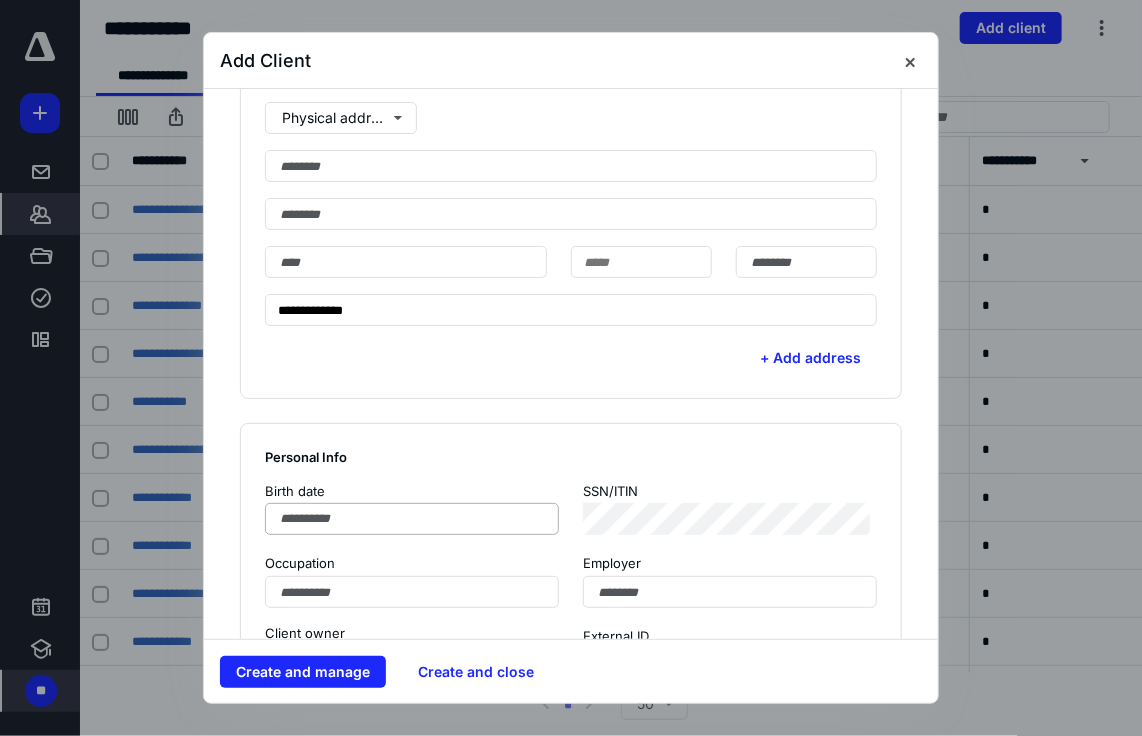 click on "Birth date SSN/ITIN" at bounding box center (571, 508) 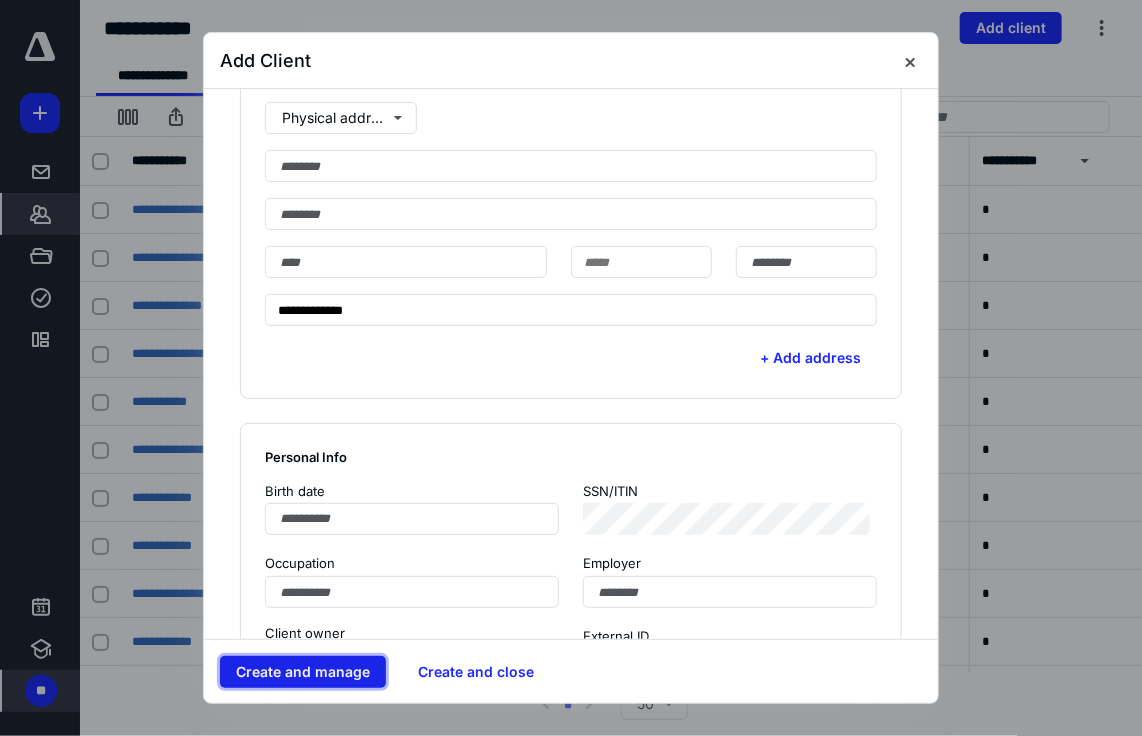 click on "Create and manage" at bounding box center [303, 672] 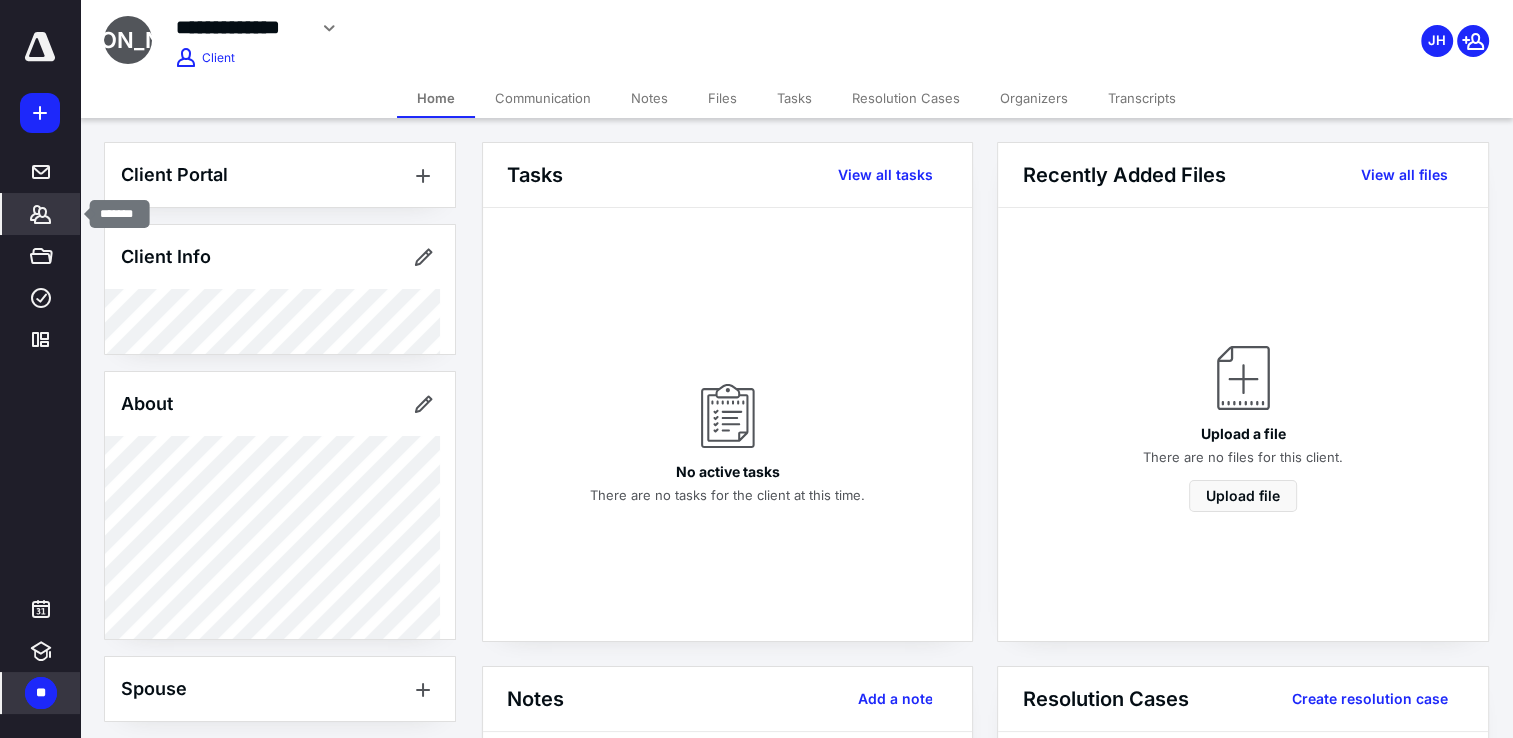 click 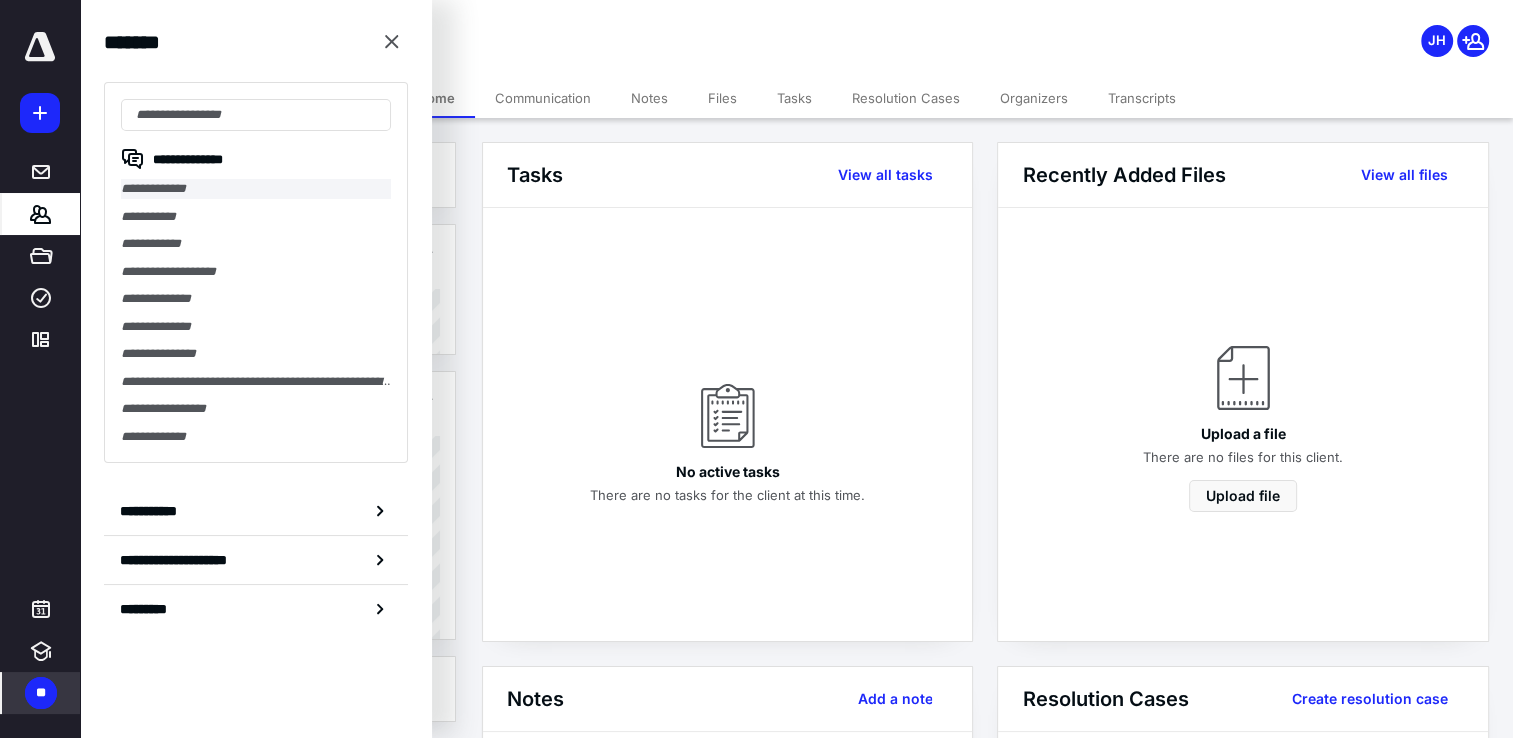 click on "**********" at bounding box center (256, 189) 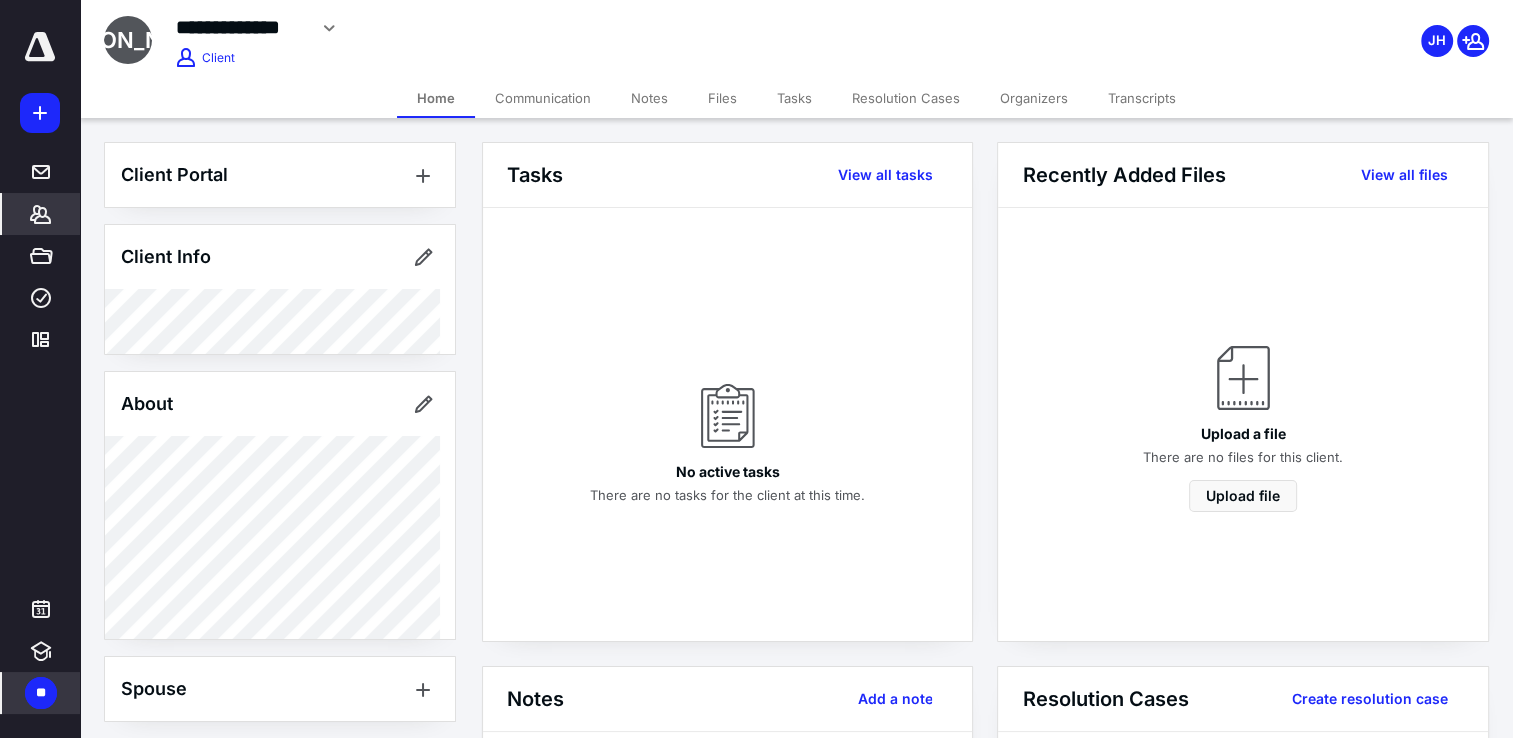 click on "Files" at bounding box center (722, 98) 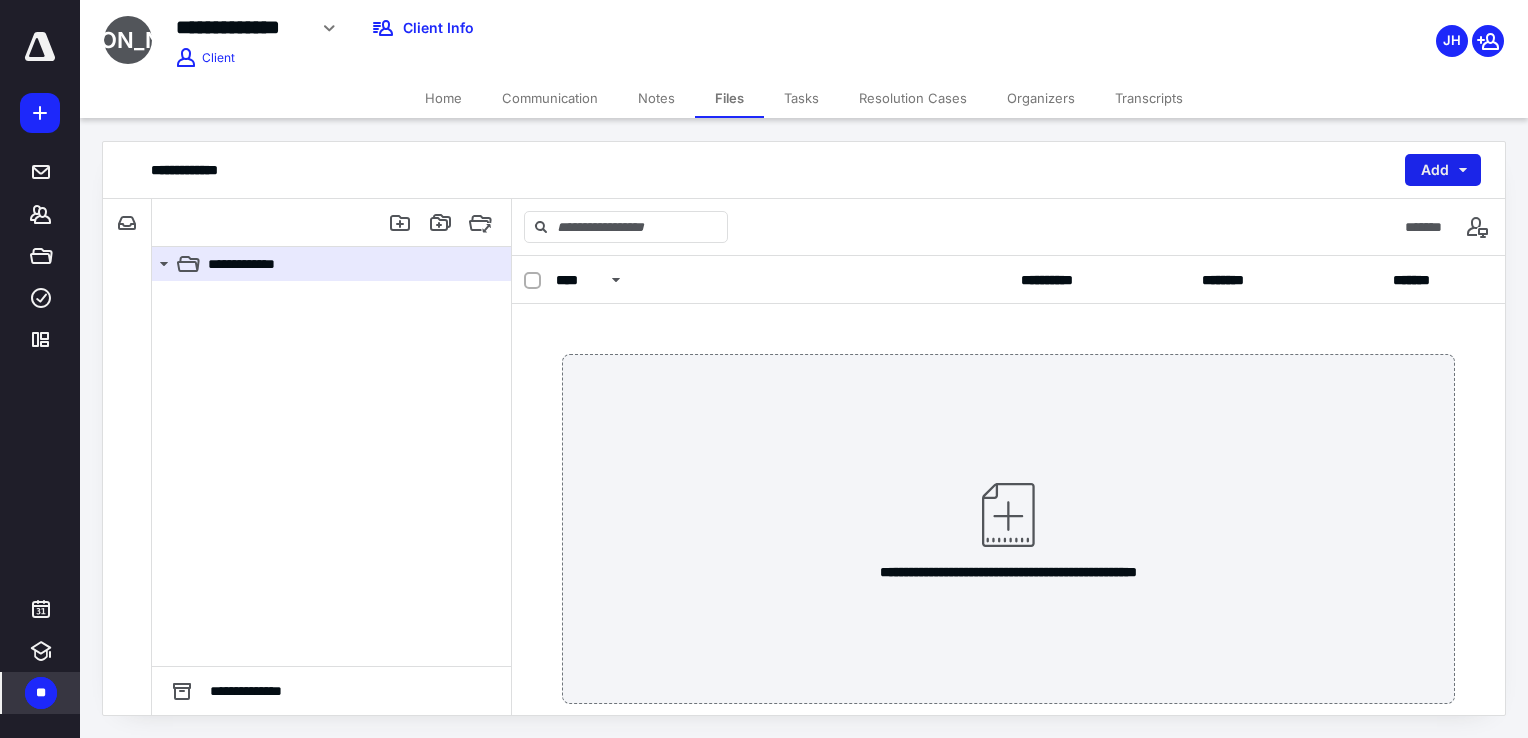 click on "Add" at bounding box center [1443, 170] 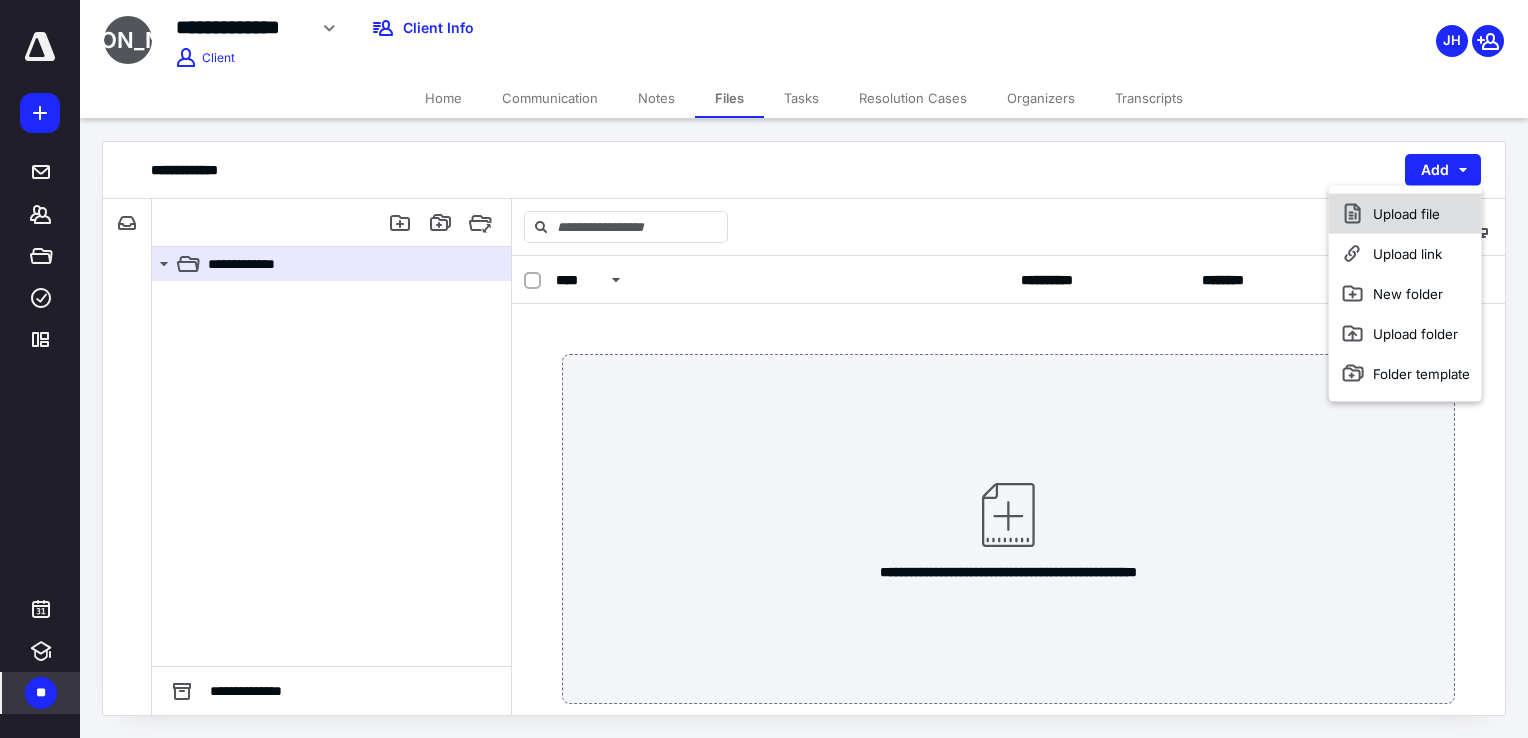 click on "Upload file" at bounding box center [1405, 214] 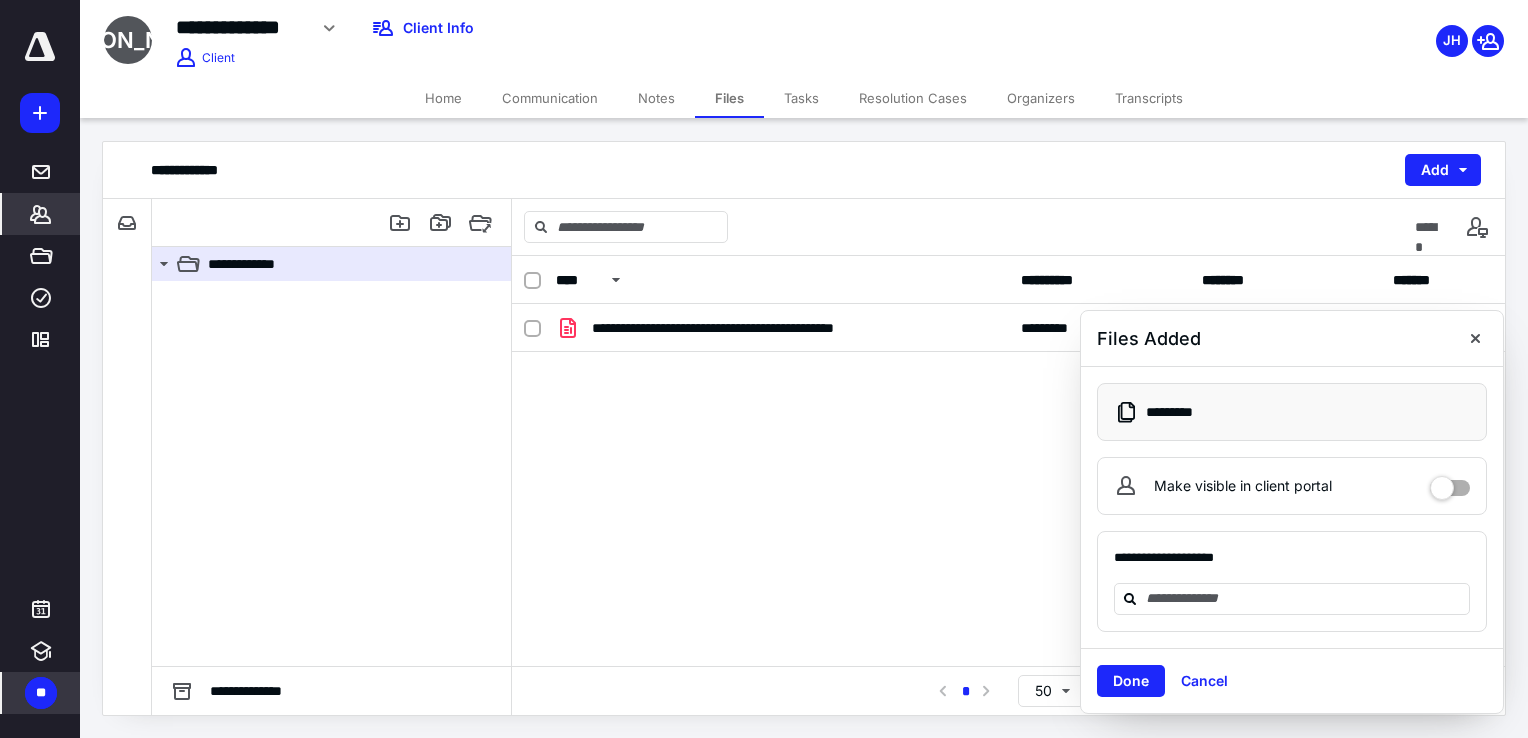click 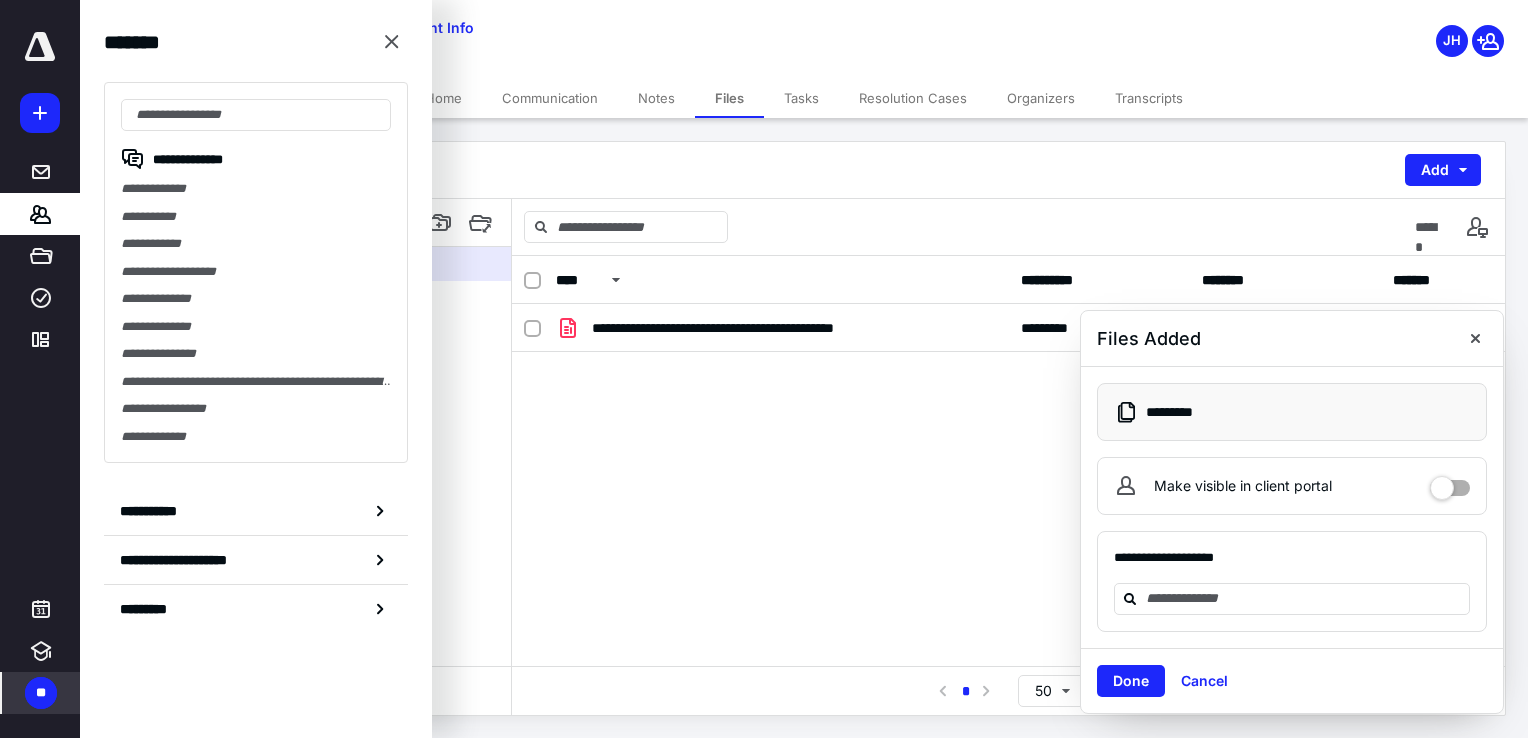 click on "**********" at bounding box center (256, 217) 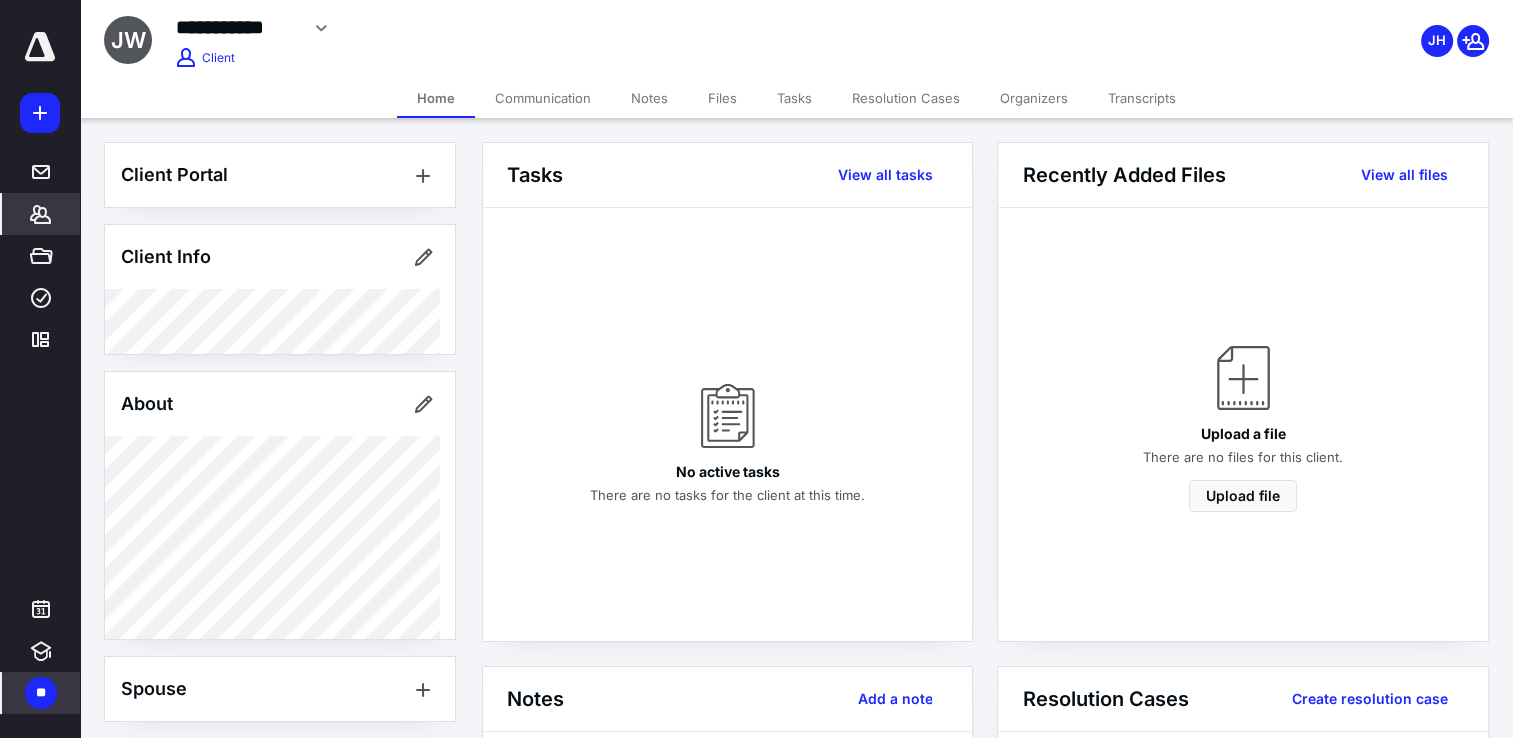 click on "Files" at bounding box center (722, 98) 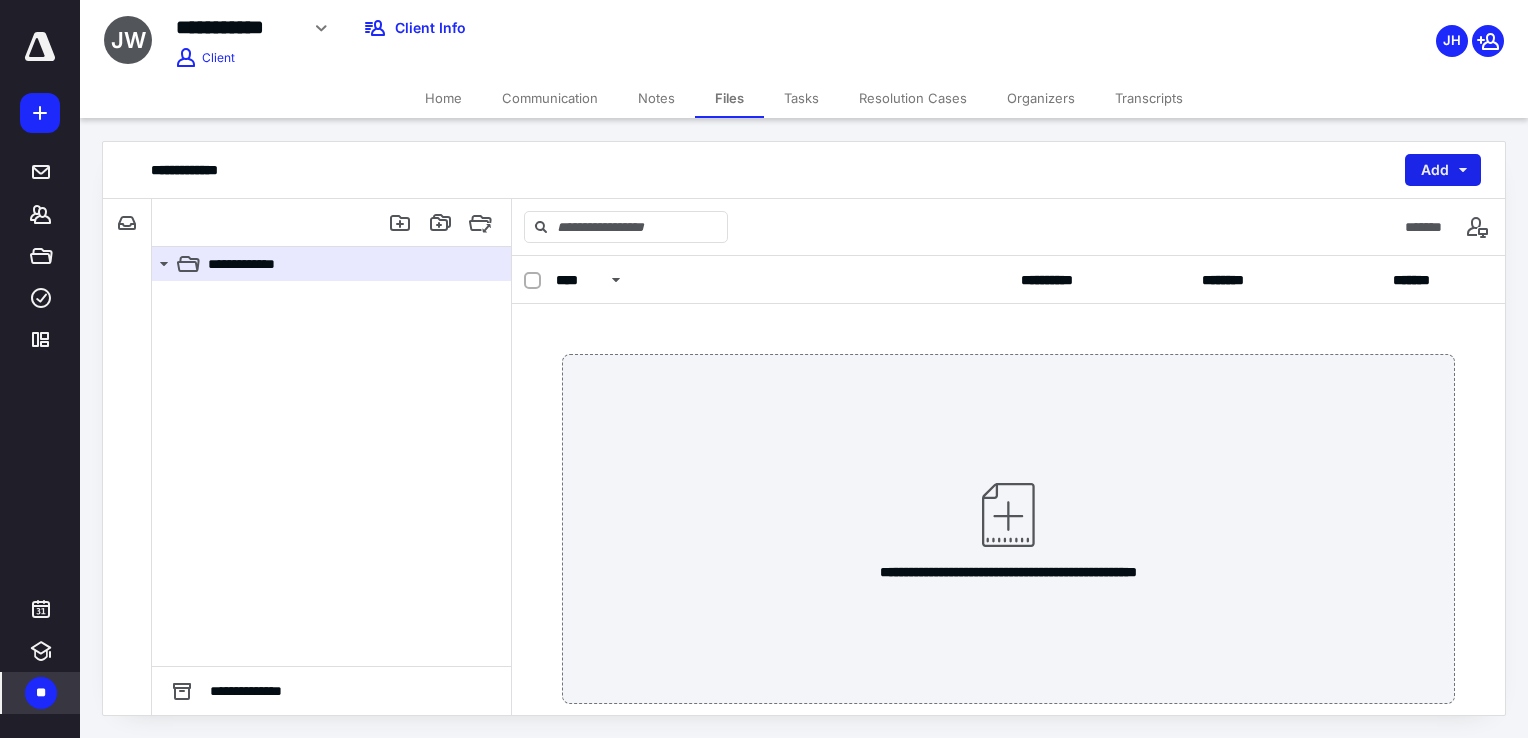 click on "Add" at bounding box center [1443, 170] 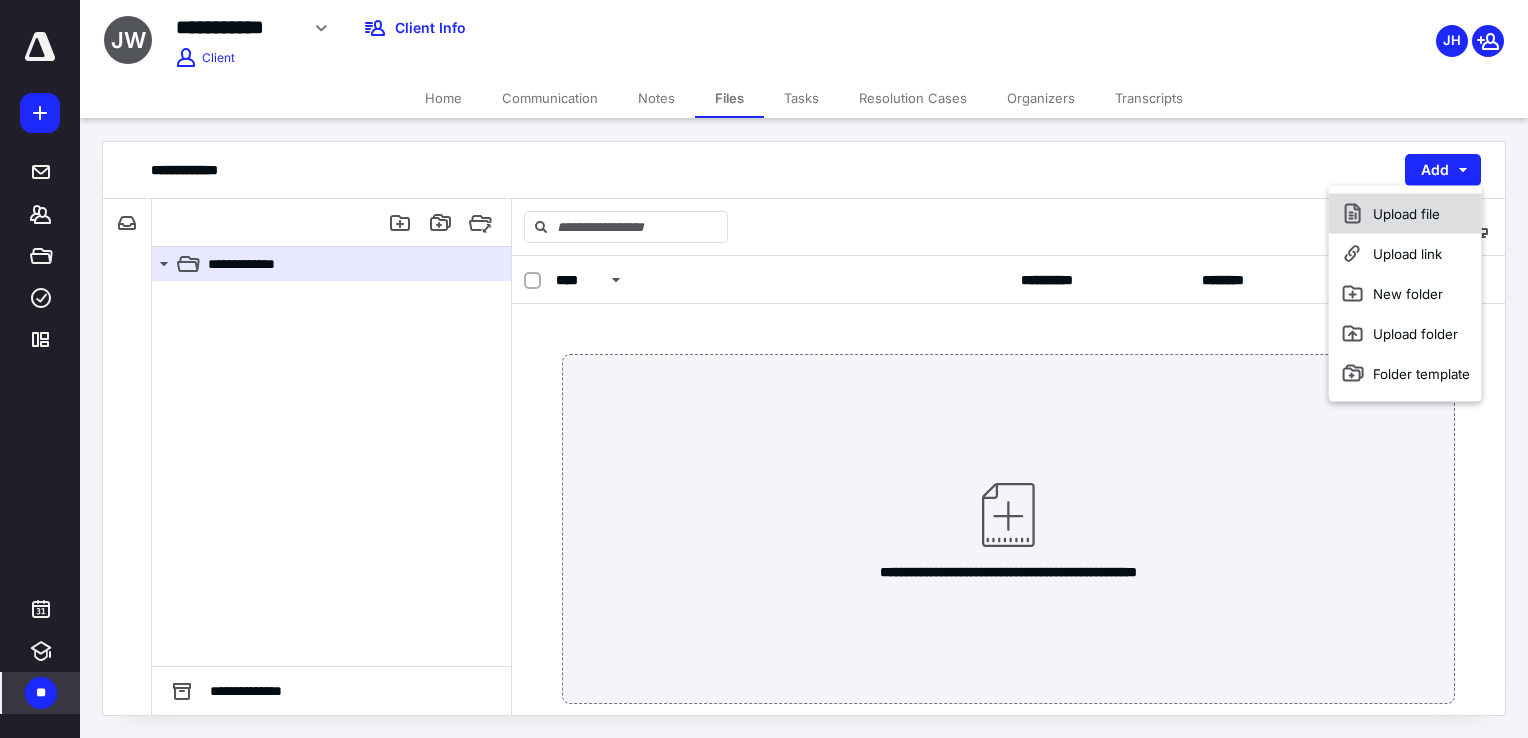 click on "Upload file" at bounding box center (1405, 214) 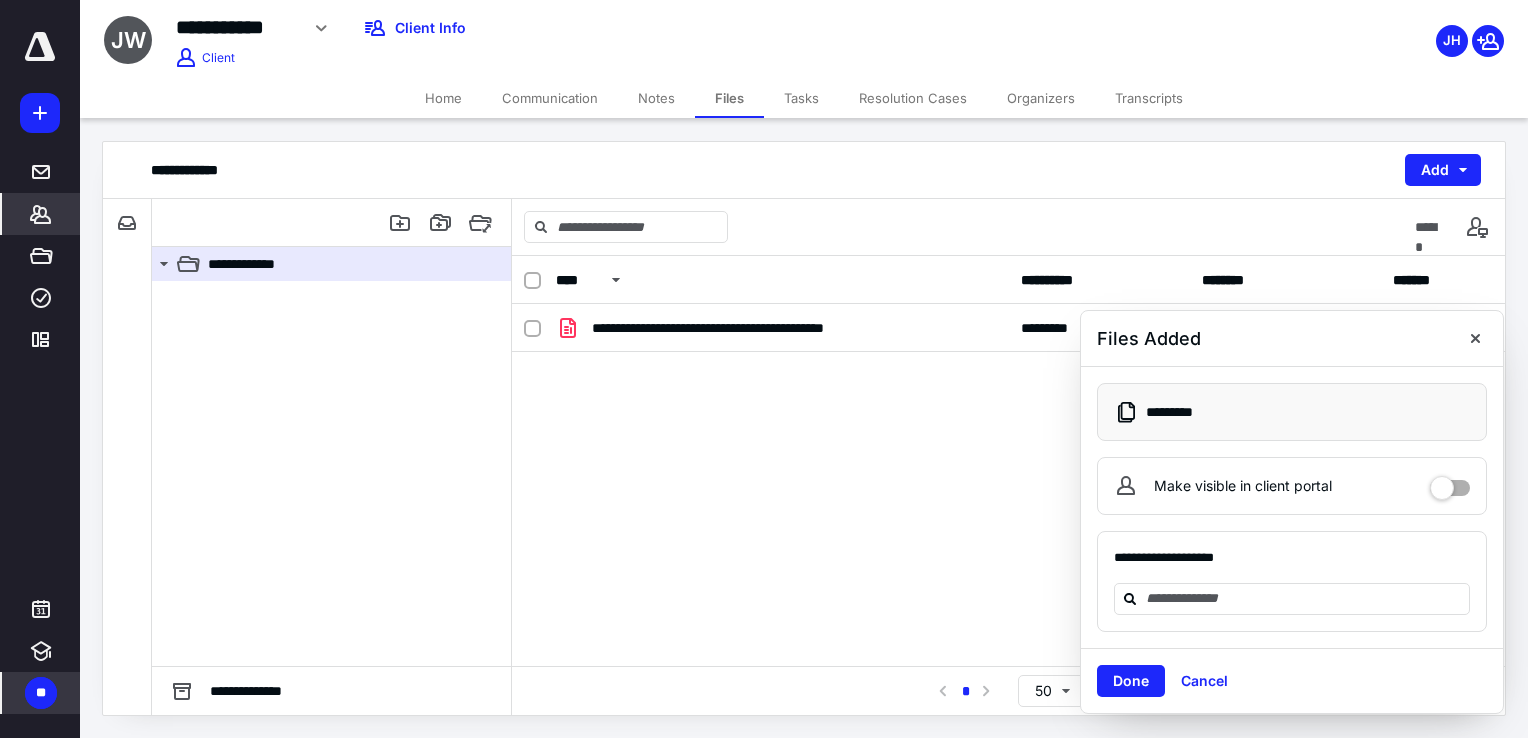 click 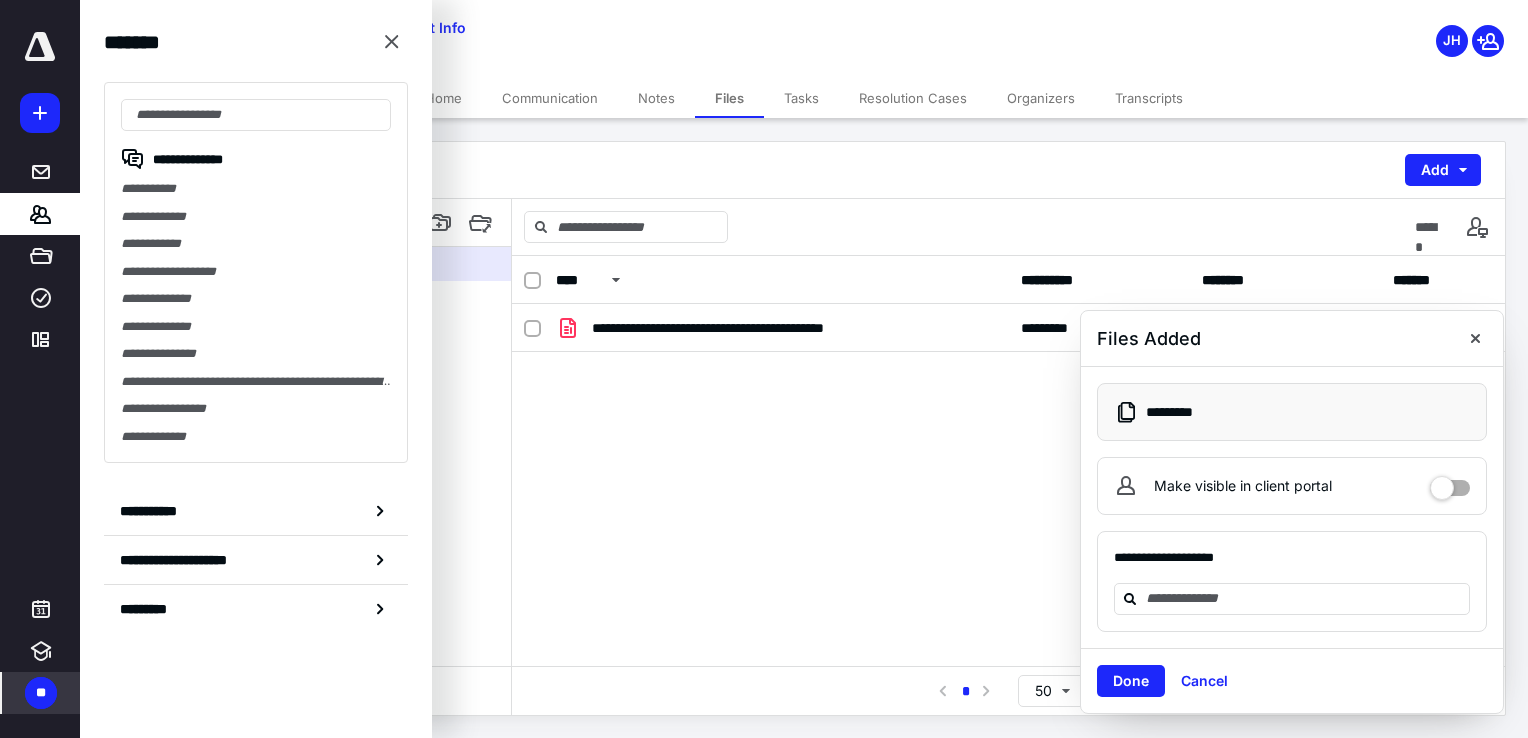 drag, startPoint x: 221, startPoint y: 503, endPoint x: 421, endPoint y: 522, distance: 200.90047 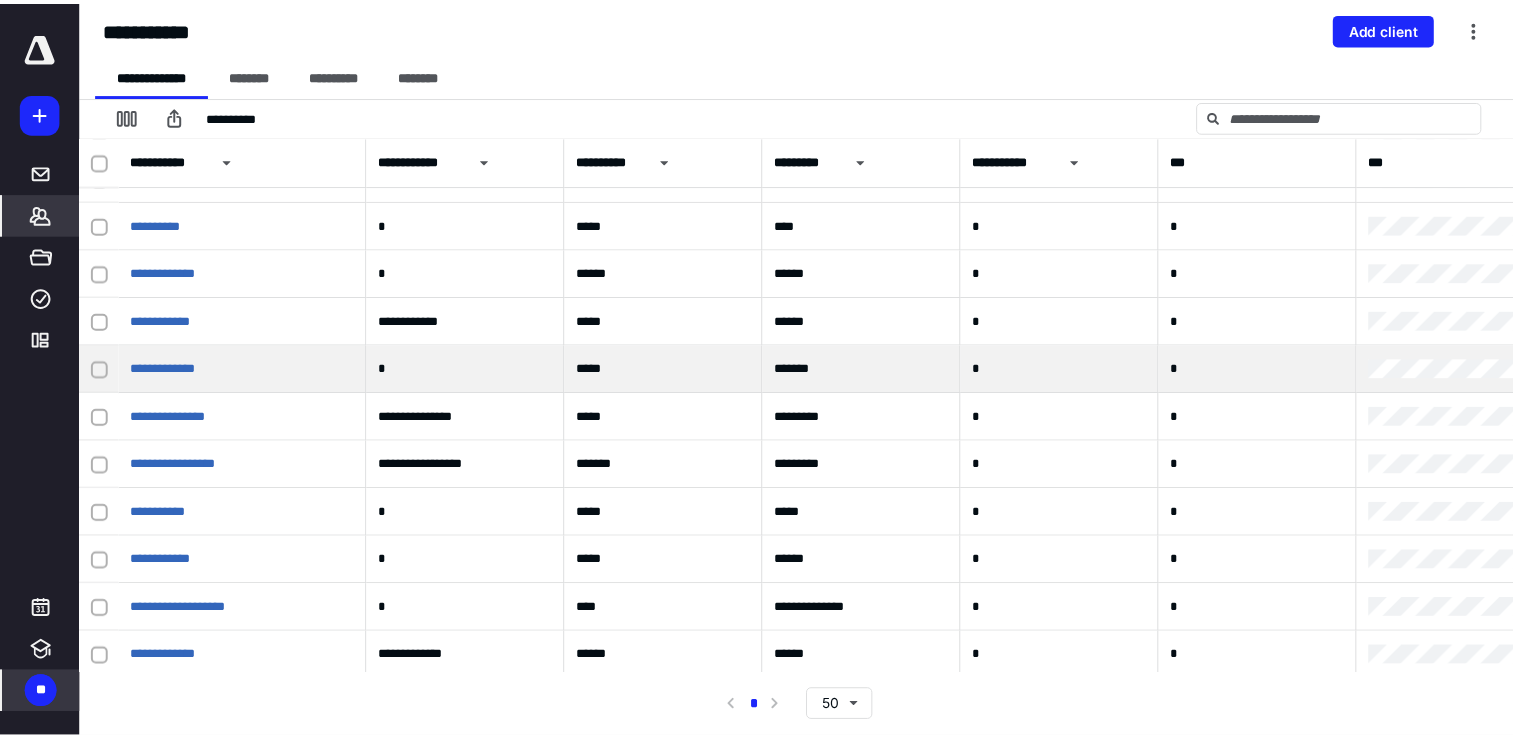 scroll, scrollTop: 1438, scrollLeft: 0, axis: vertical 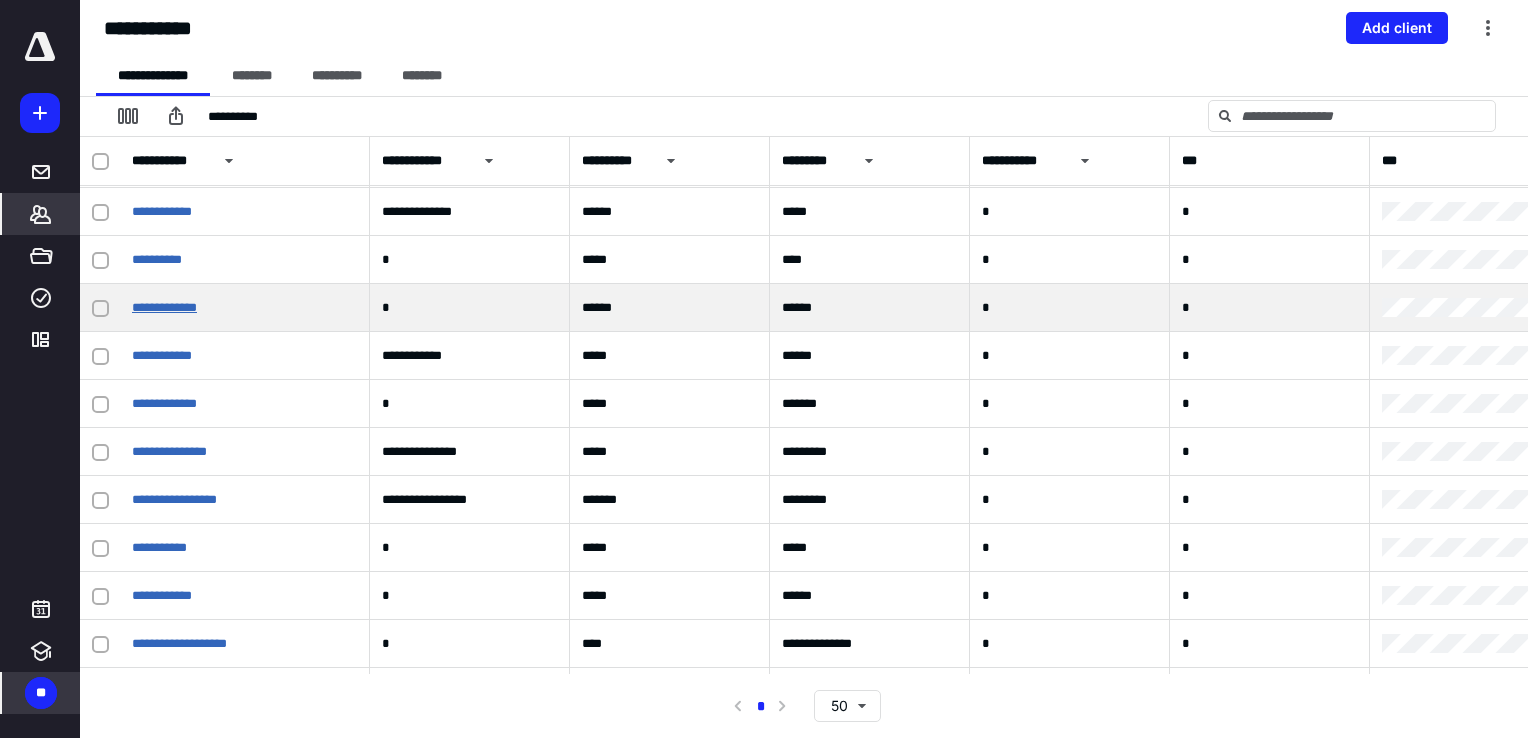 click on "**********" at bounding box center (164, 307) 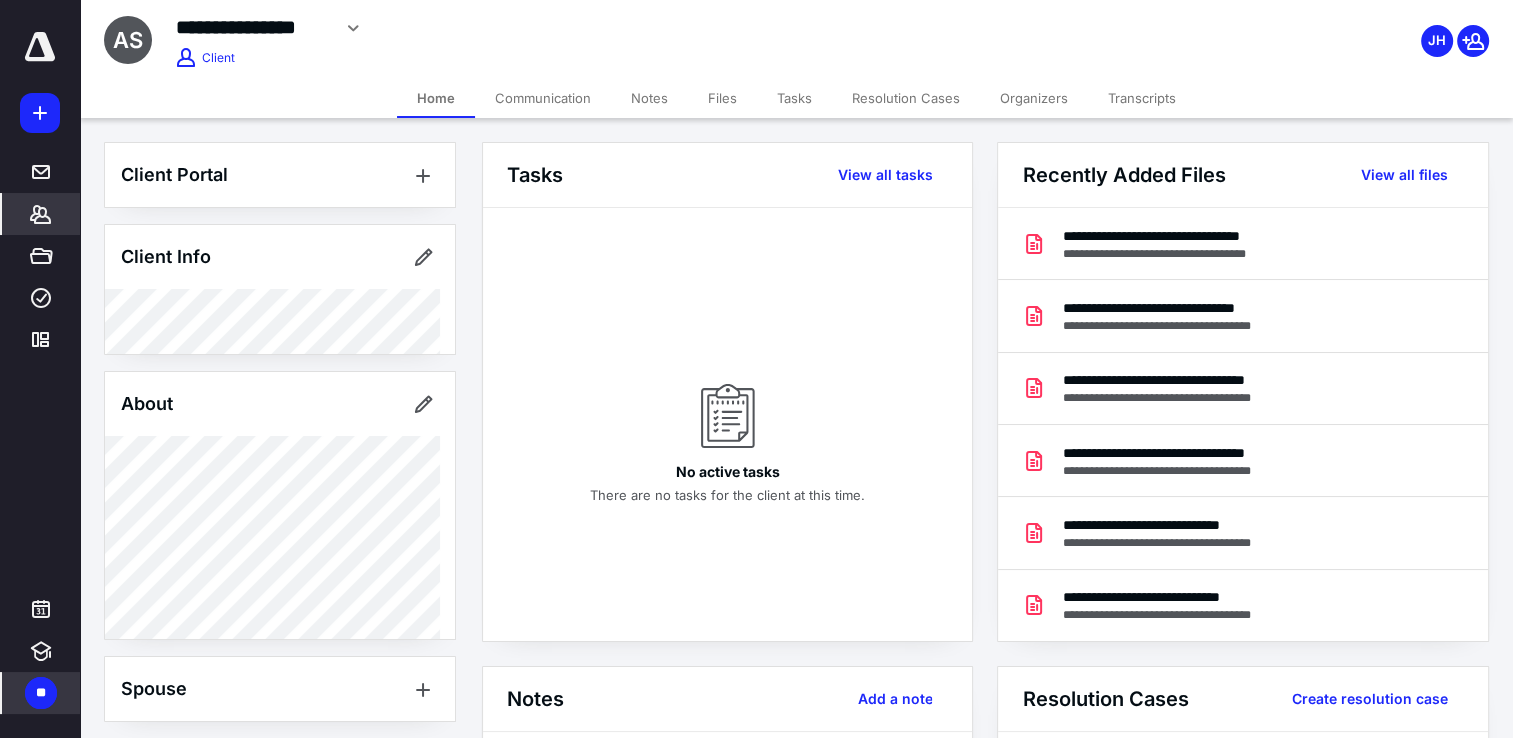 click on "Transcripts" at bounding box center (1142, 98) 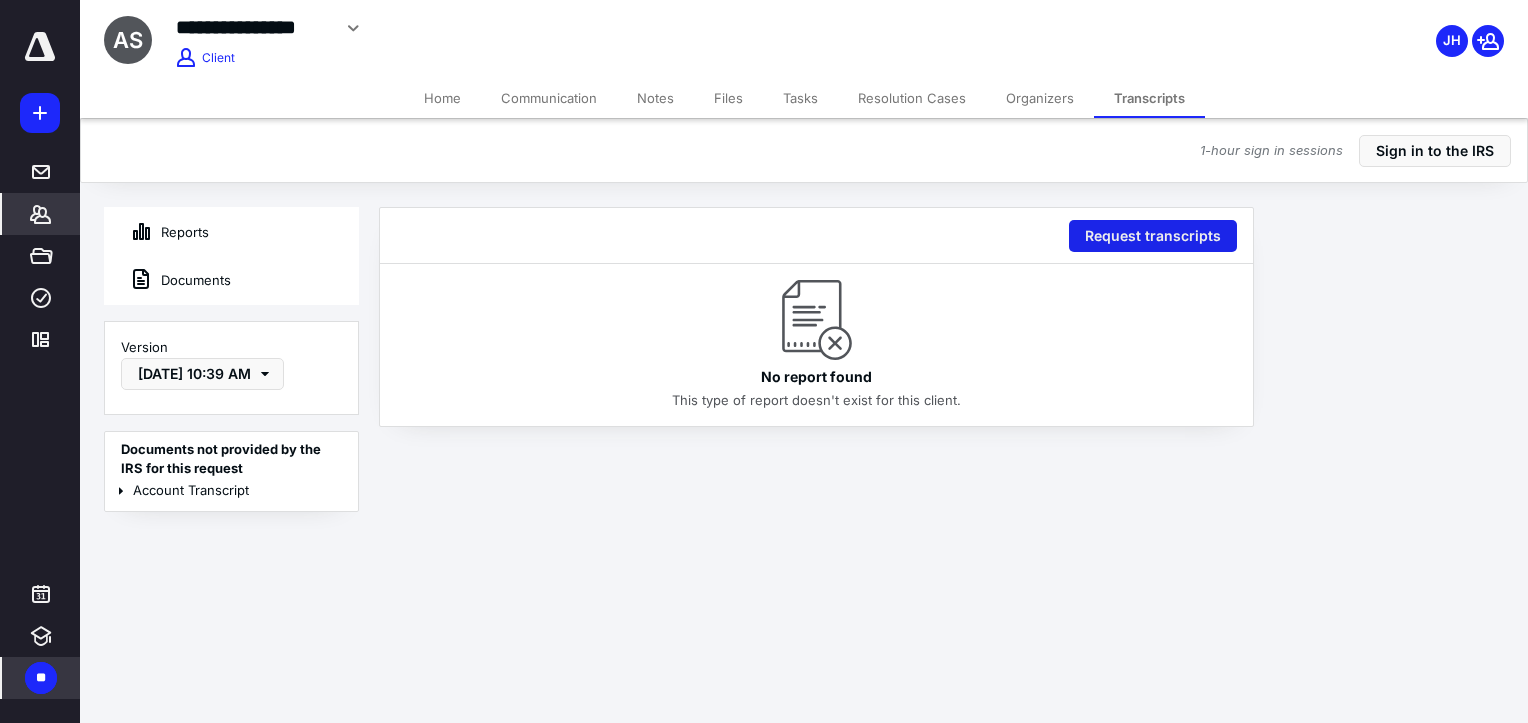 click on "Request transcripts" at bounding box center (1153, 236) 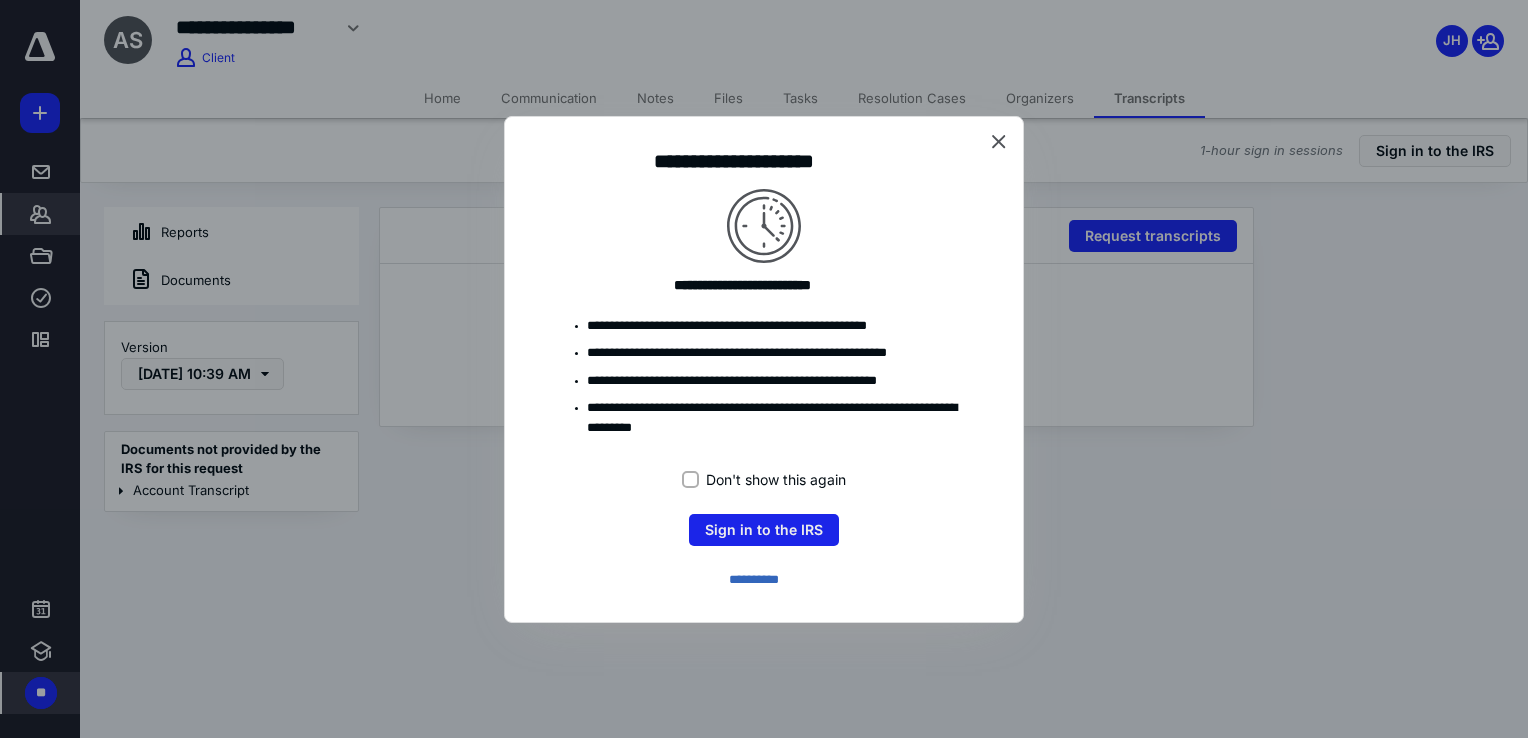 click on "Sign in to the IRS" at bounding box center (764, 530) 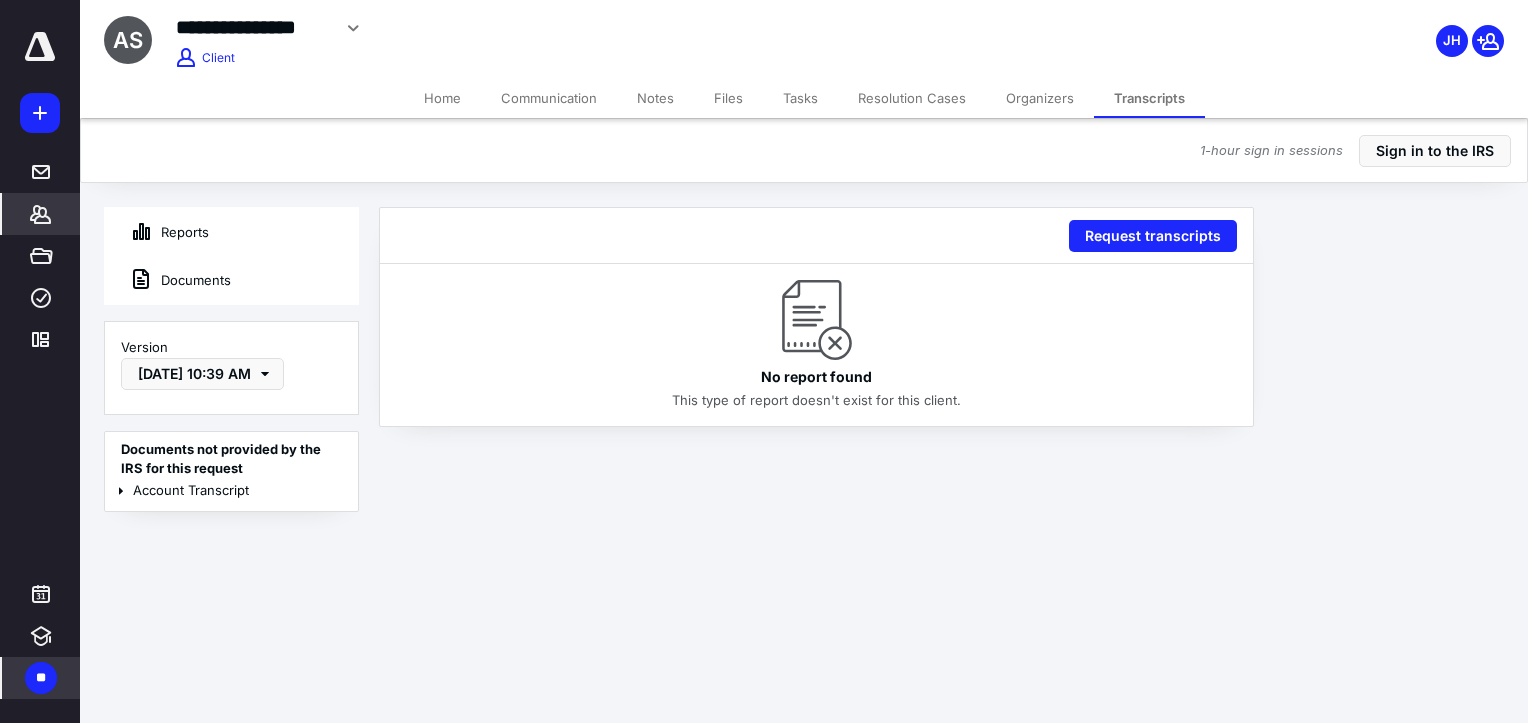 click on "Home" at bounding box center (442, 98) 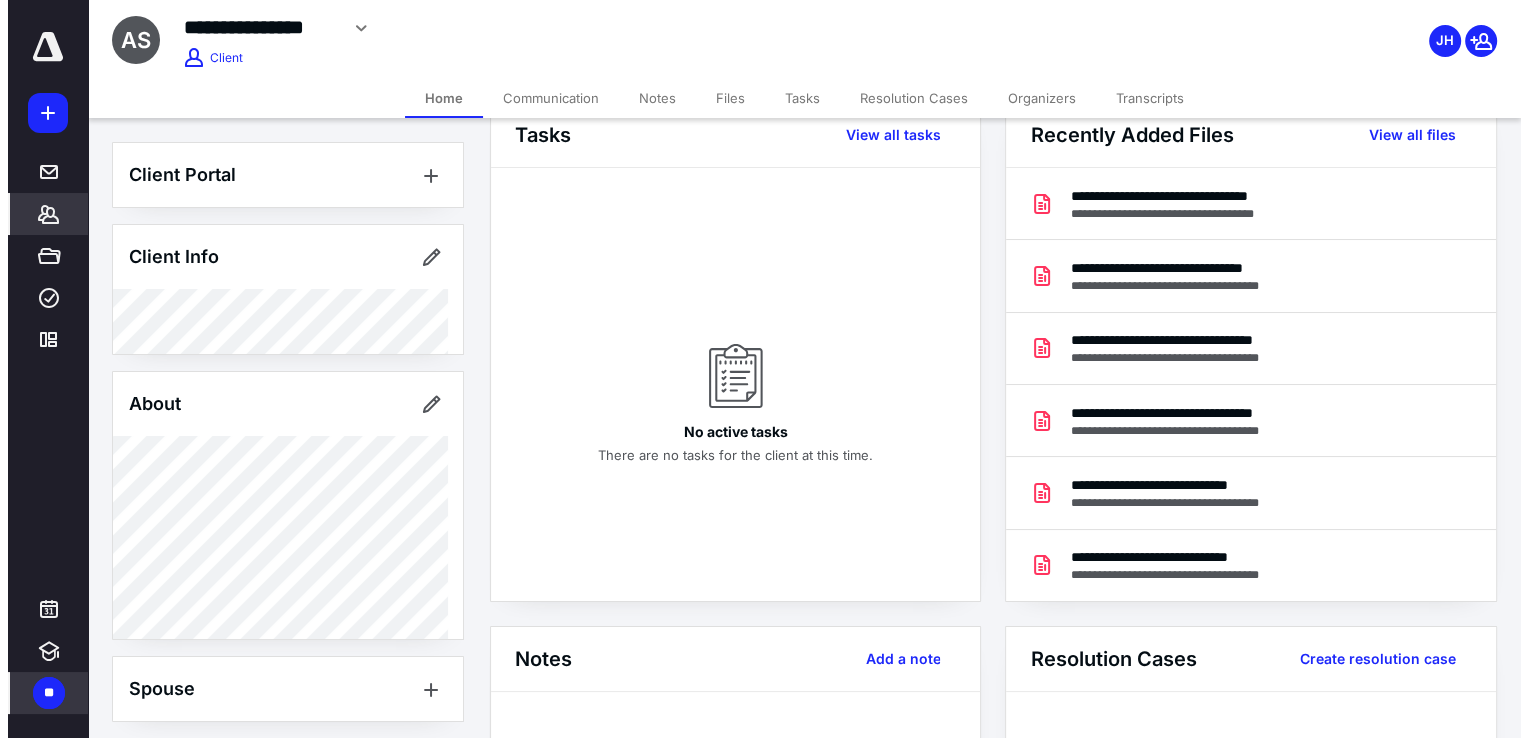 scroll, scrollTop: 0, scrollLeft: 0, axis: both 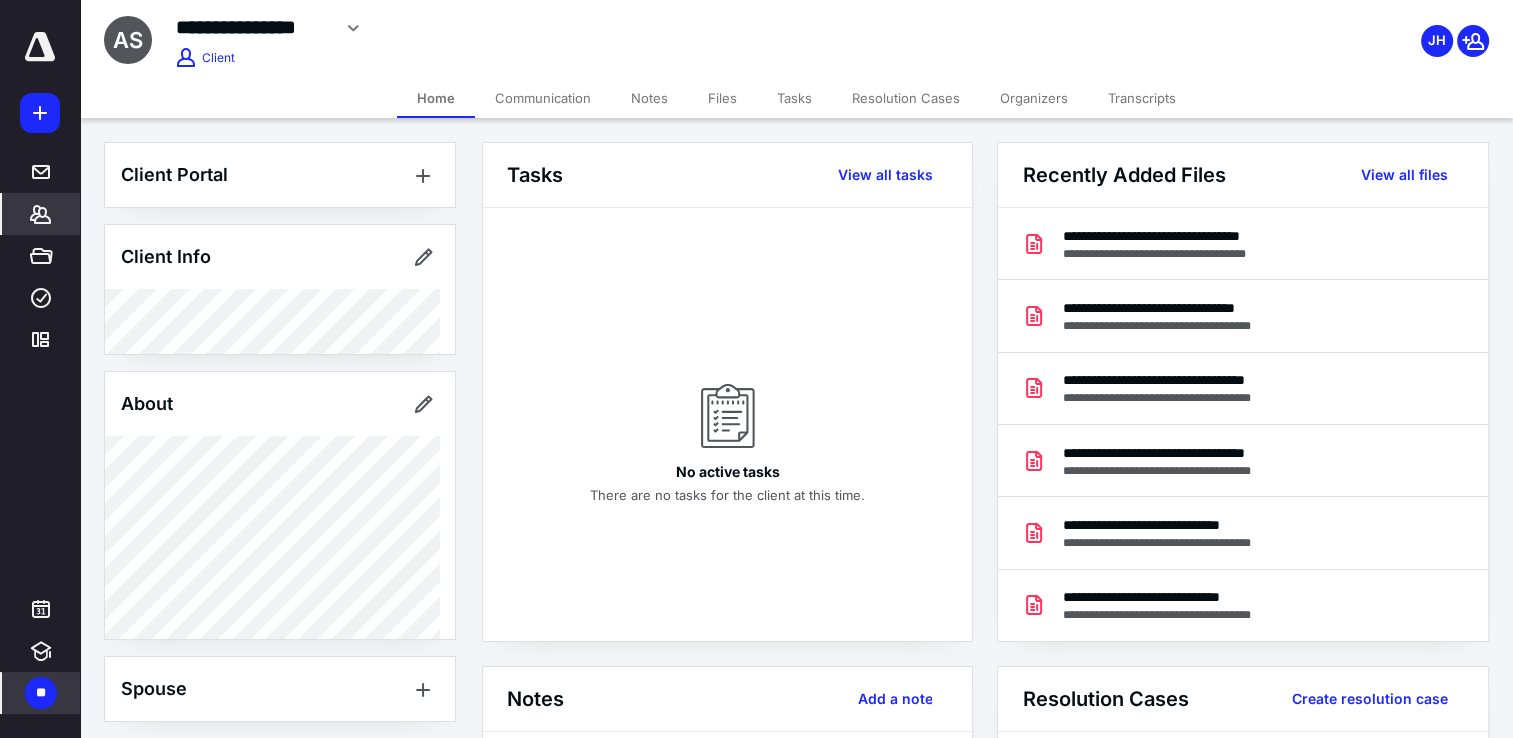 drag, startPoint x: 67, startPoint y: 210, endPoint x: 143, endPoint y: 165, distance: 88.32327 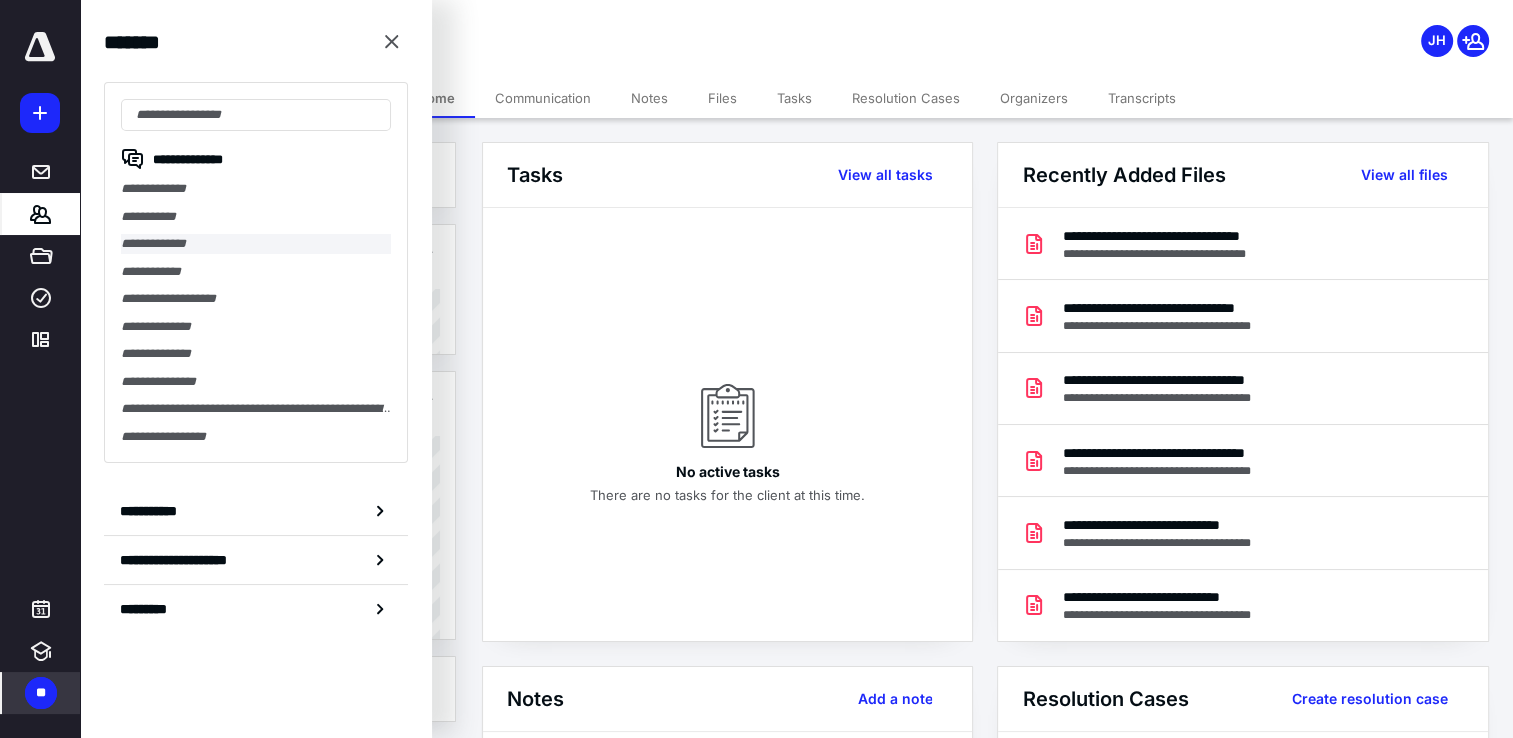 click on "**********" at bounding box center [256, 244] 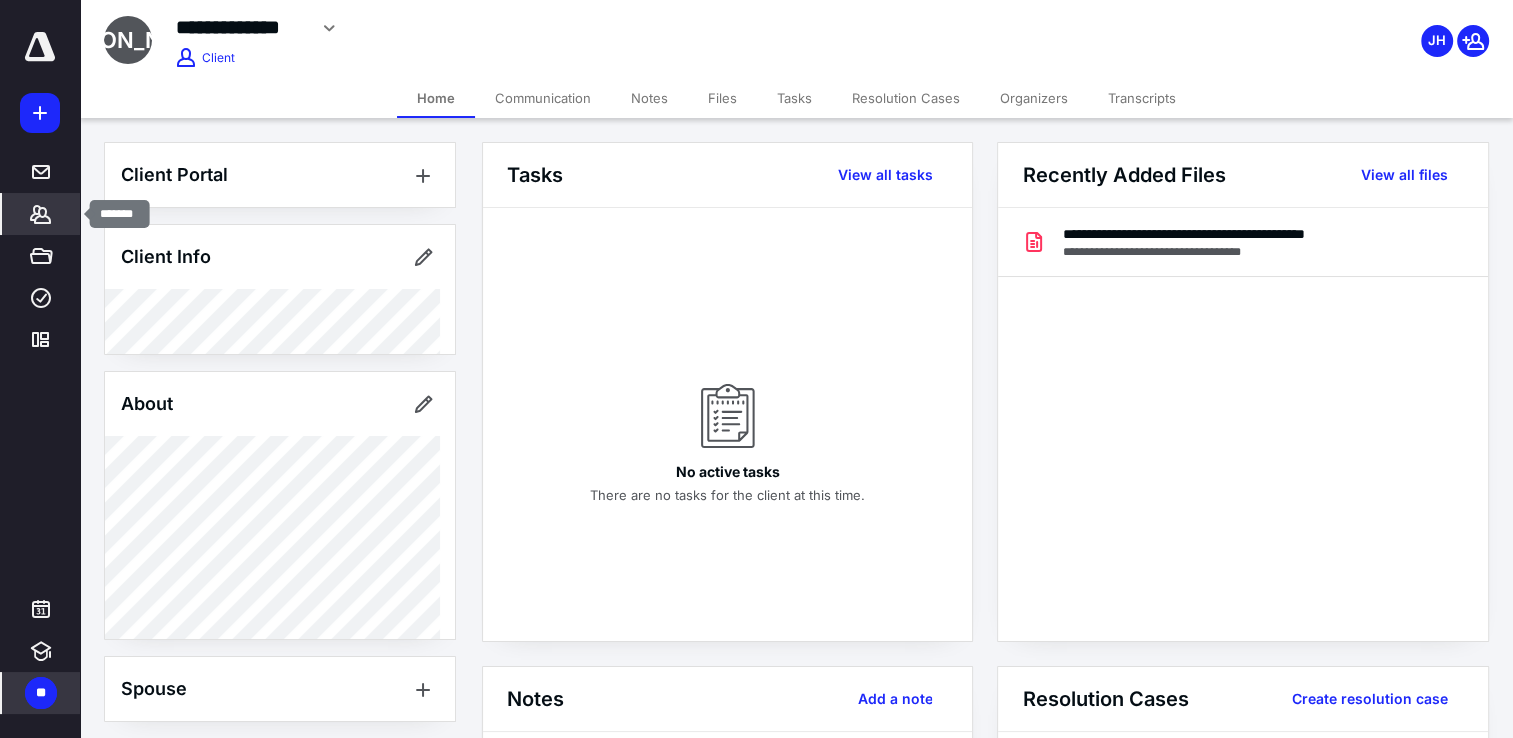 click 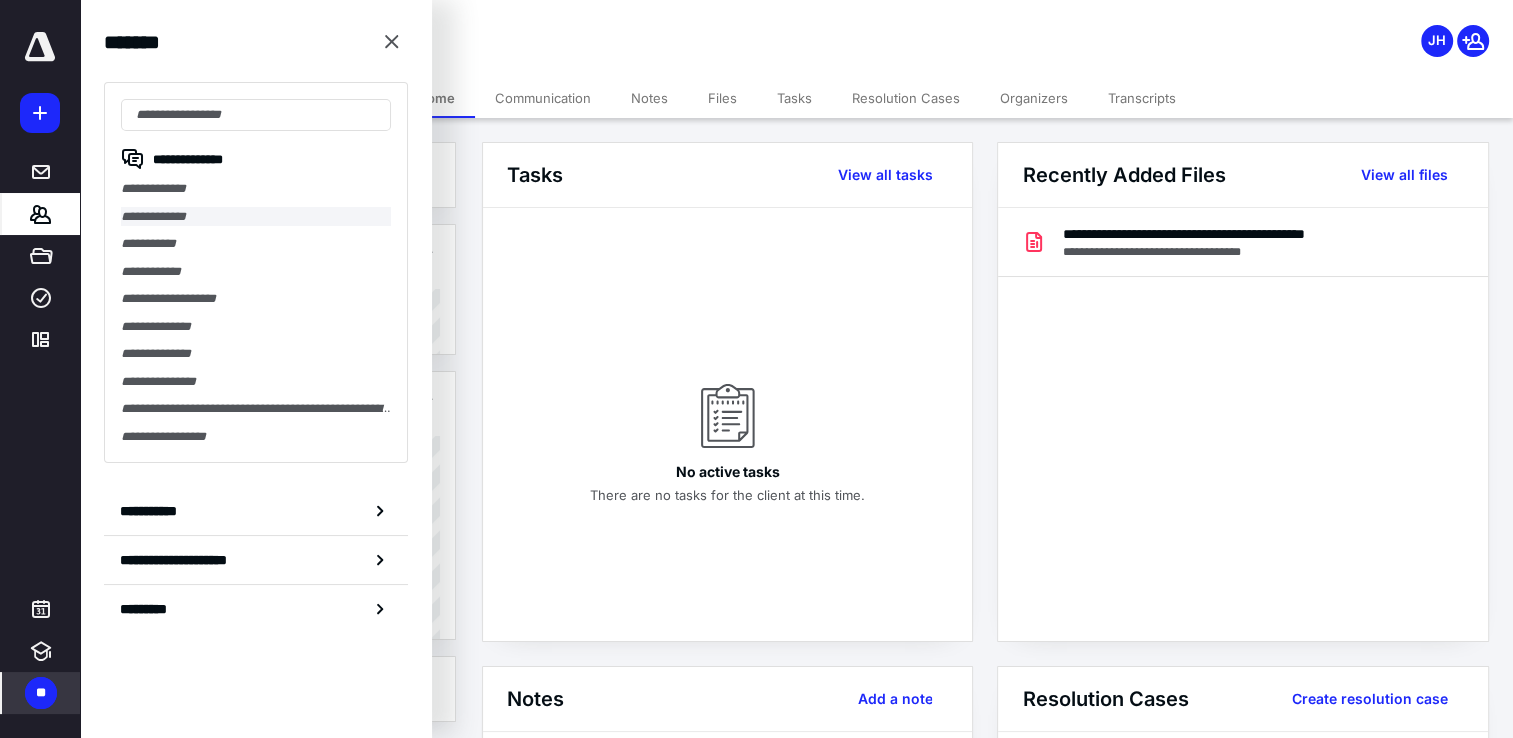 click on "**********" at bounding box center [256, 217] 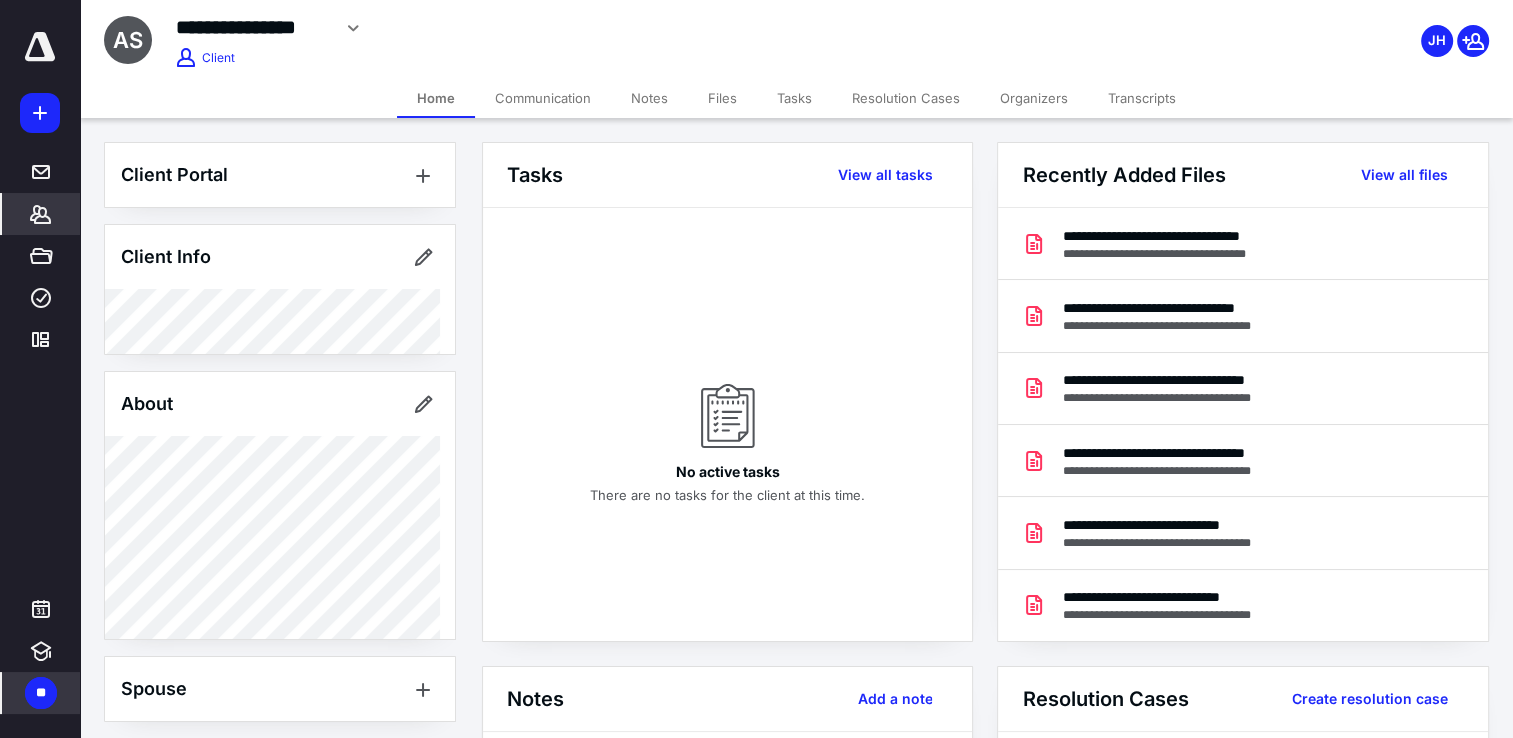 click on "Transcripts" at bounding box center [1142, 98] 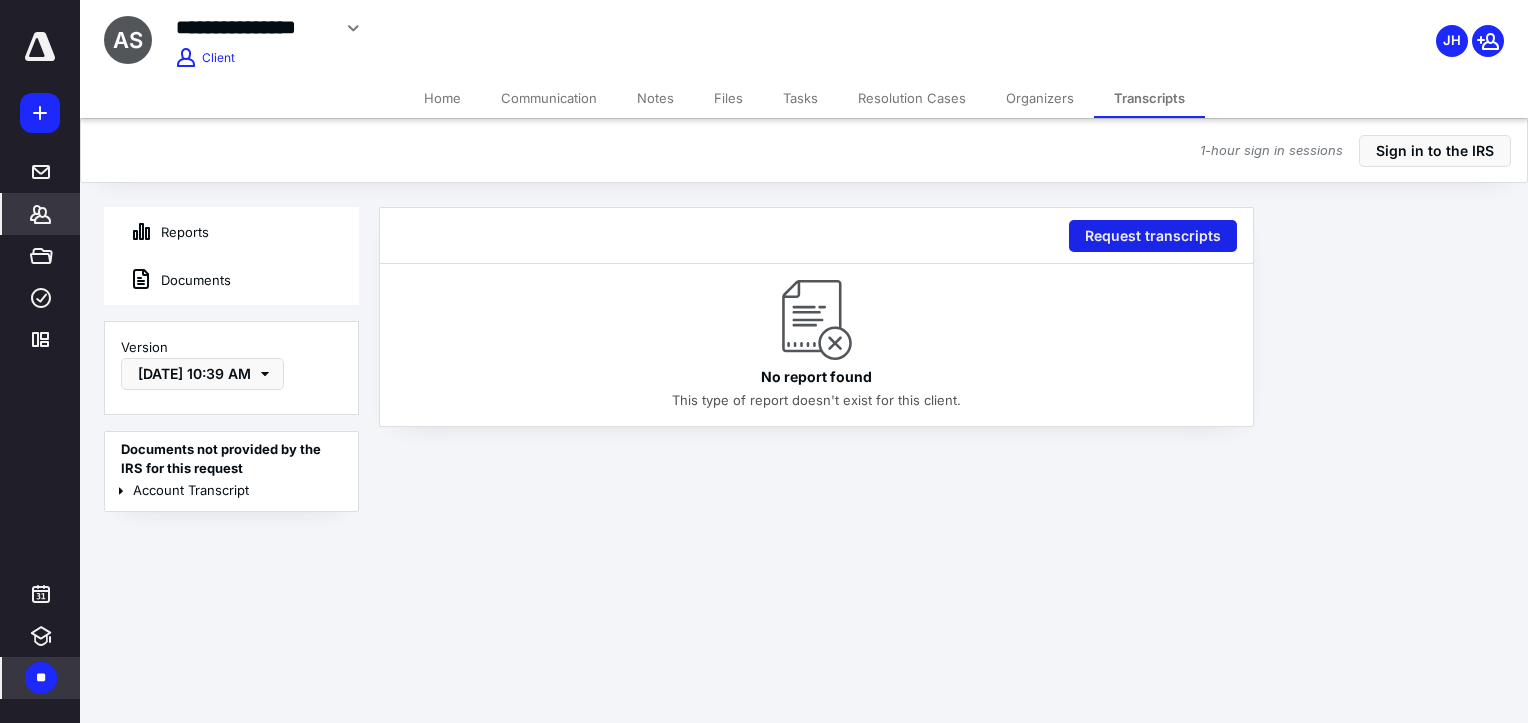 click on "Request transcripts" at bounding box center (1153, 236) 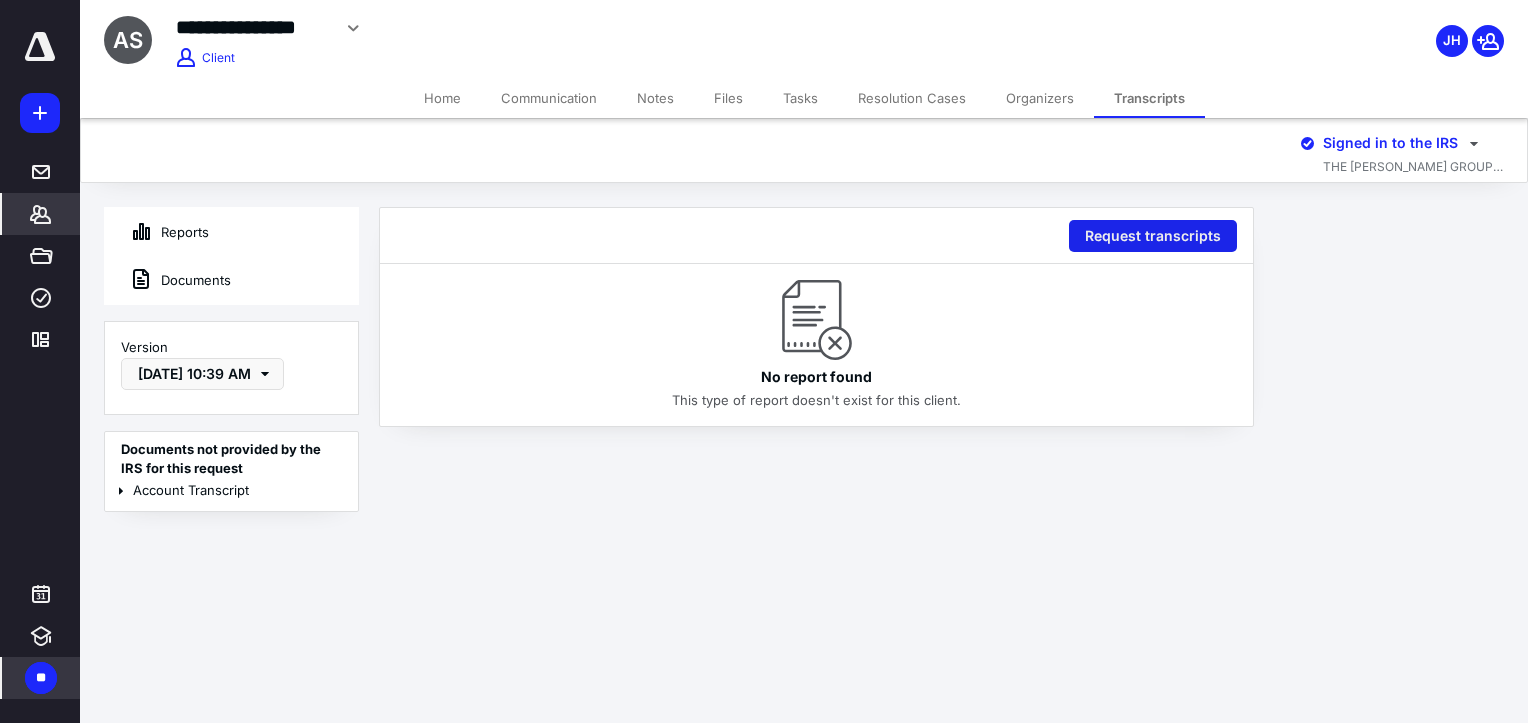 click on "Request transcripts" at bounding box center [1153, 236] 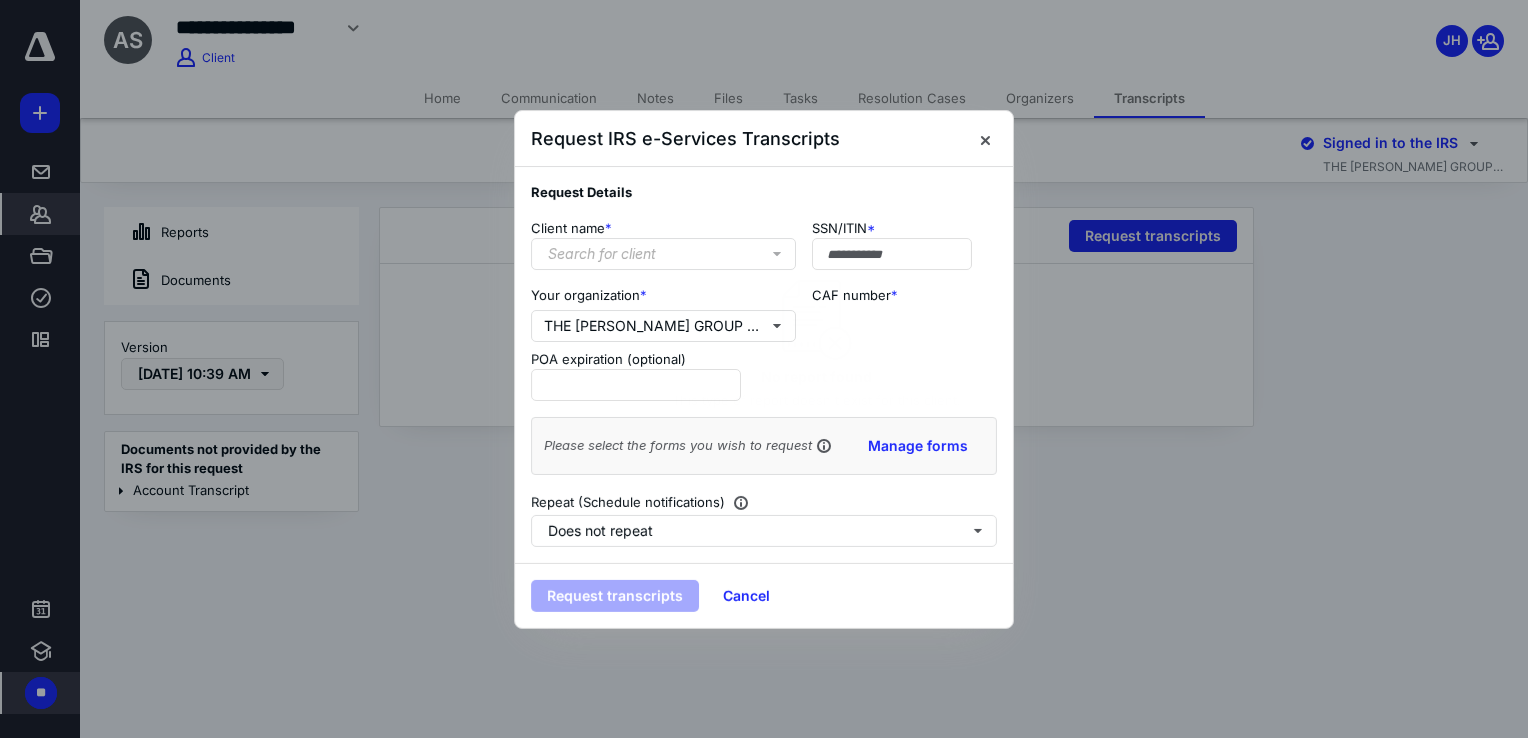 type on "**********" 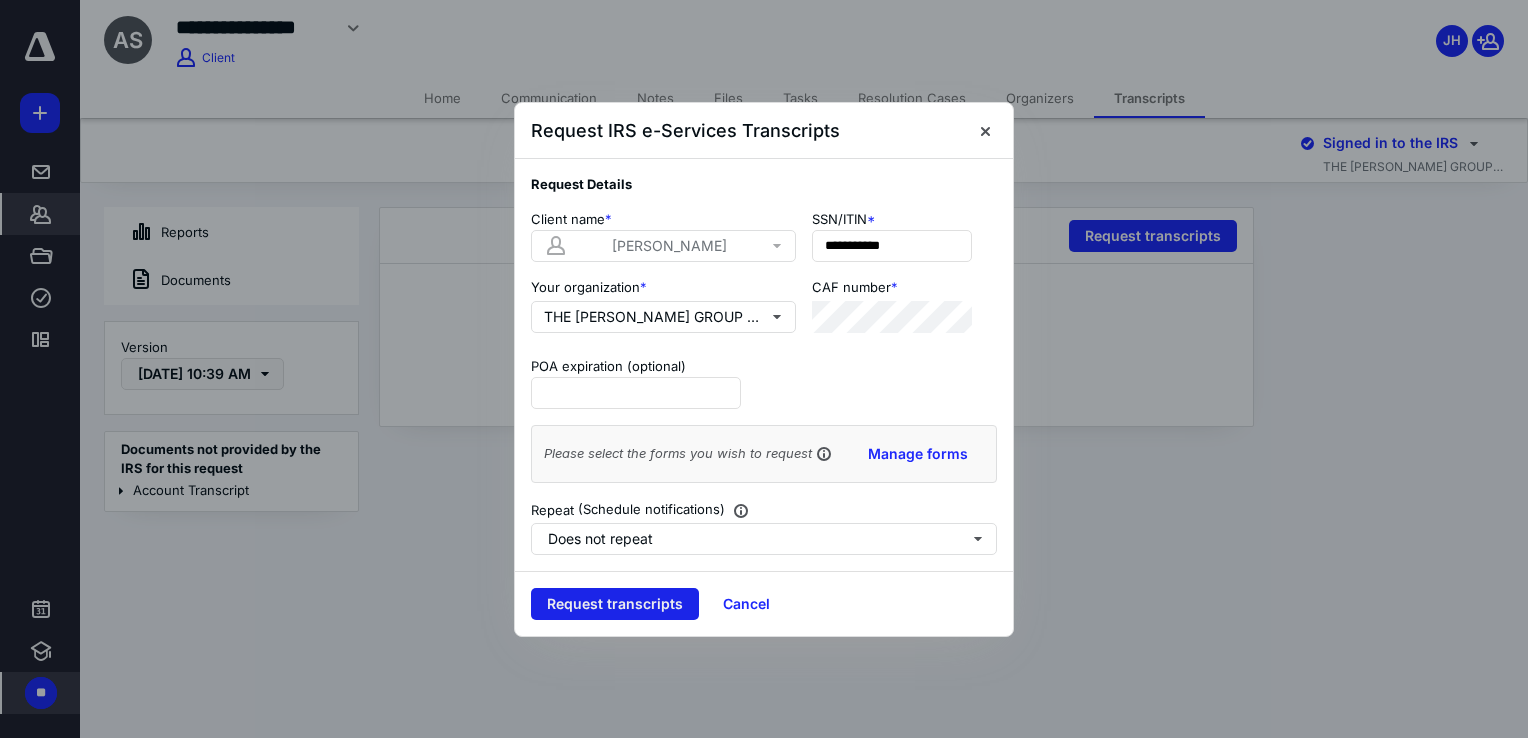 click on "Request transcripts" at bounding box center [615, 604] 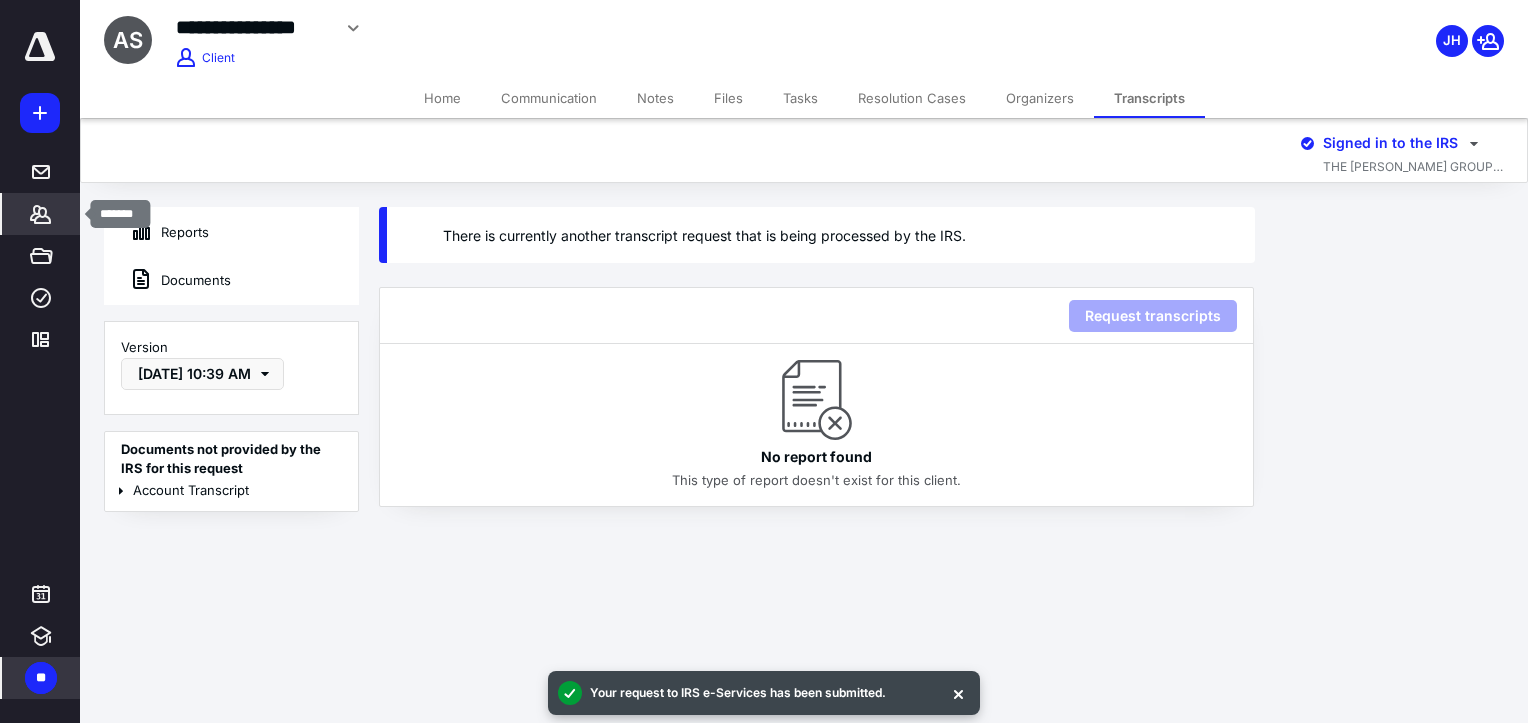 click 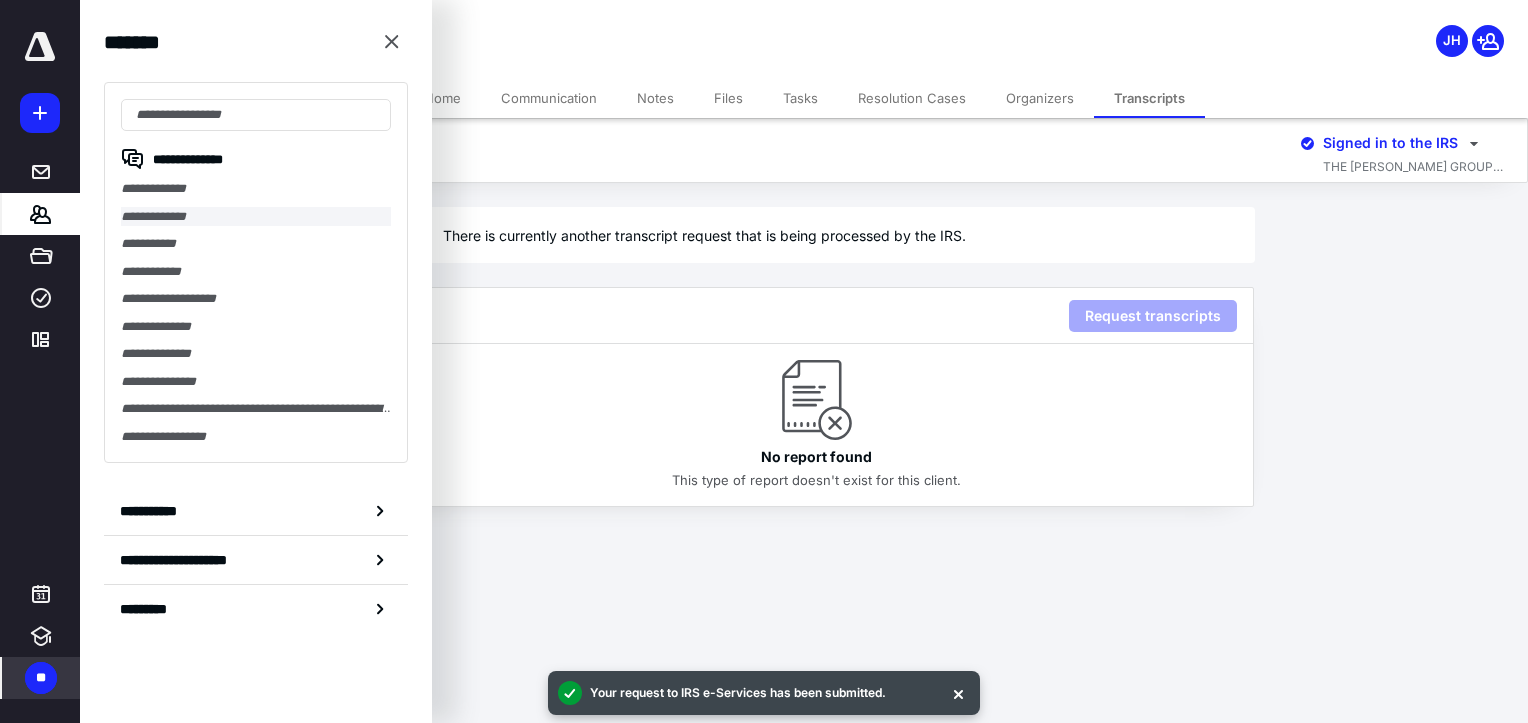 click on "**********" at bounding box center [256, 217] 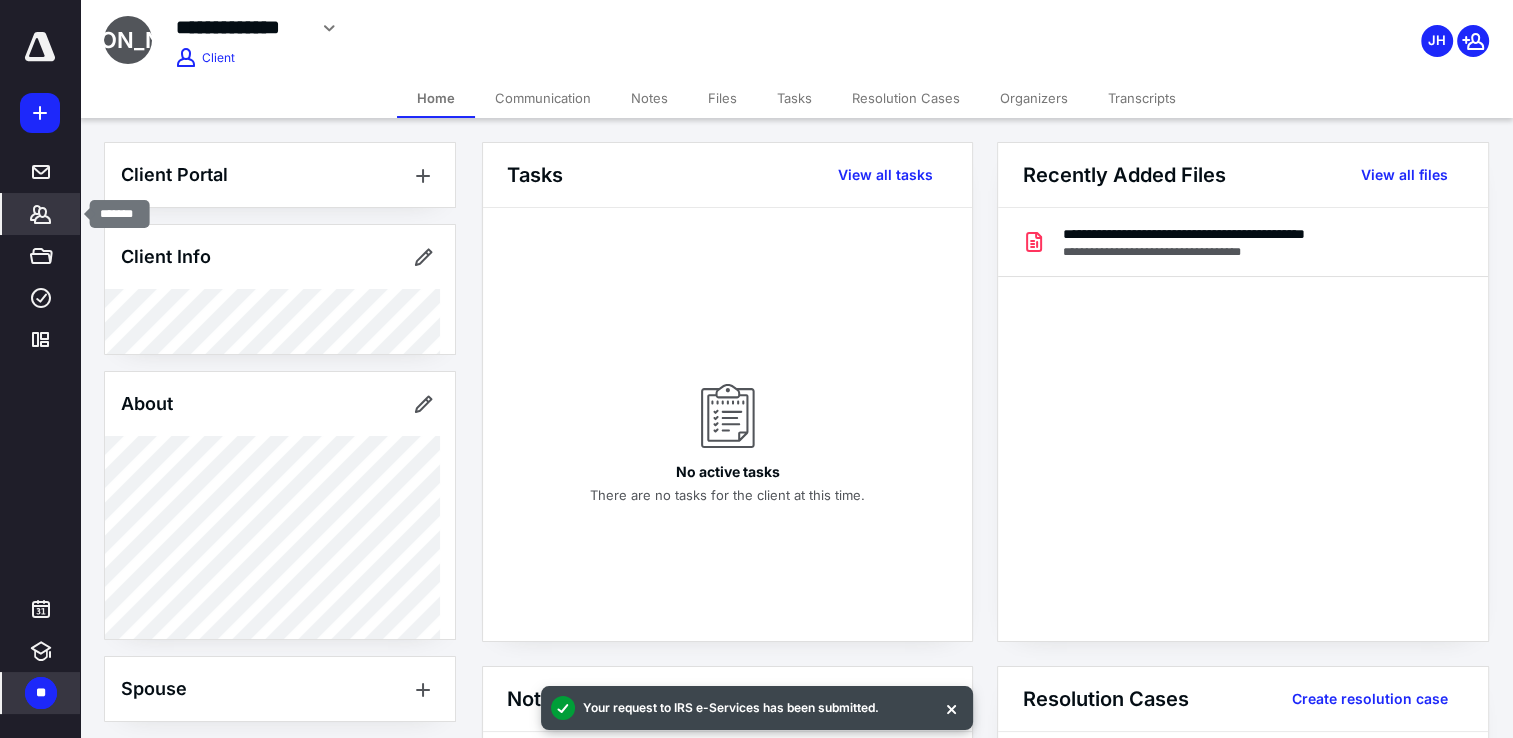 click 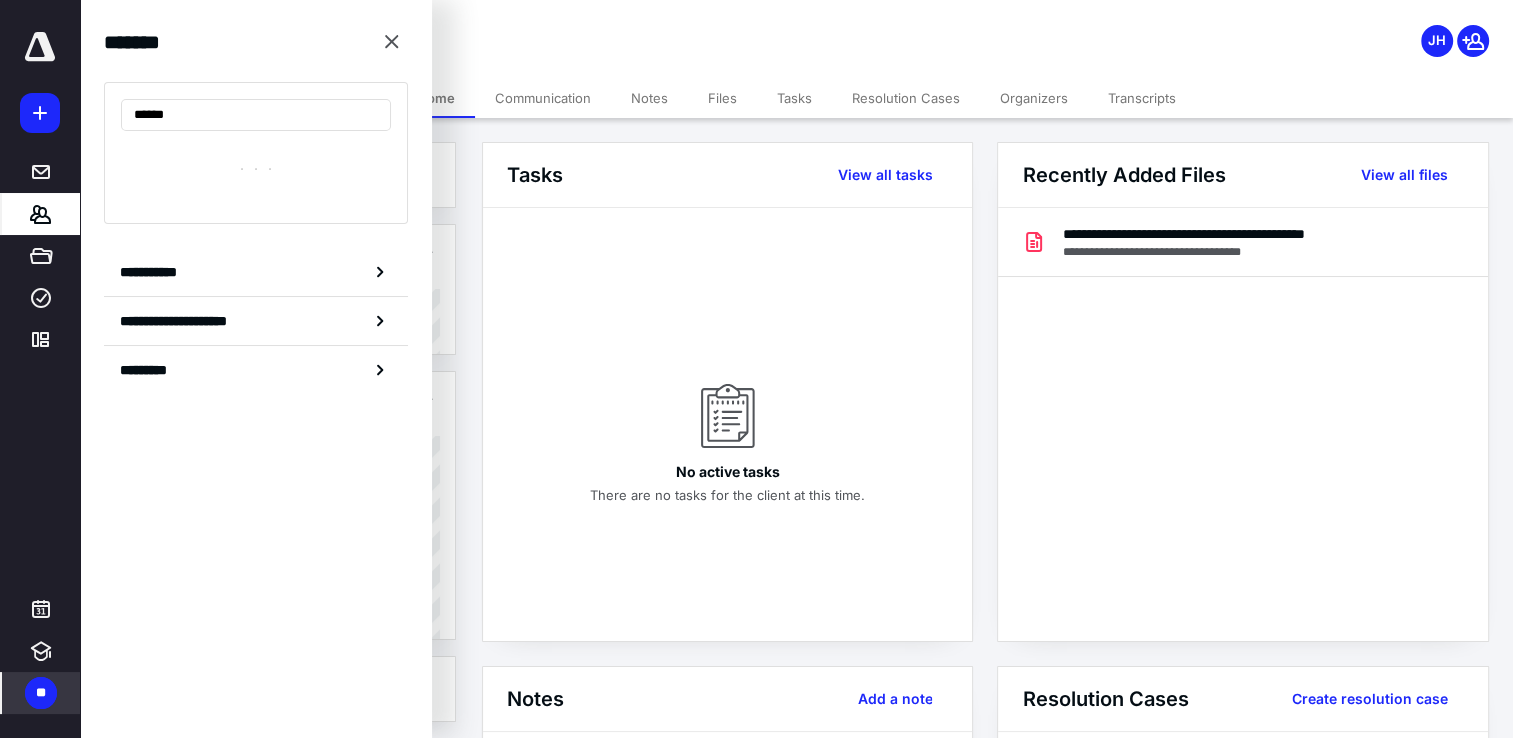 type on "******" 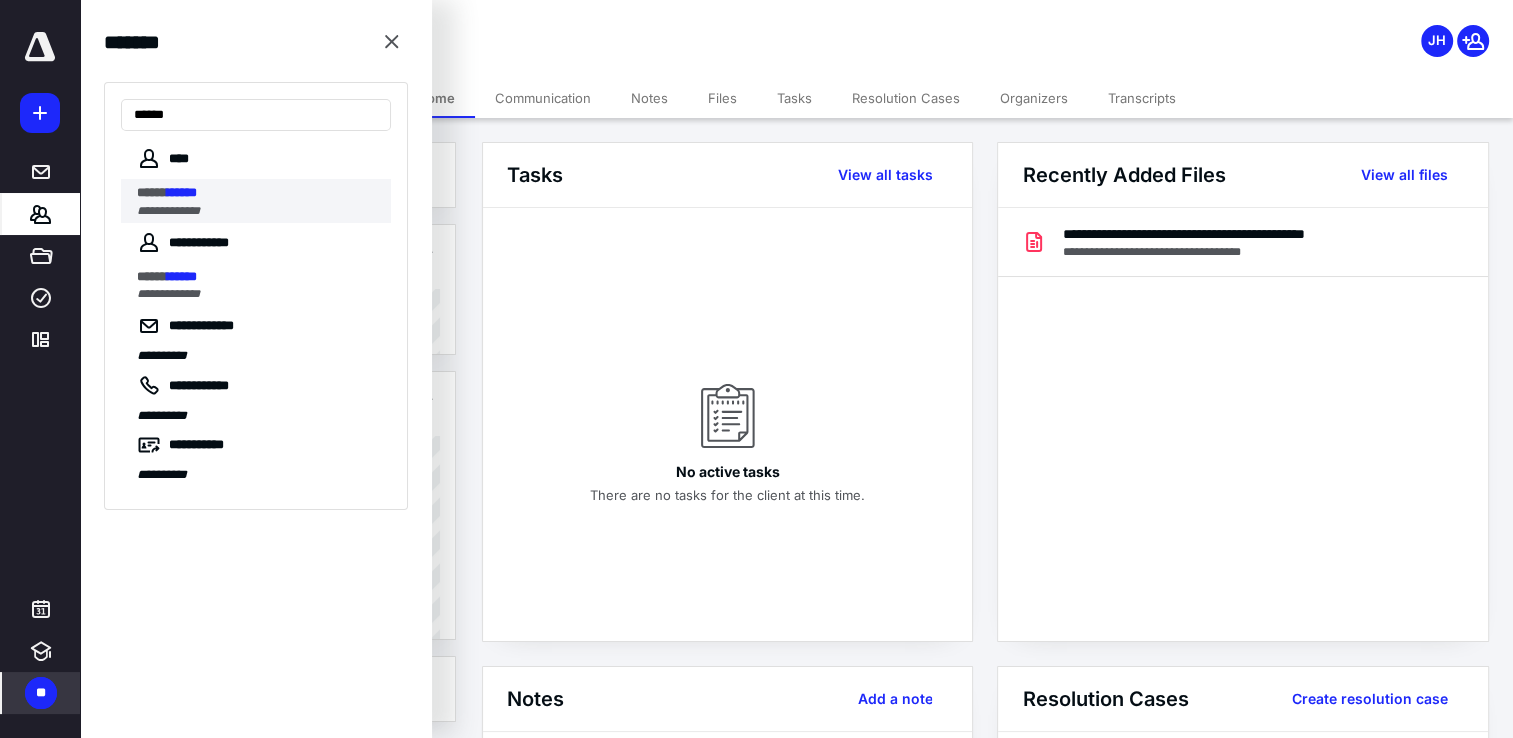 click on "***** ******" at bounding box center [258, 193] 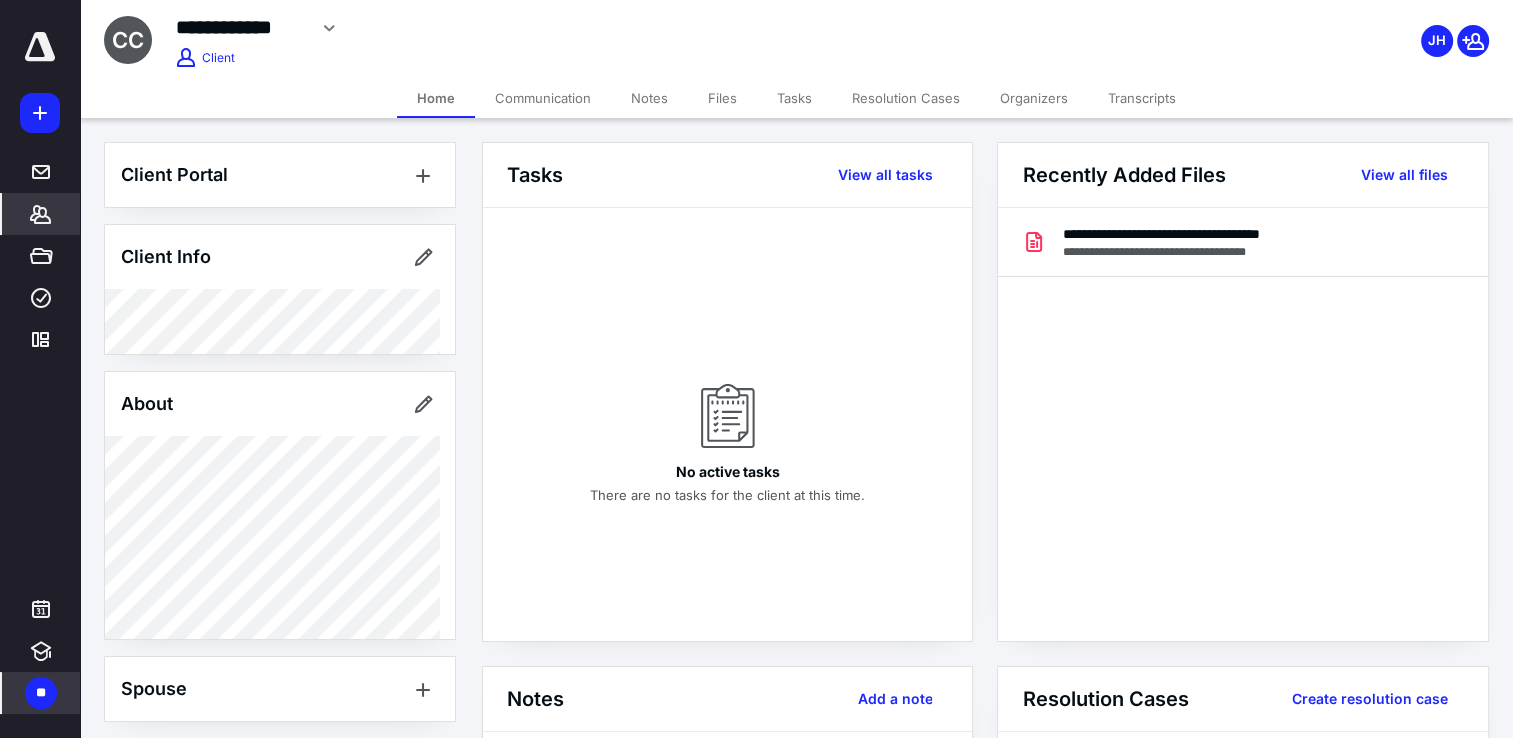 click on "Transcripts" at bounding box center [1142, 98] 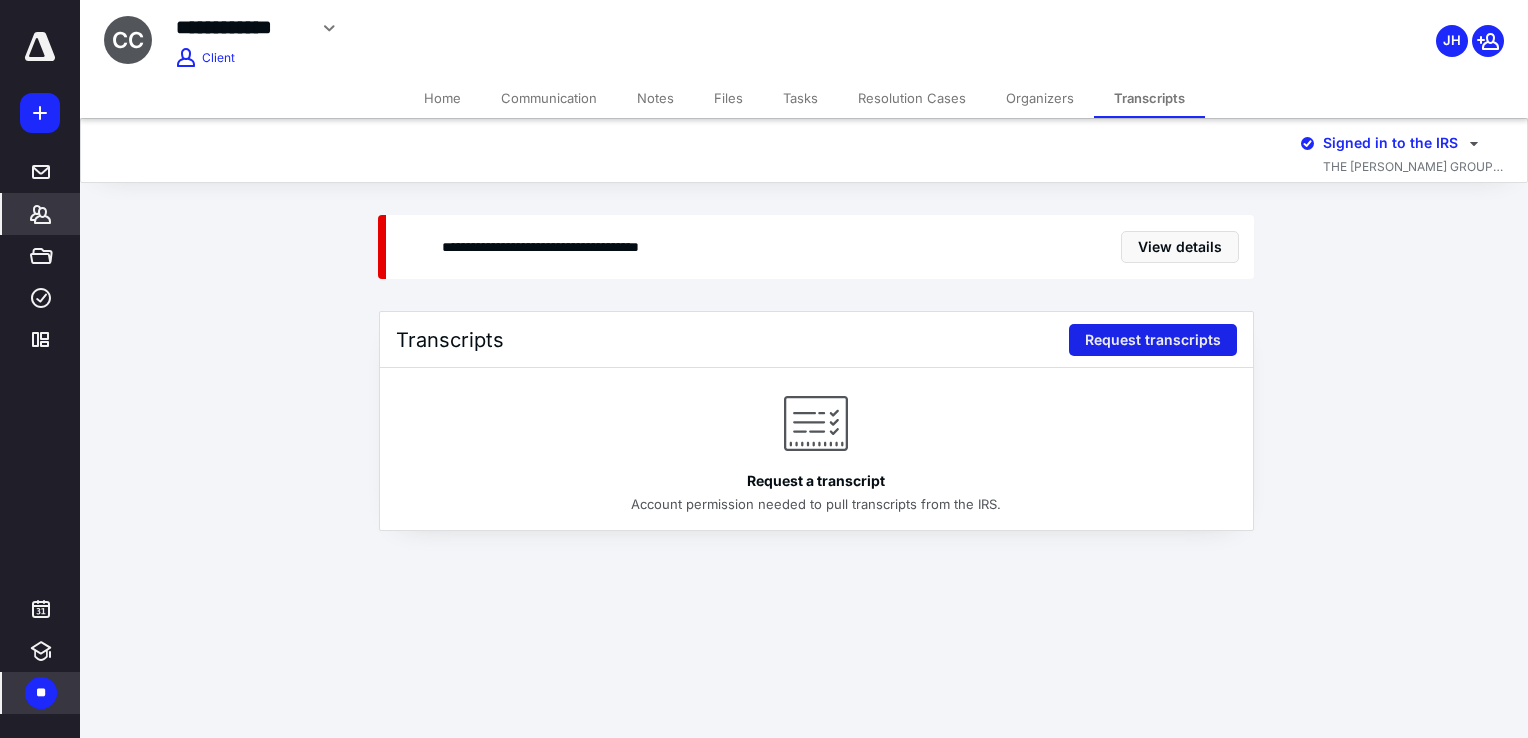 click on "Request transcripts" at bounding box center [1153, 340] 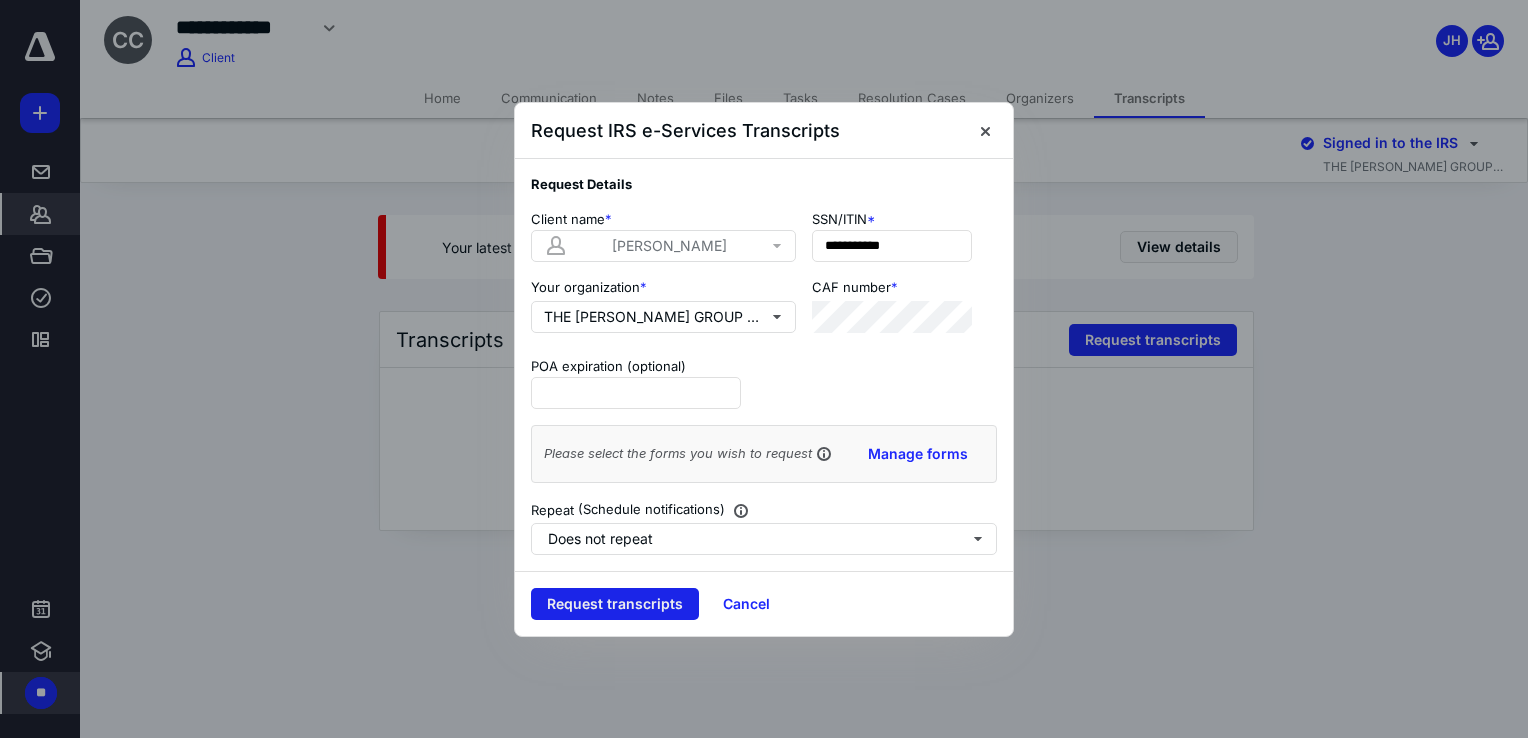 click on "Request transcripts" at bounding box center (615, 604) 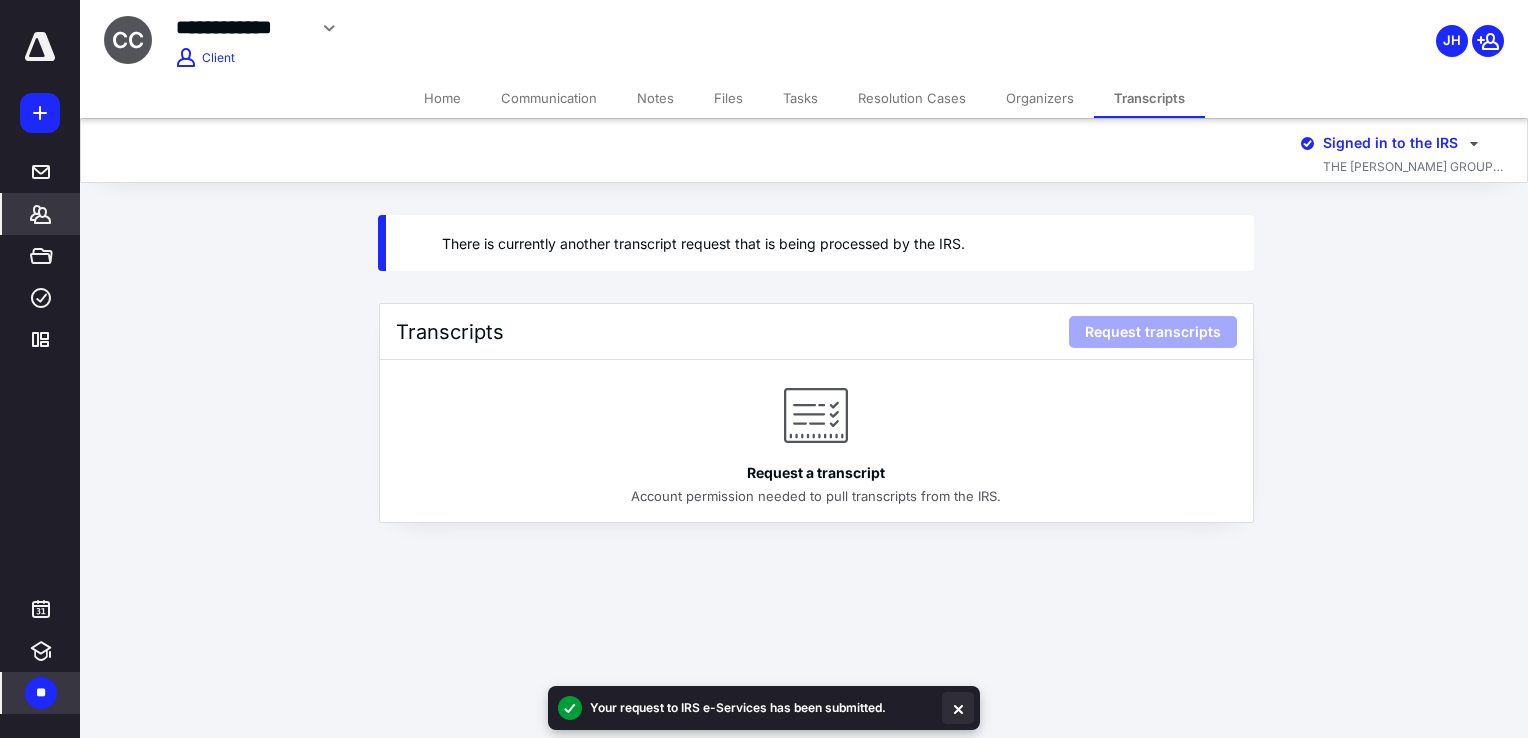 click at bounding box center [958, 708] 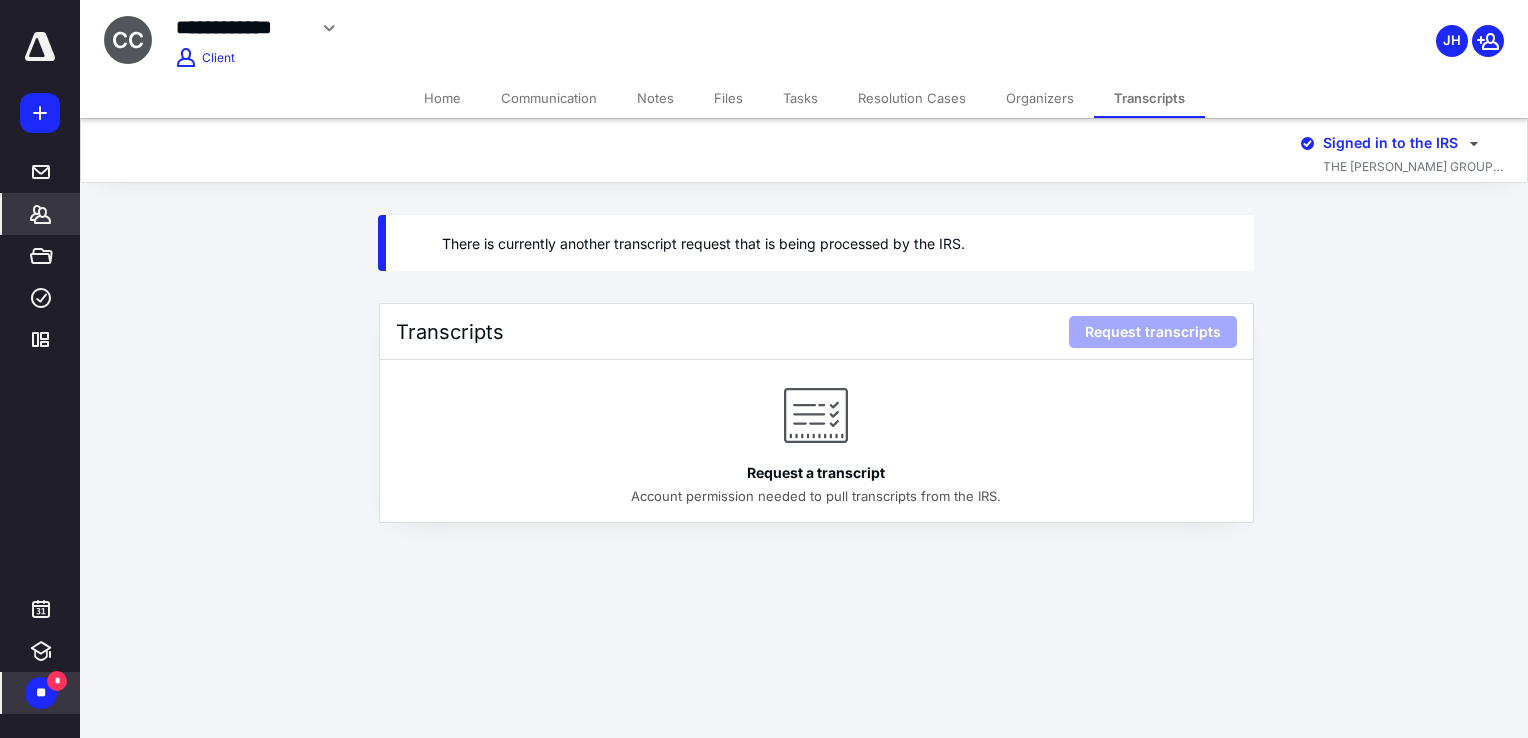 click on "**" at bounding box center [41, 693] 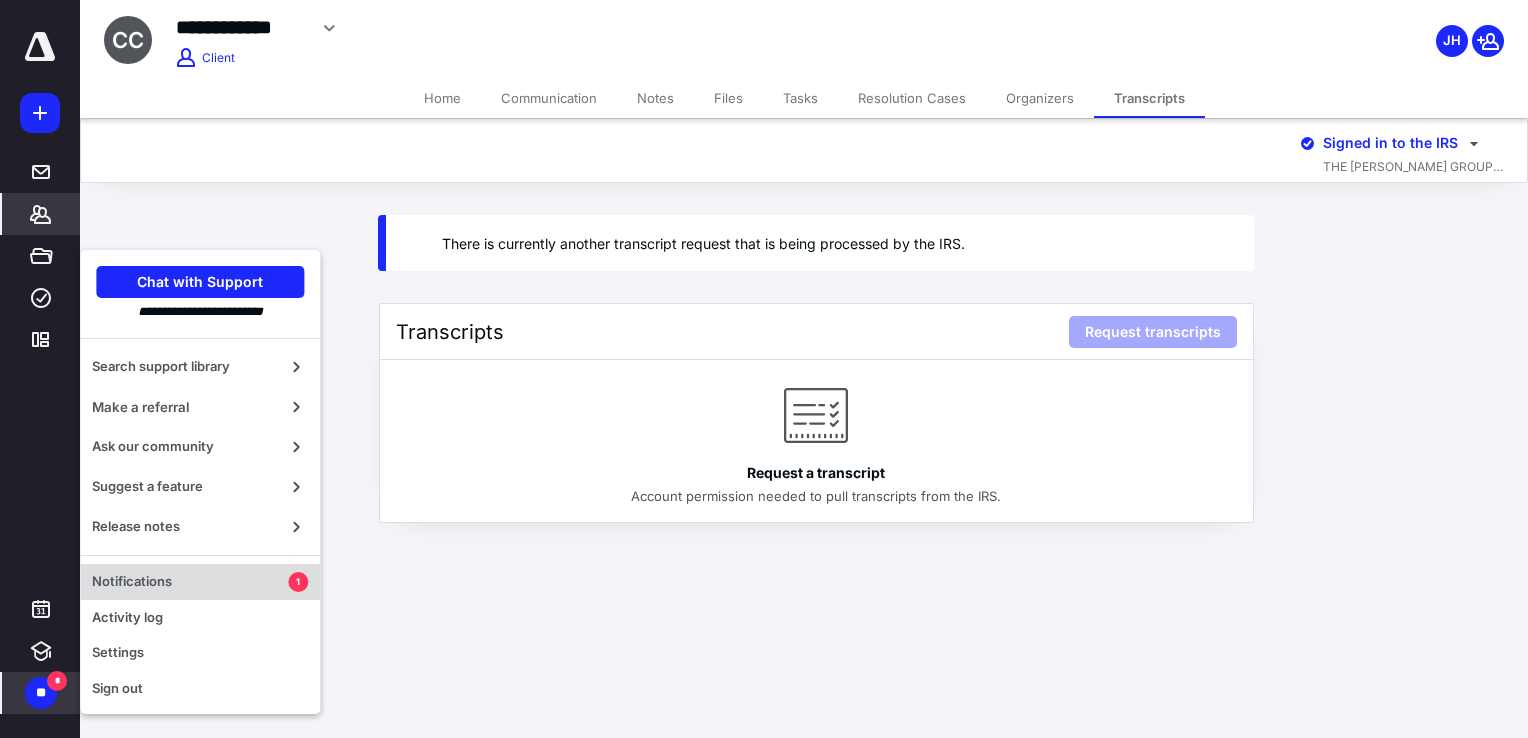 click on "Notifications" at bounding box center [190, 582] 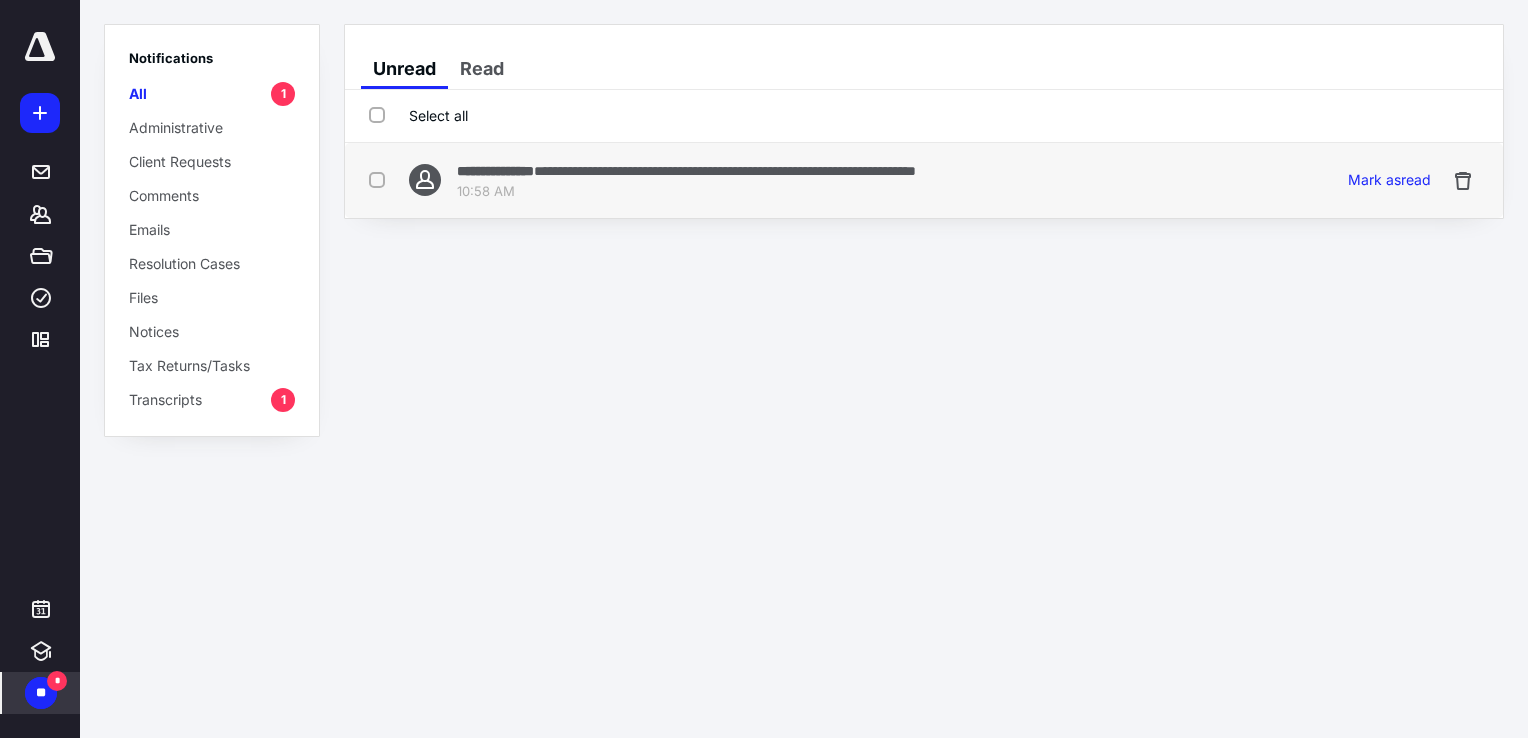 click on "10:58 AM" at bounding box center [686, 192] 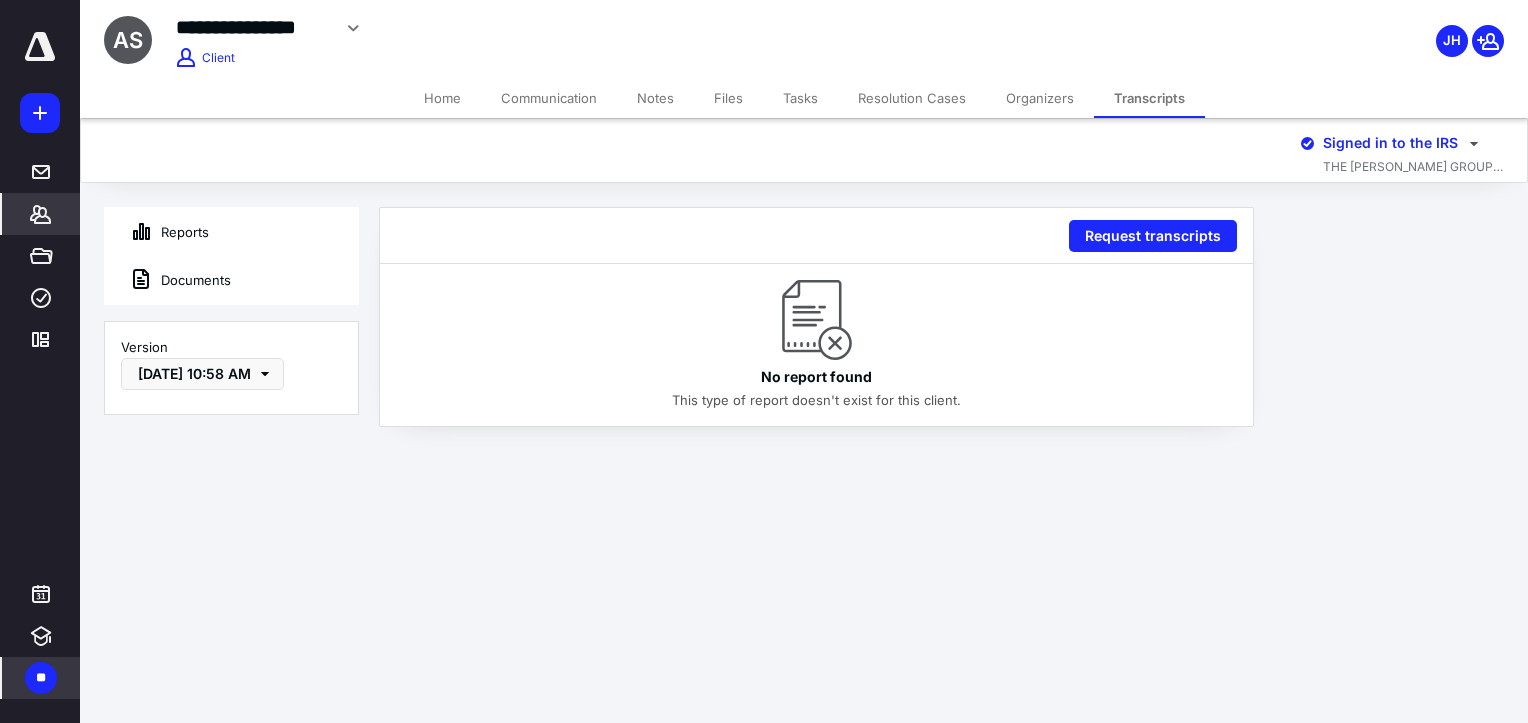click on "Documents" at bounding box center (168, 280) 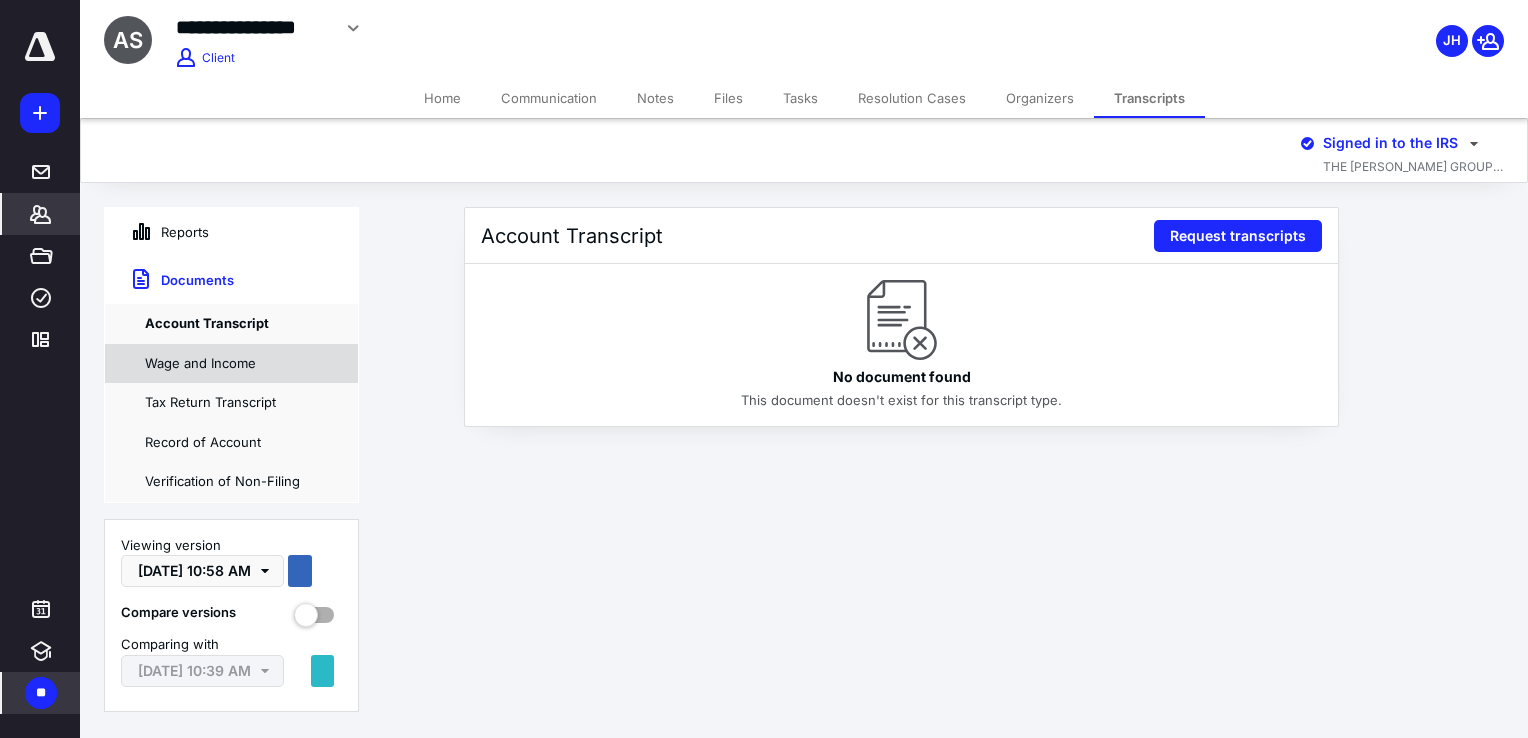 click on "Wage and Income" at bounding box center (231, 364) 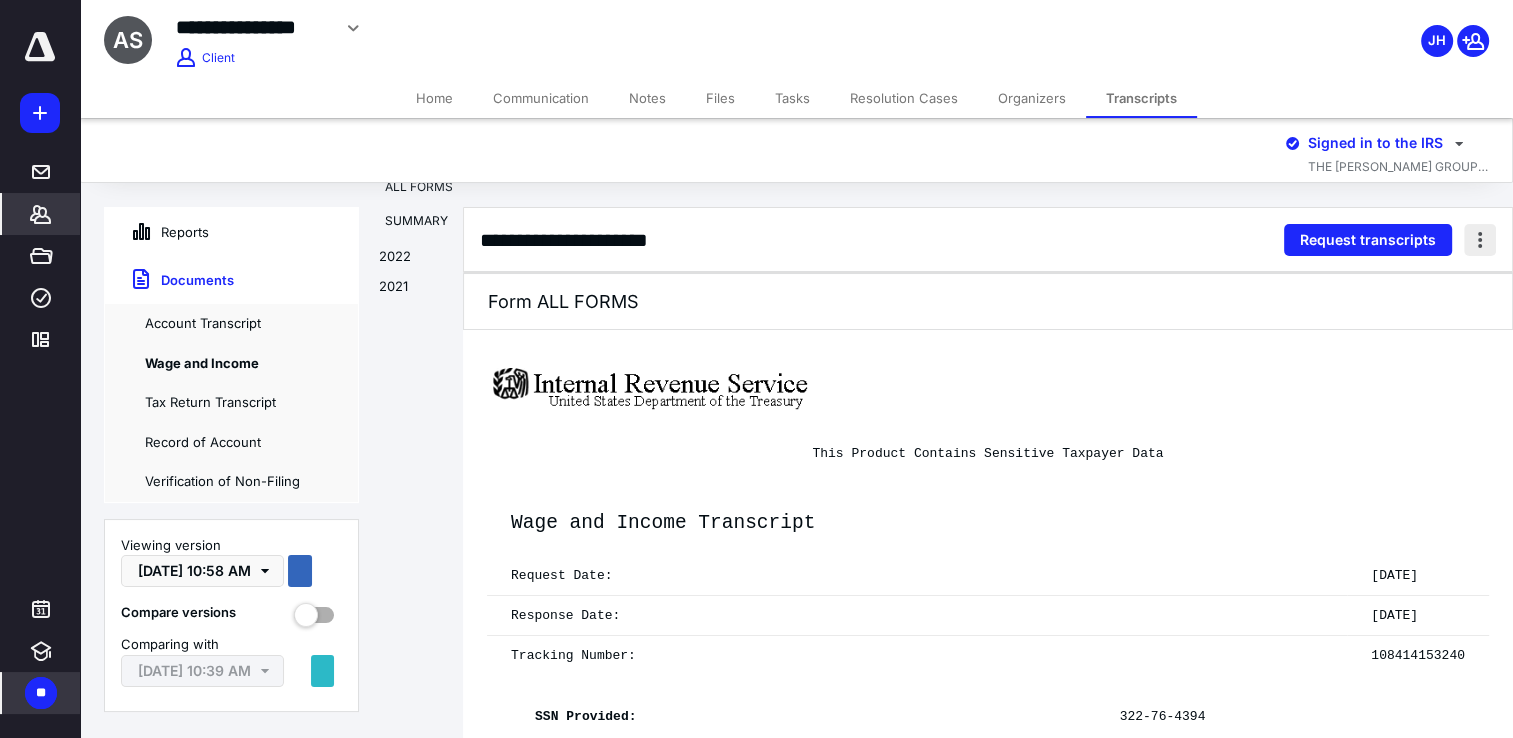 click at bounding box center (1480, 240) 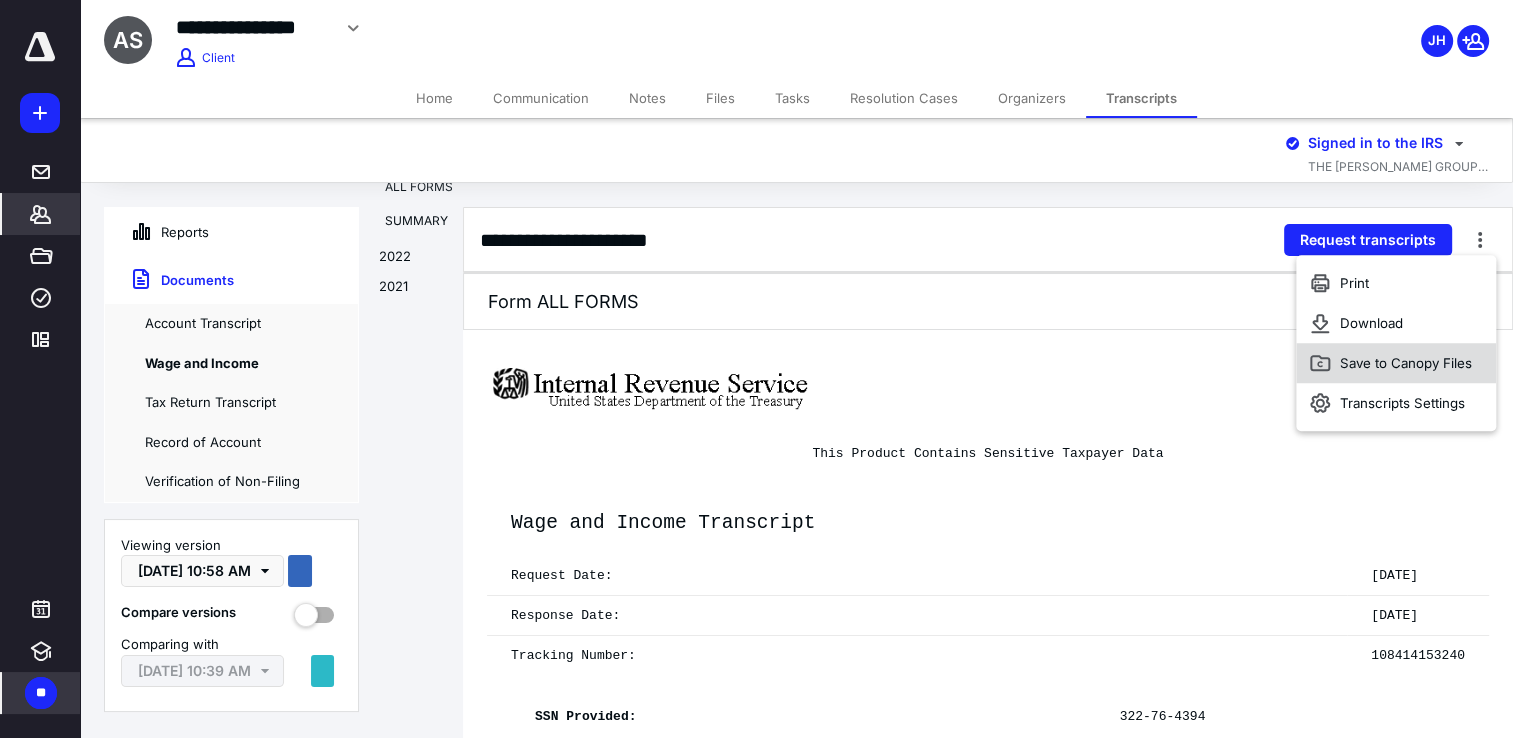 drag, startPoint x: 1415, startPoint y: 316, endPoint x: 1417, endPoint y: 370, distance: 54.037025 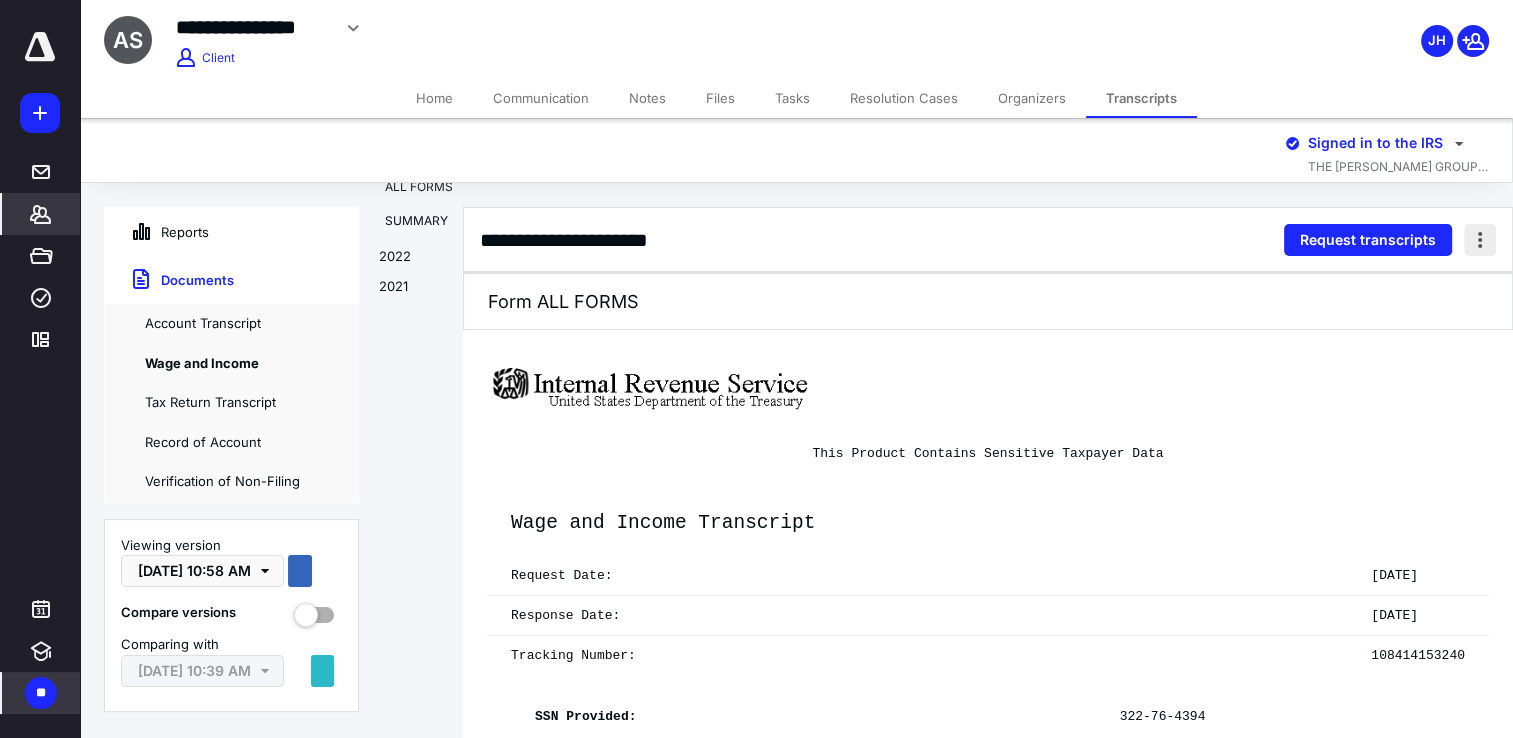 click at bounding box center [1480, 240] 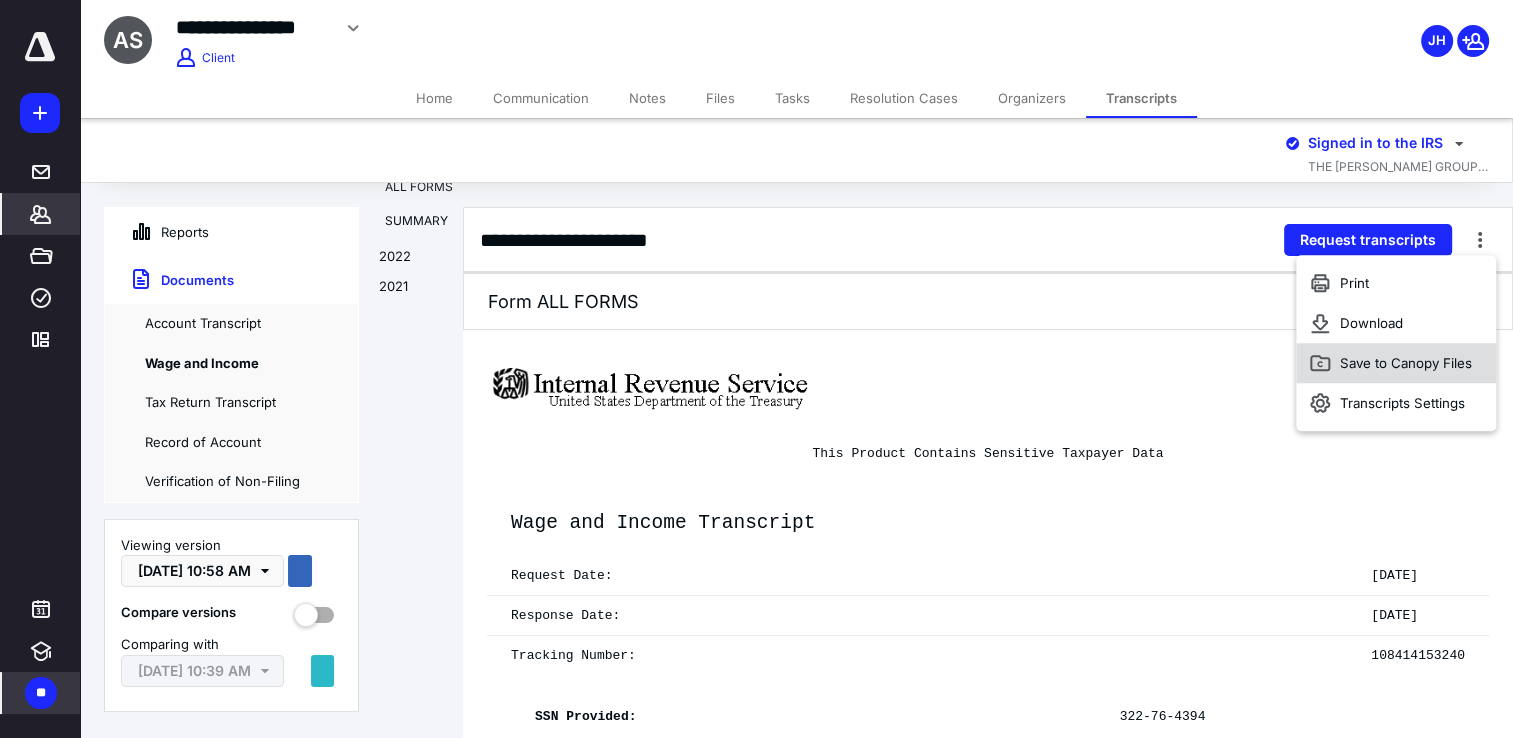 click on "Save to Canopy Files" at bounding box center [1406, 363] 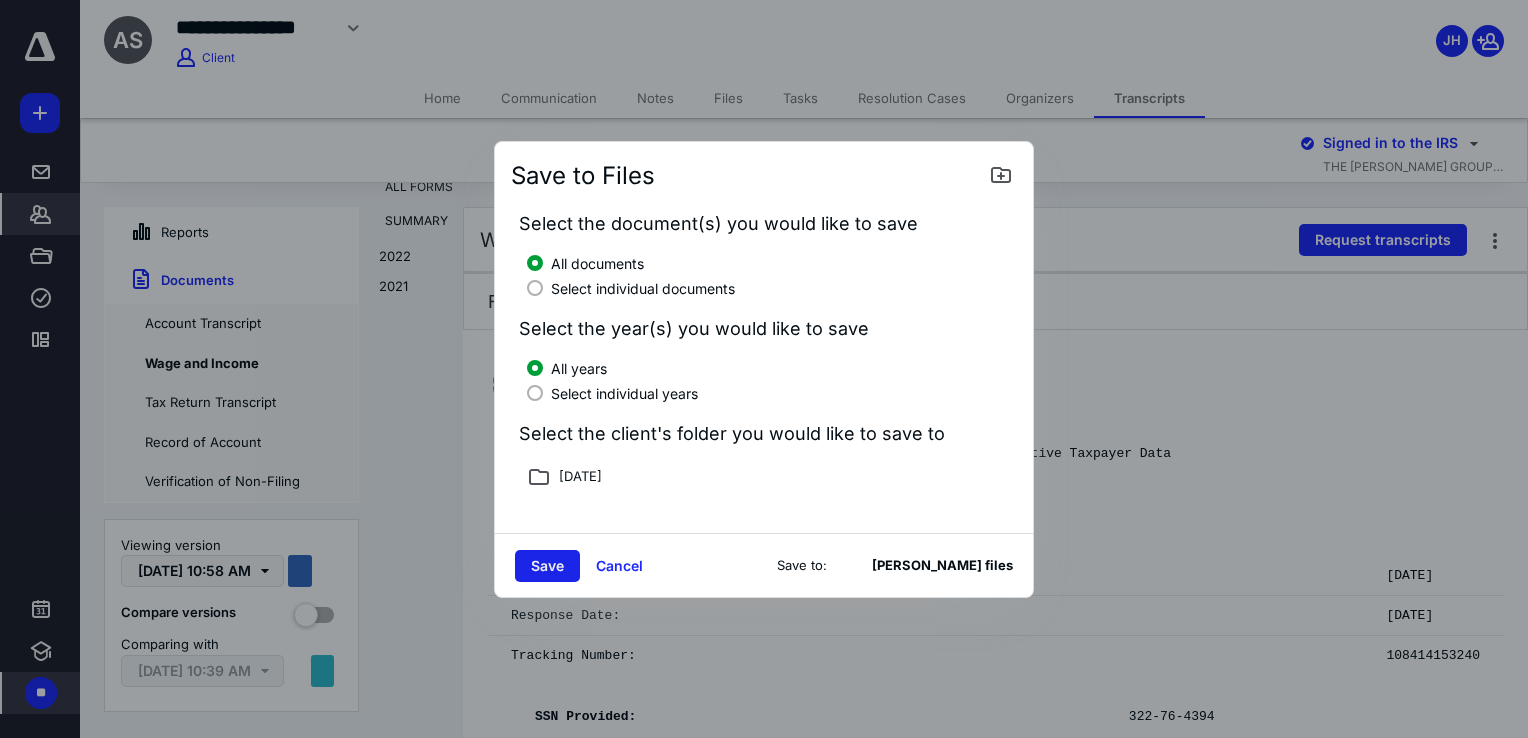 click on "Save" at bounding box center (547, 566) 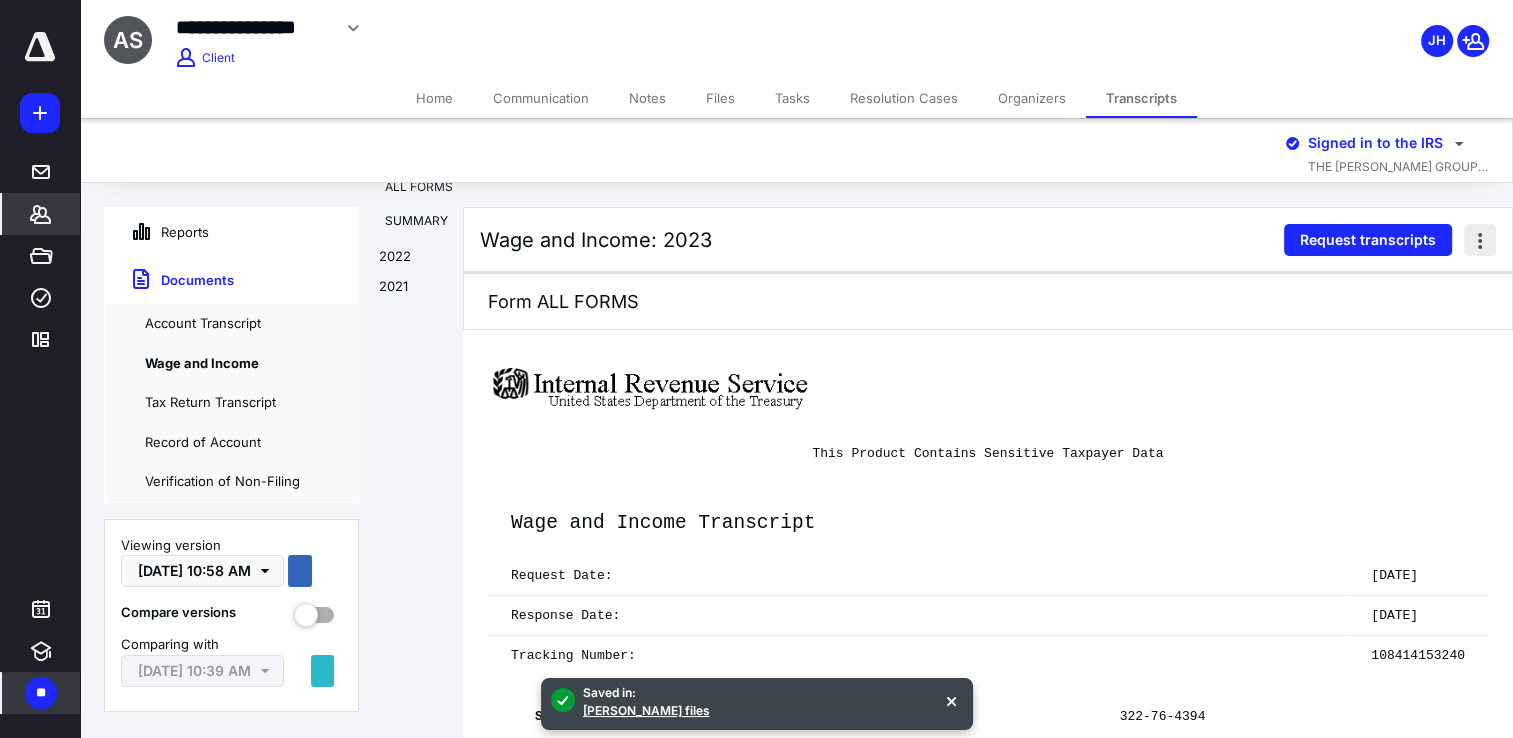 click at bounding box center [1480, 240] 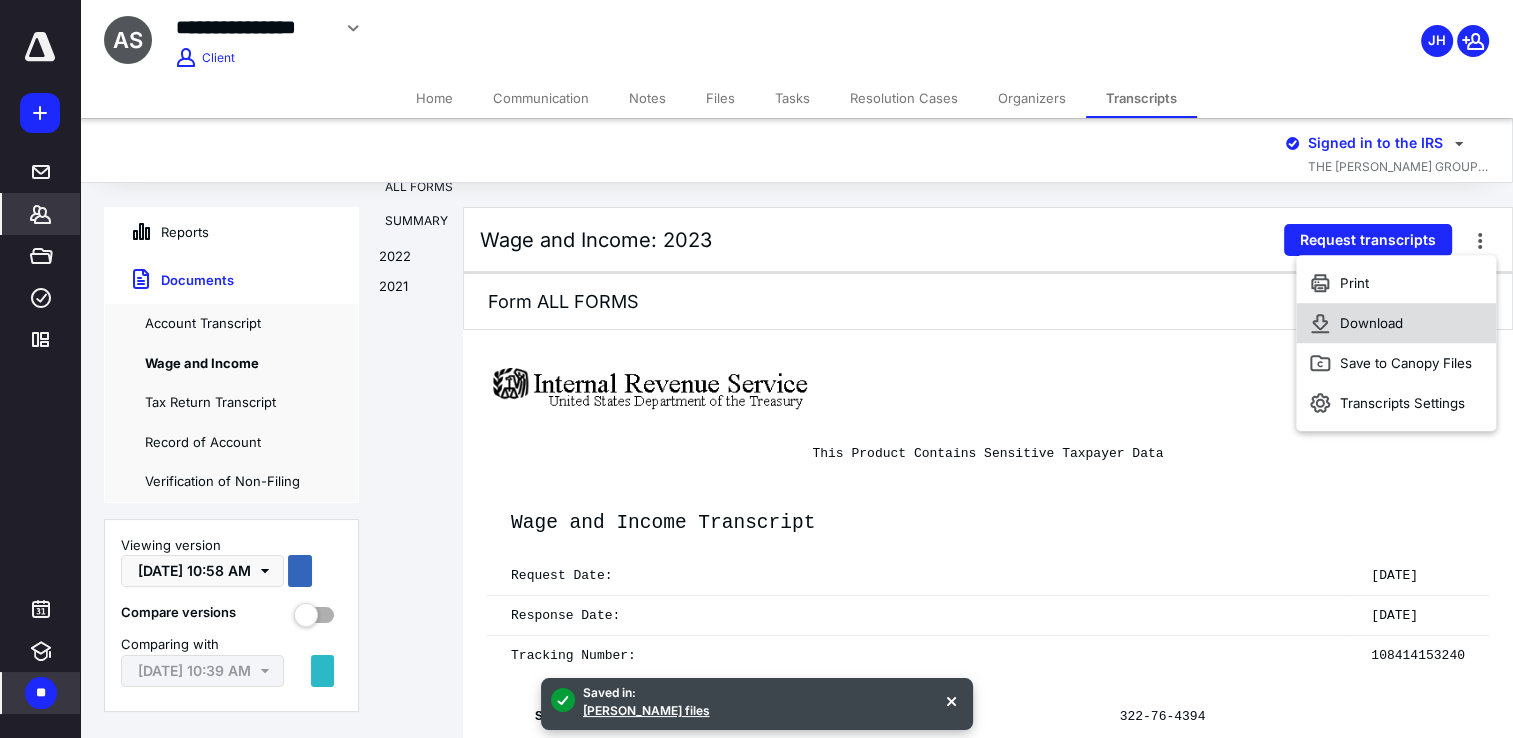 click on "Download" at bounding box center [1396, 323] 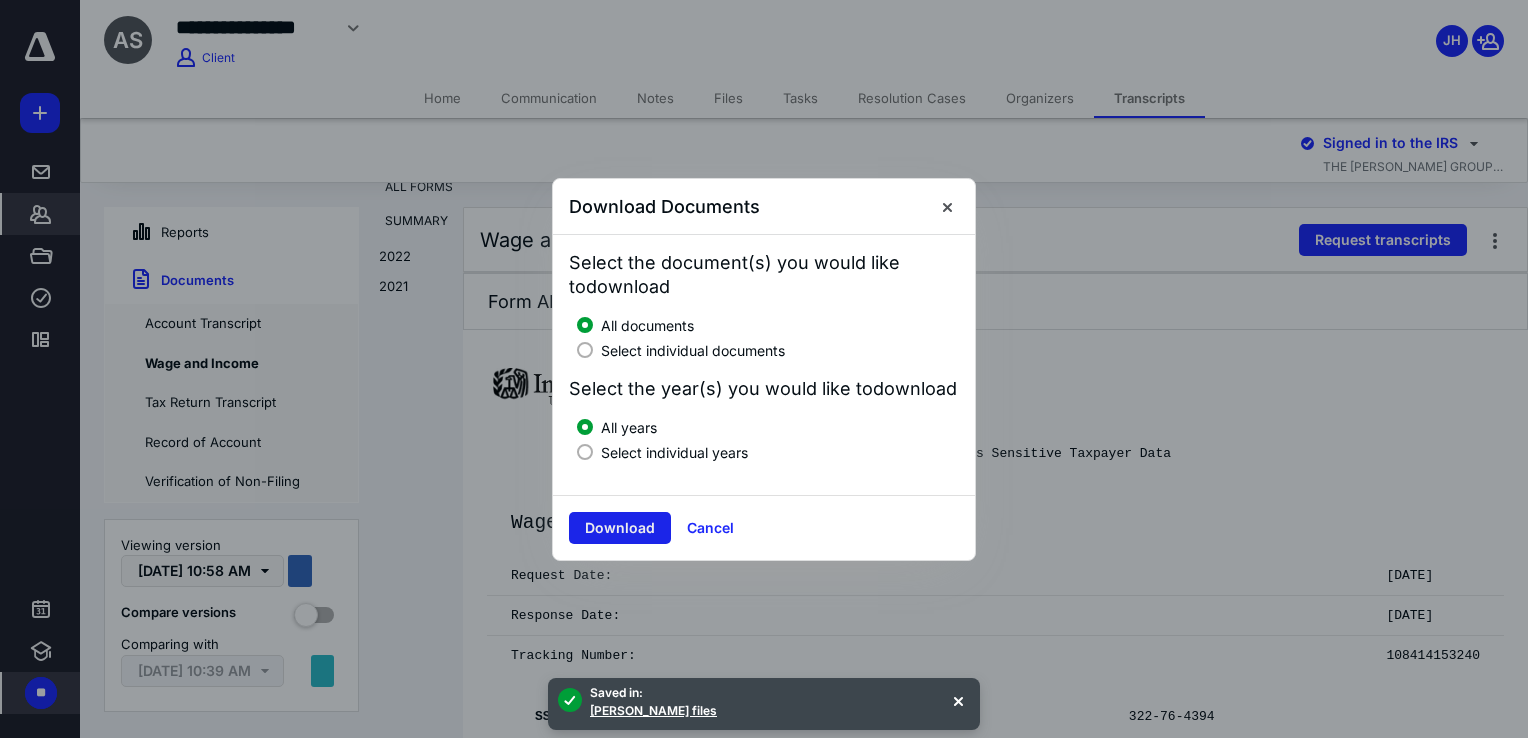 click on "Download" at bounding box center [620, 528] 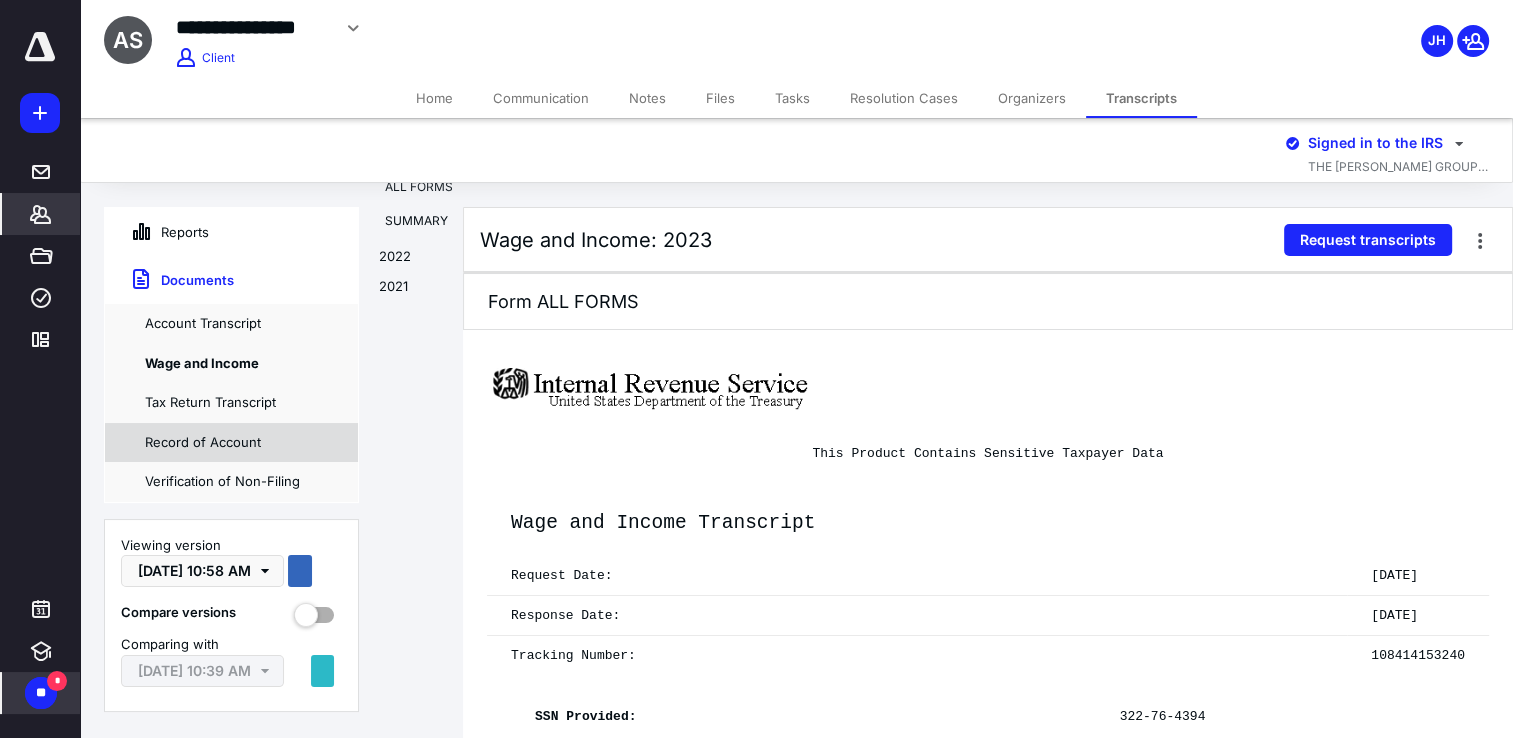 click on "Record of Account" at bounding box center (231, 443) 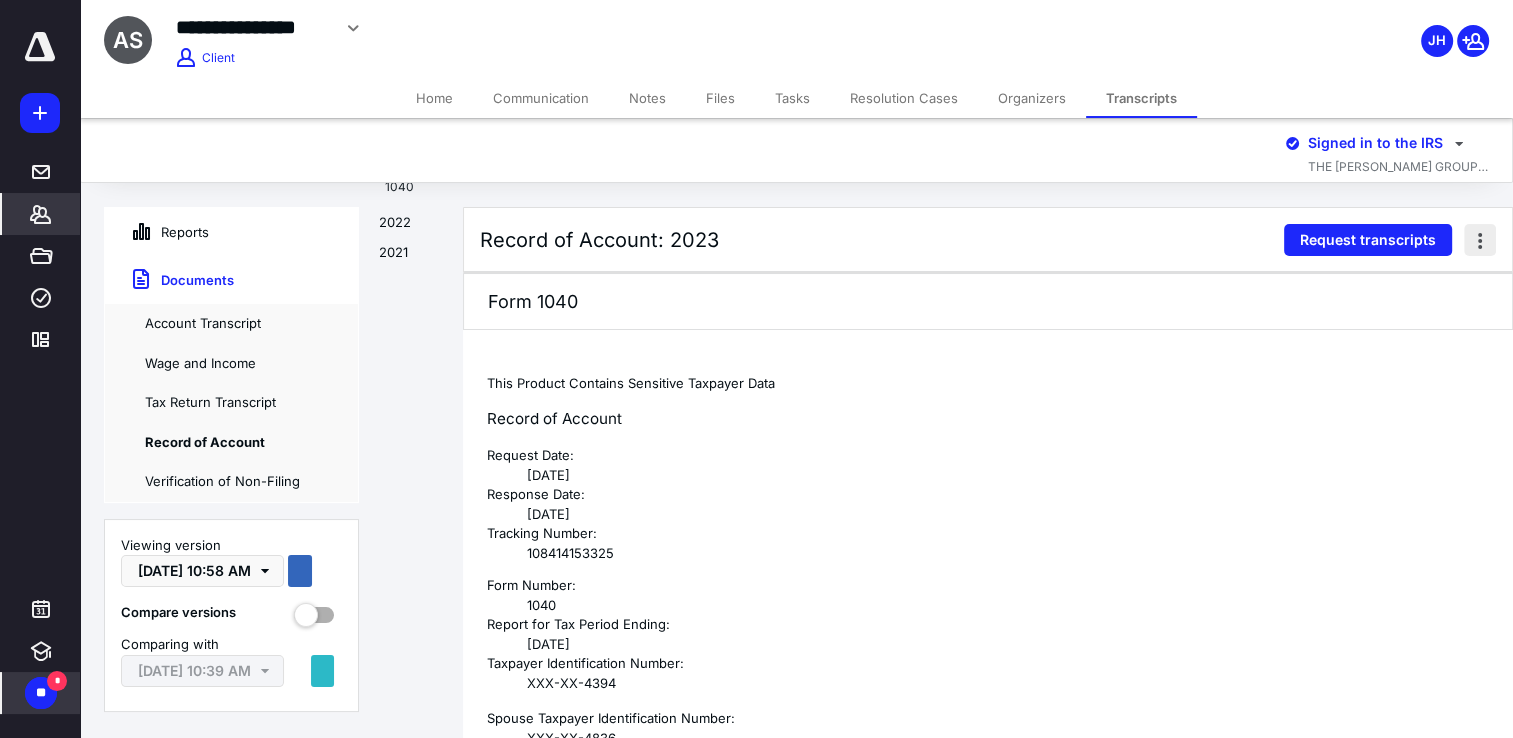 click at bounding box center [1480, 240] 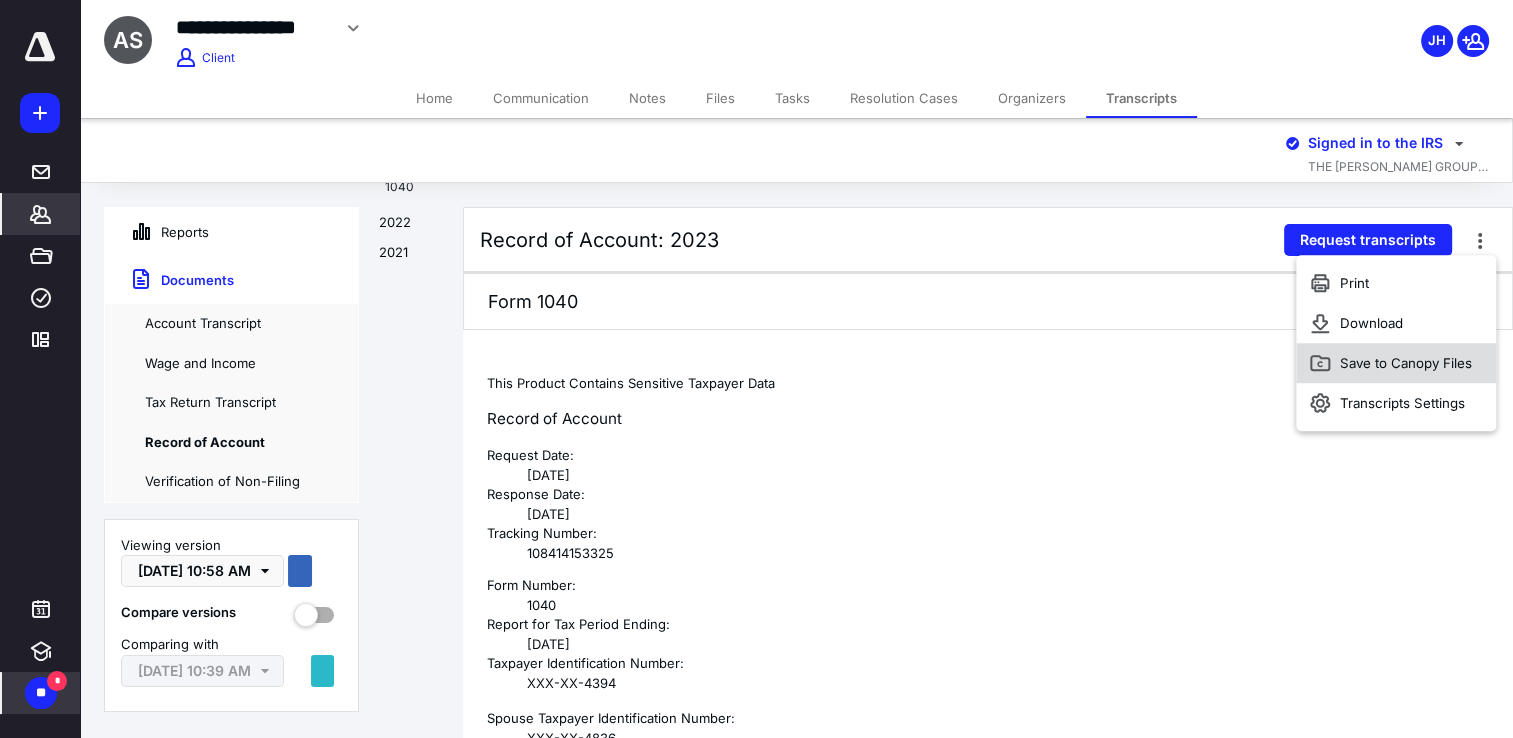 click on "Save to Canopy Files" at bounding box center [1406, 363] 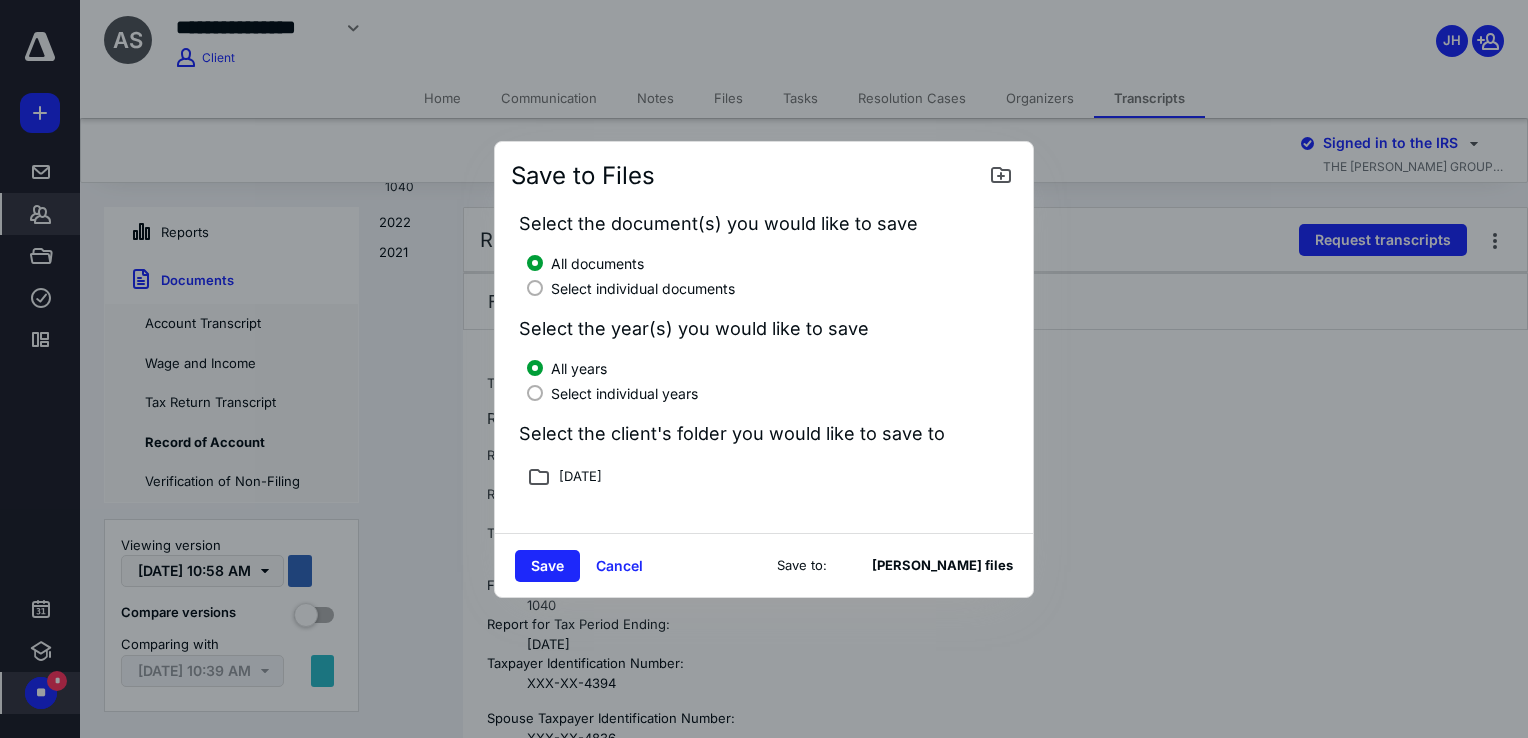 click on "Select individual years" at bounding box center (624, 393) 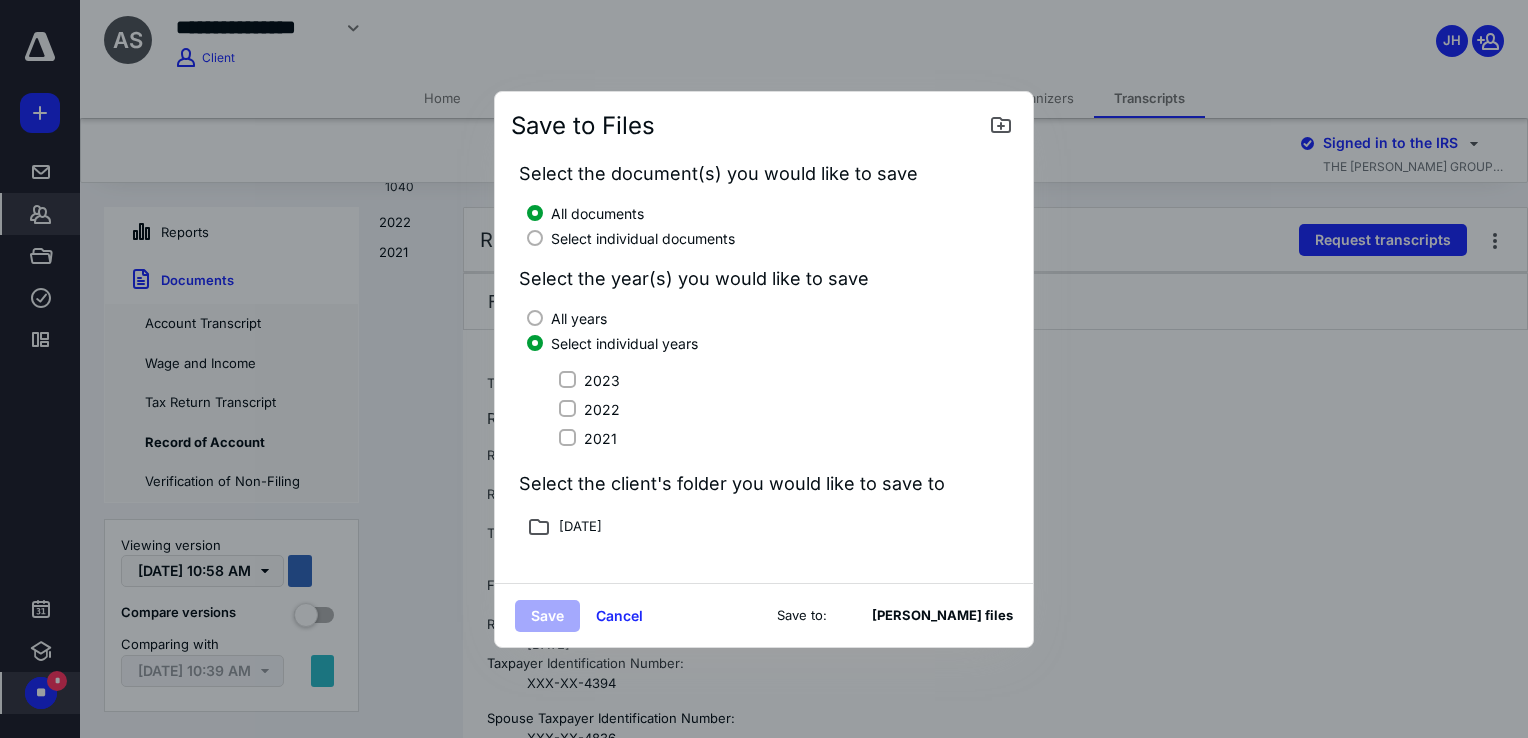 click on "All years" at bounding box center (579, 318) 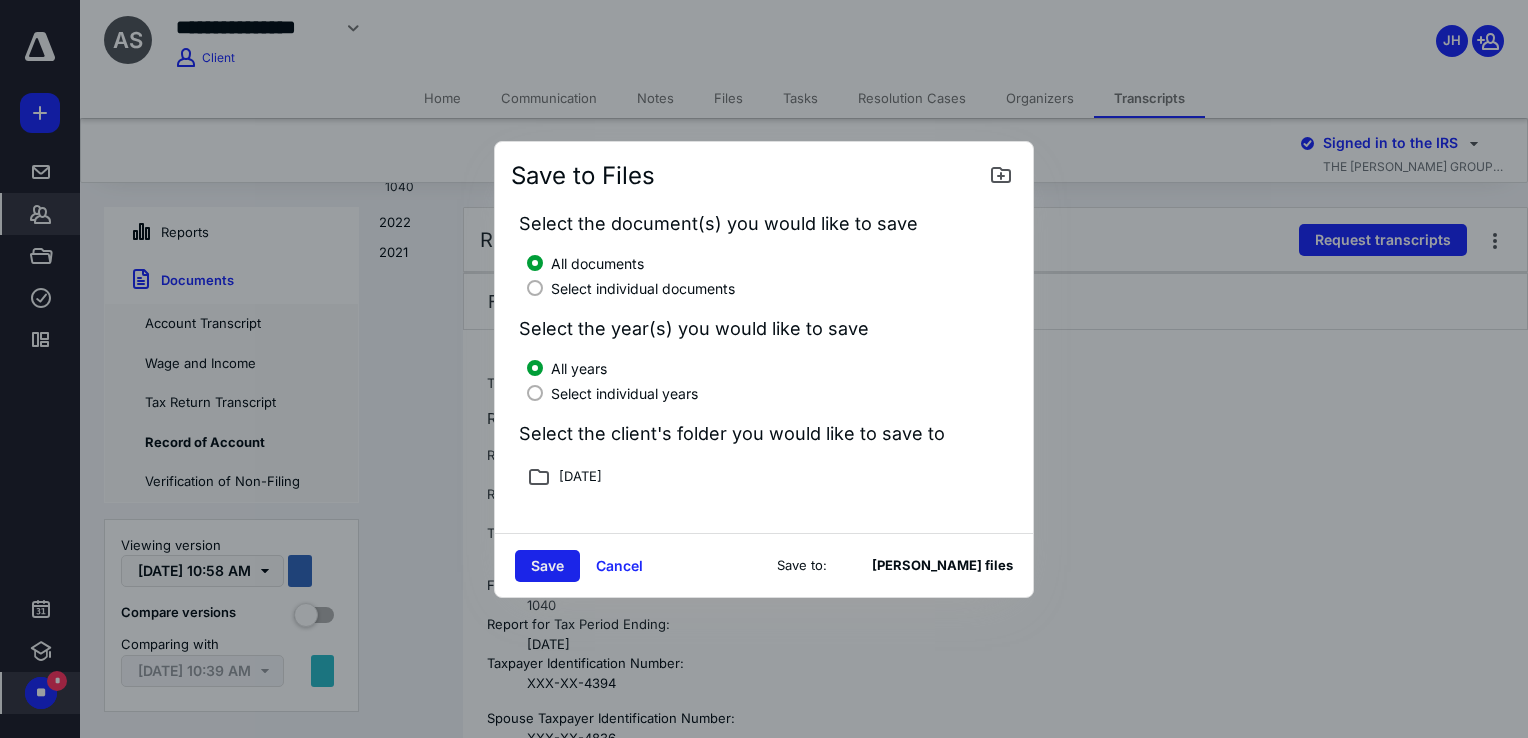 click on "Save" at bounding box center [547, 566] 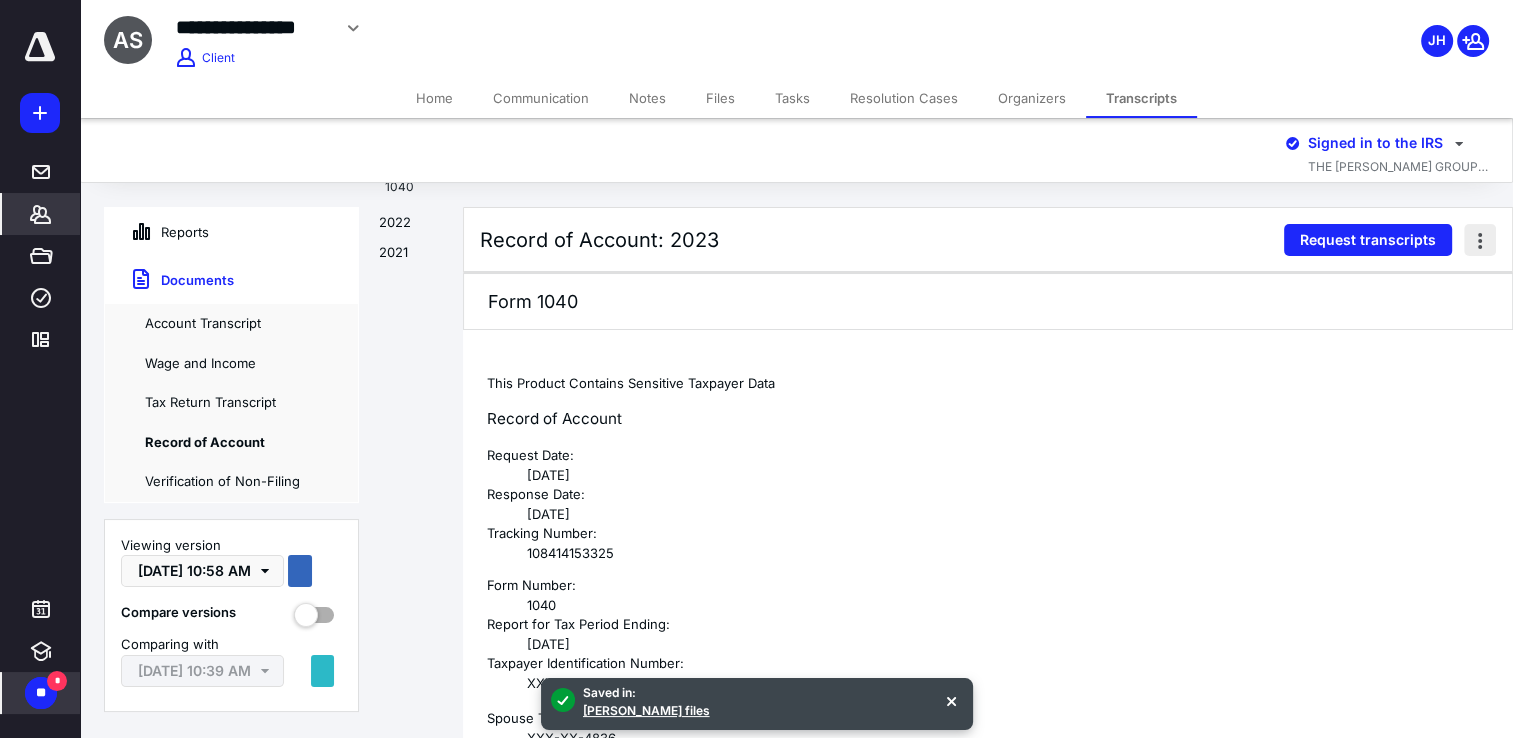 click at bounding box center (1480, 240) 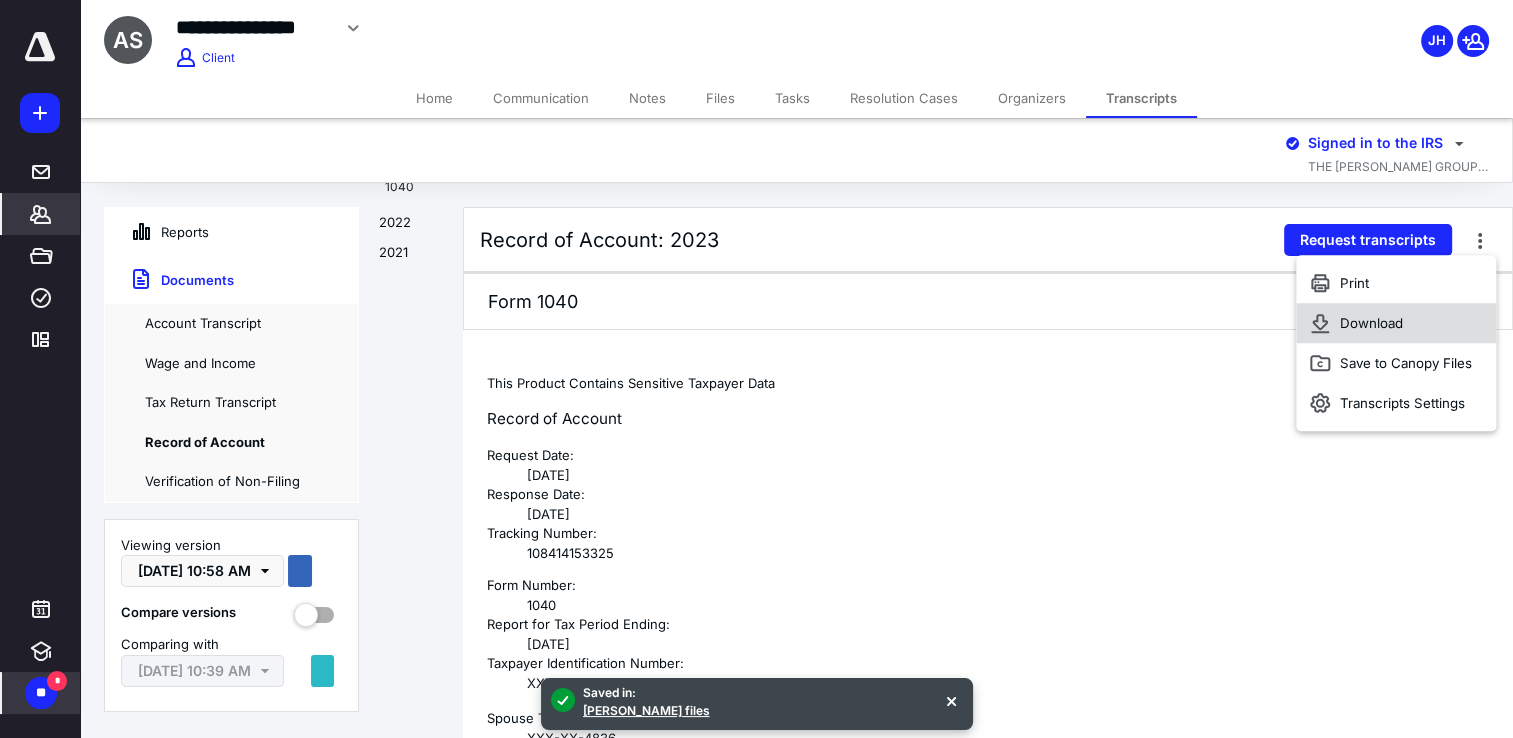 click on "Download" at bounding box center [1396, 323] 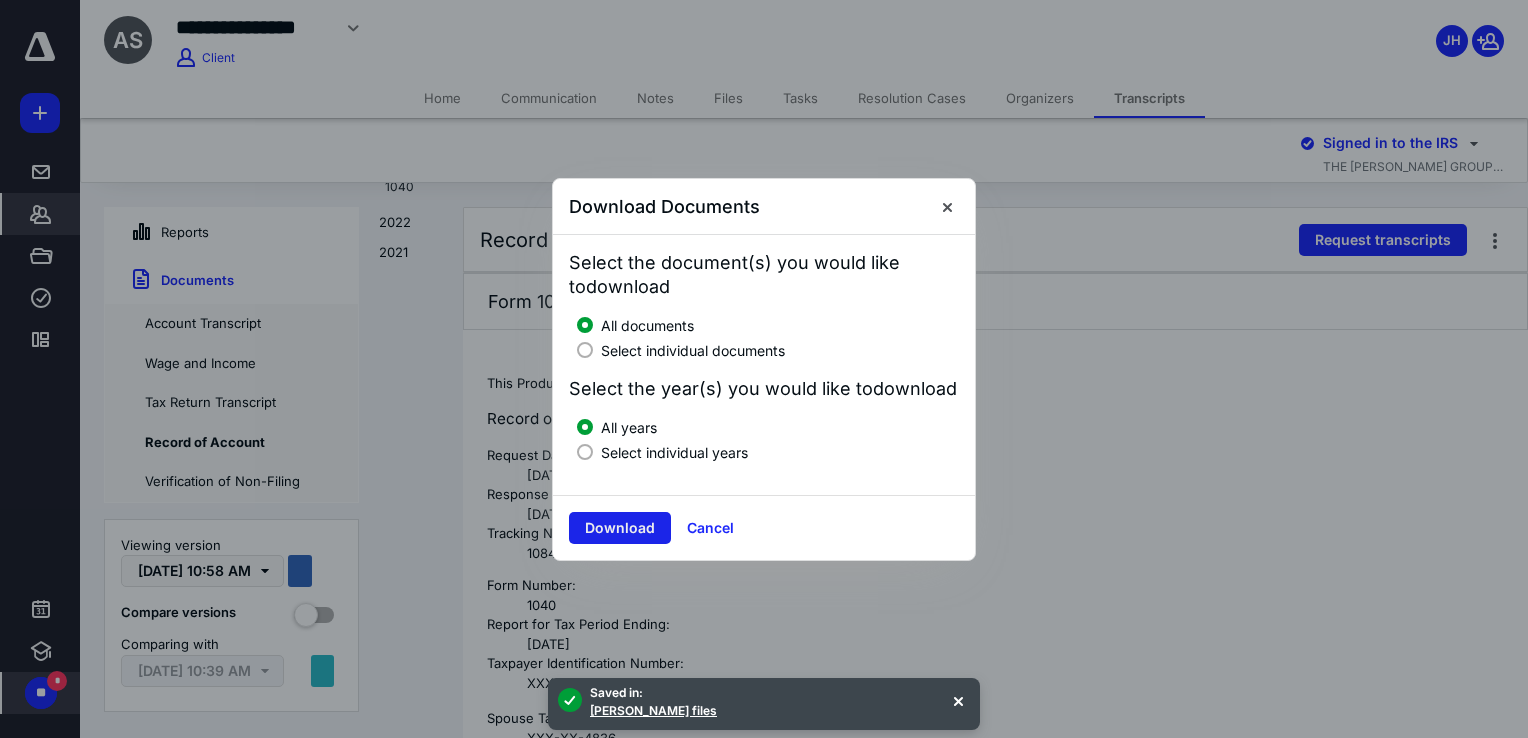 click on "Download" at bounding box center (620, 528) 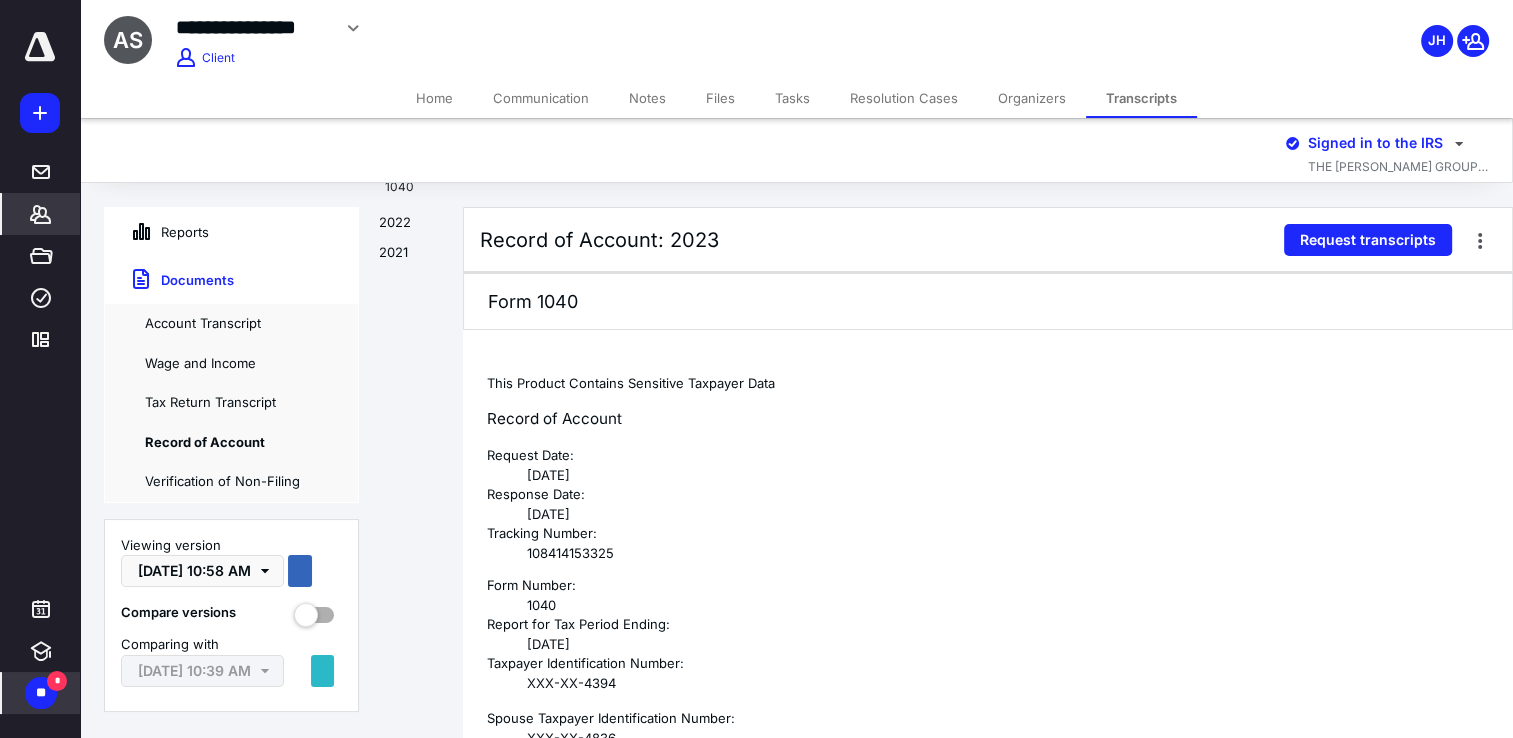 click on "[CREDIT_CARD_NUMBER]" at bounding box center [407, 451] 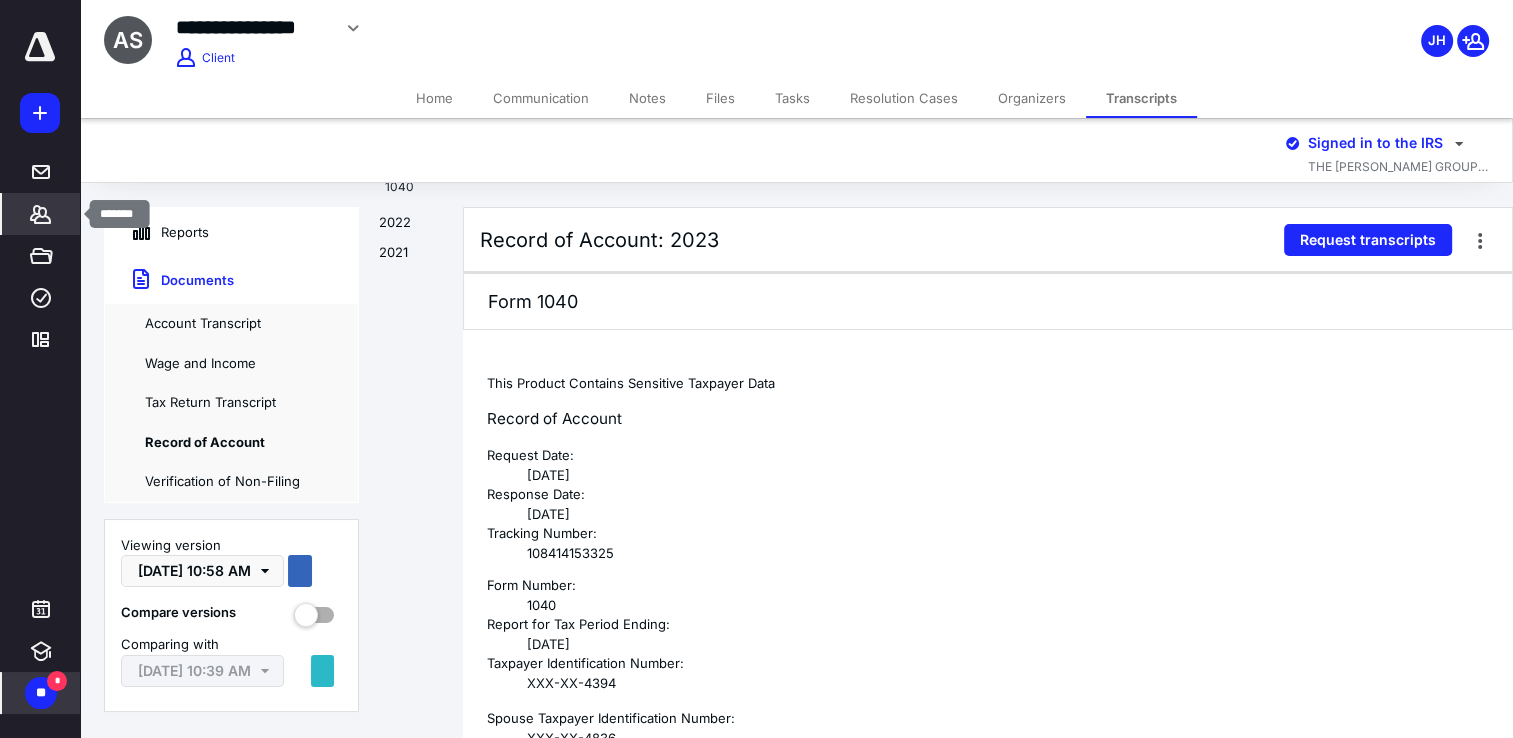 click 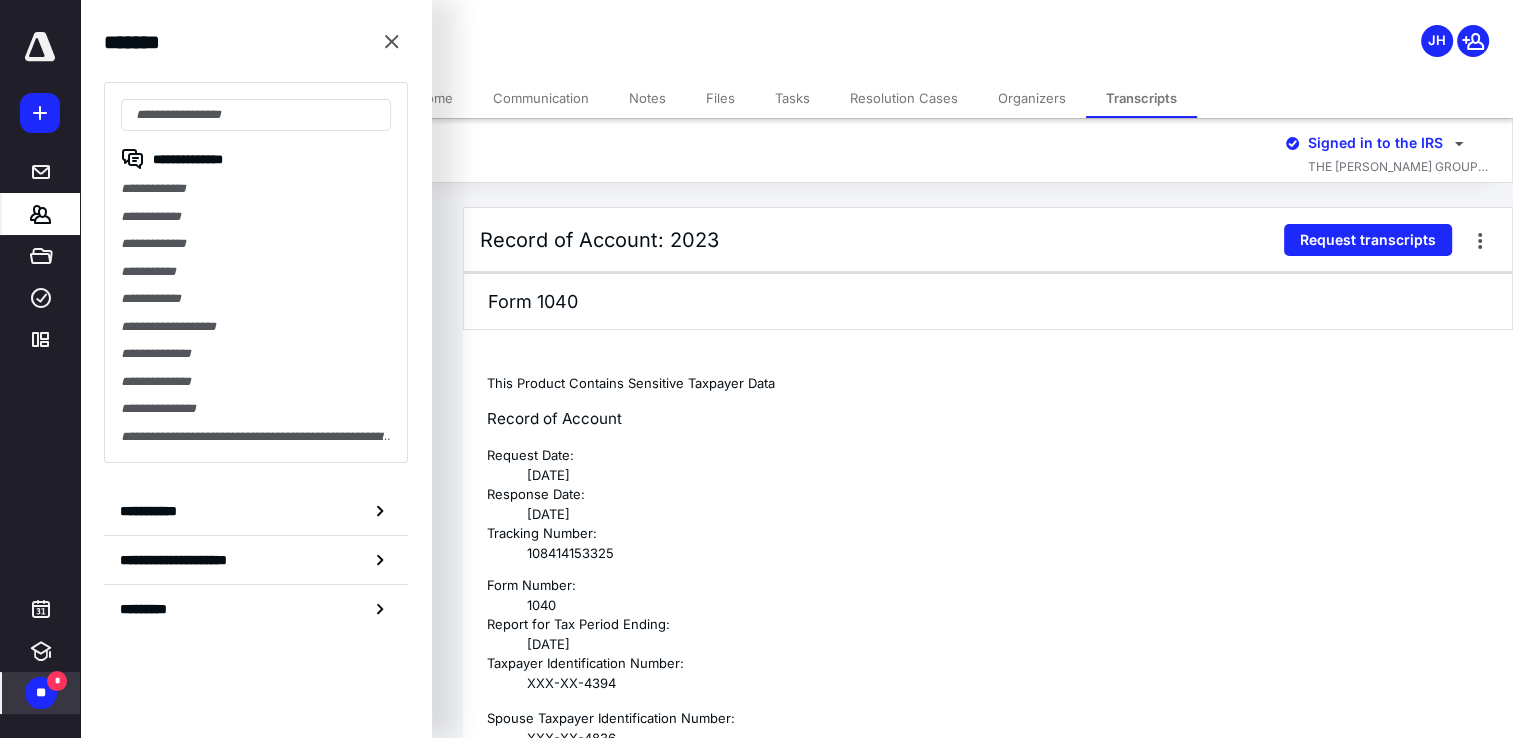 click on "Files" at bounding box center (720, 98) 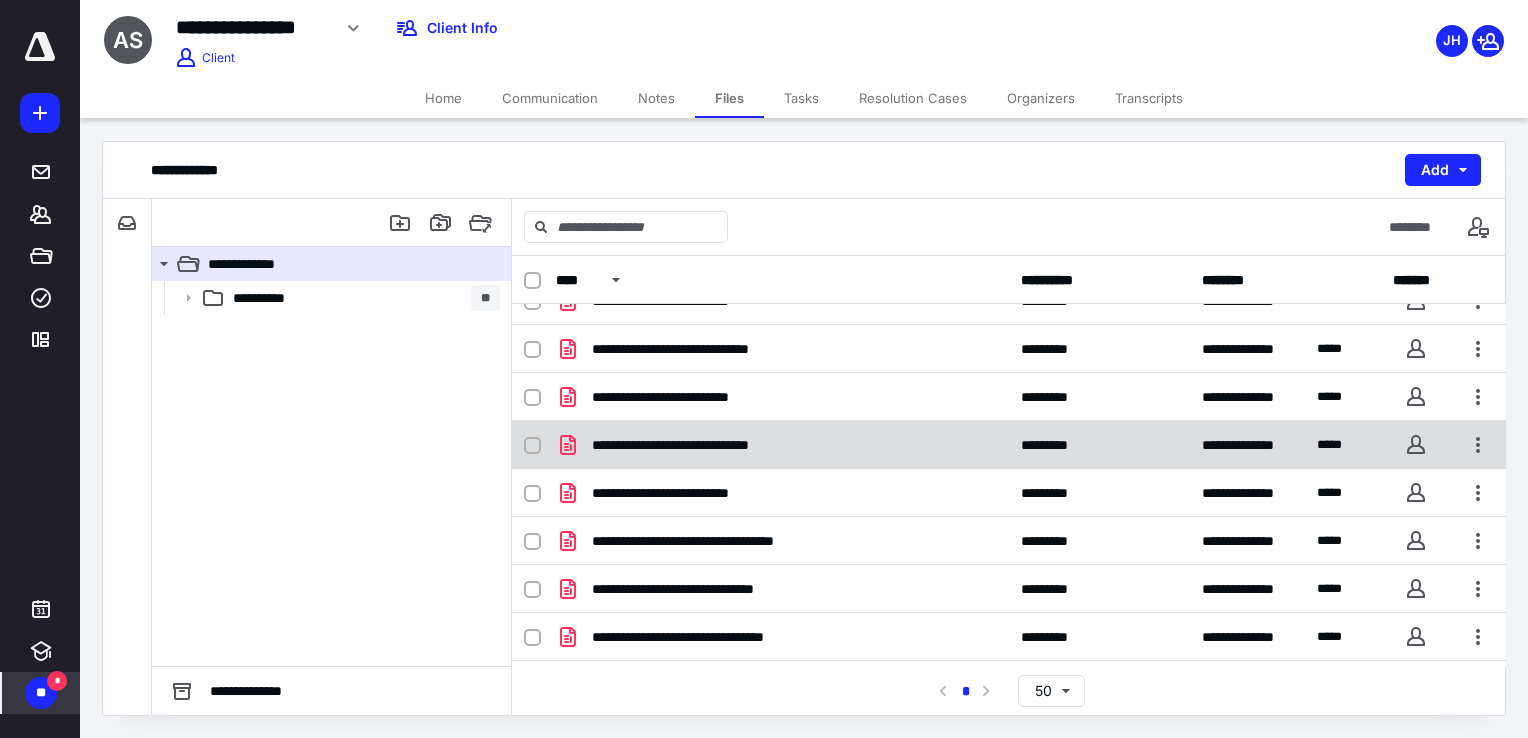 scroll, scrollTop: 1166, scrollLeft: 0, axis: vertical 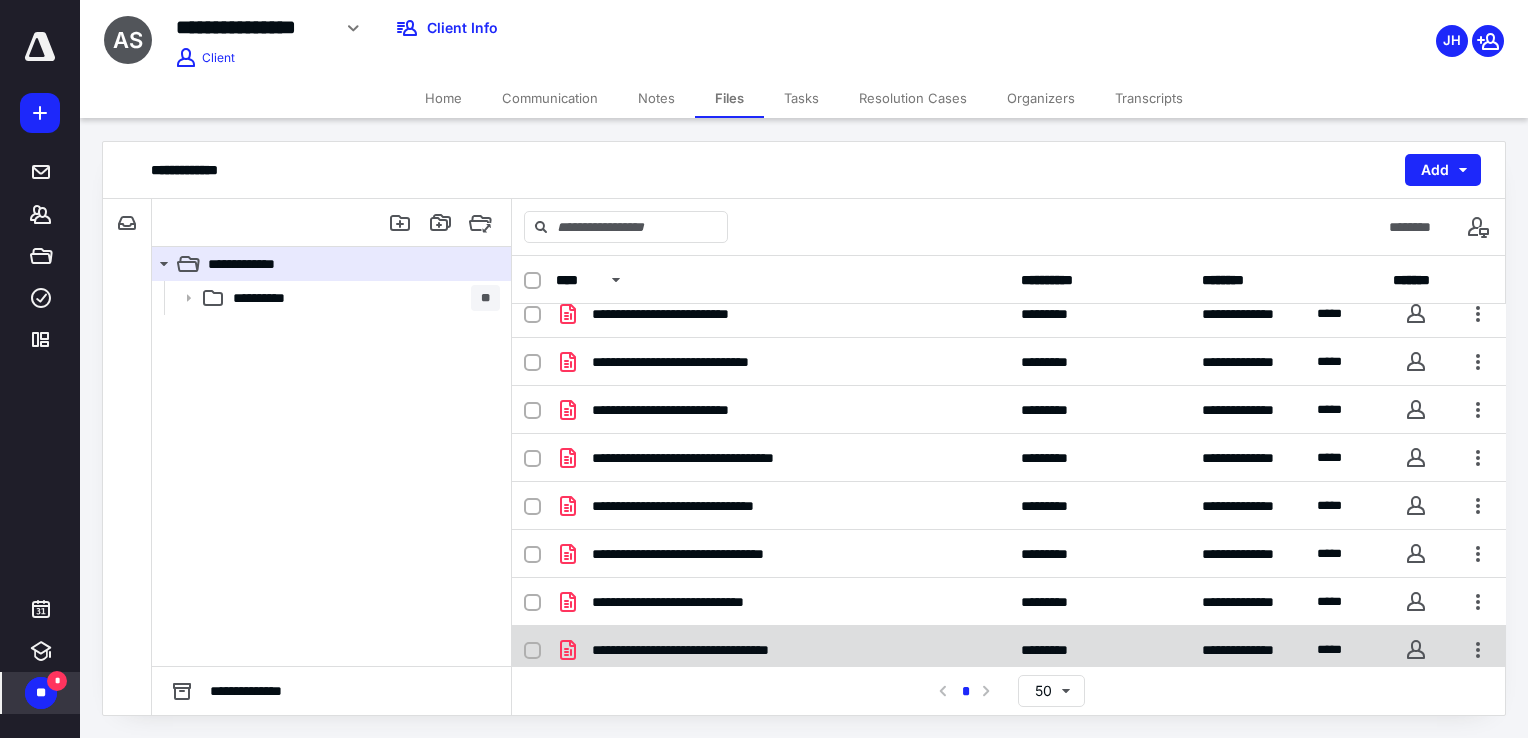 click on "**********" at bounding box center [706, 650] 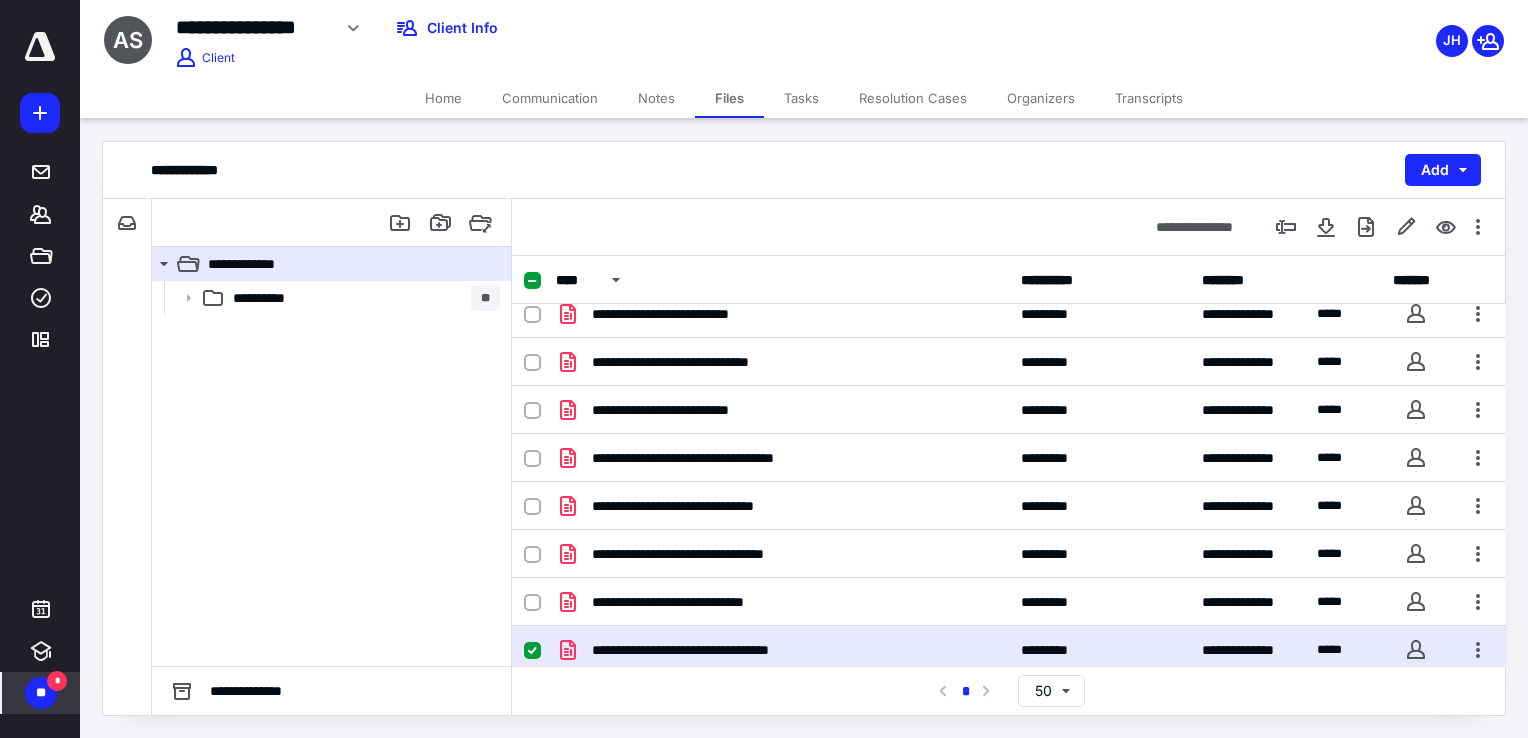 click on "**********" at bounding box center (1009, 650) 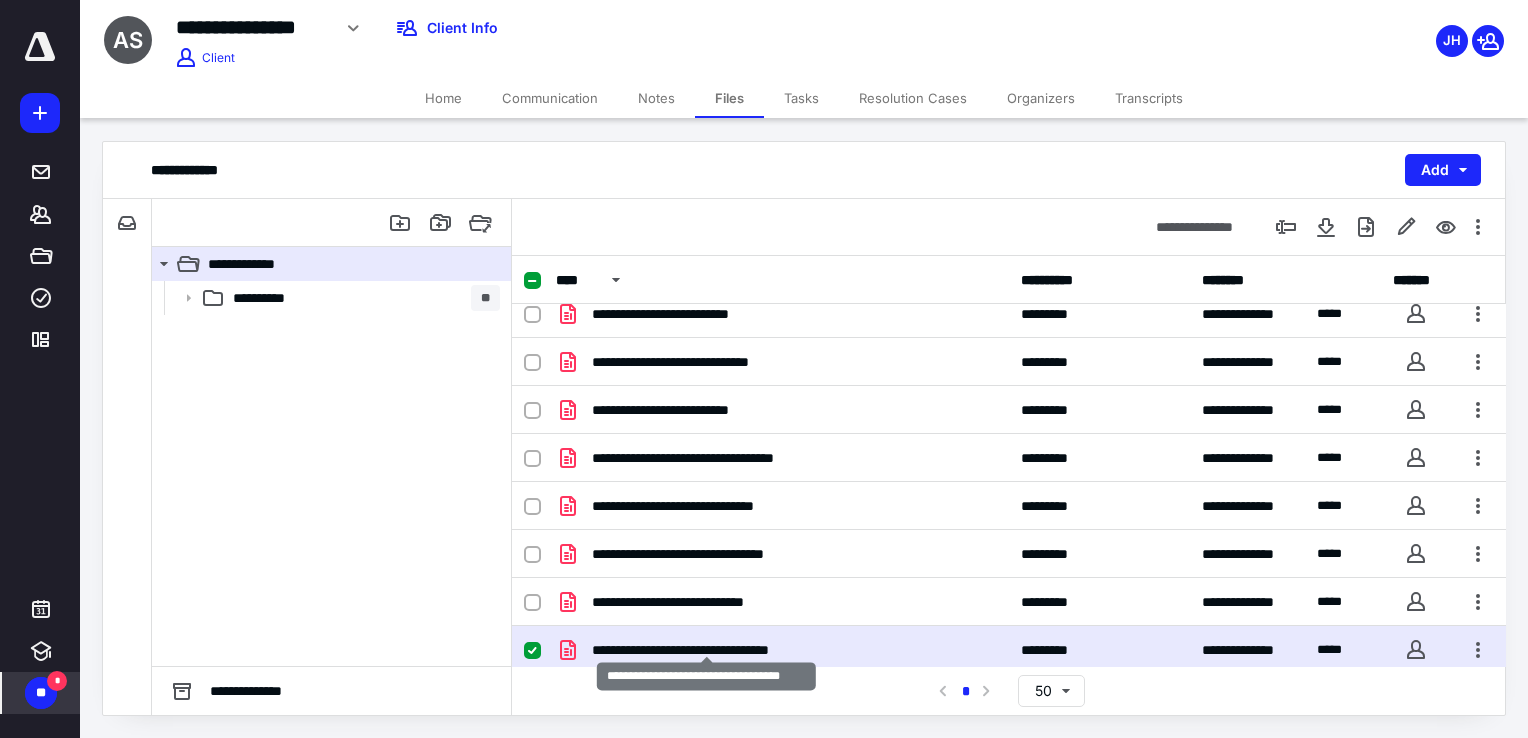 click on "**********" at bounding box center (706, 650) 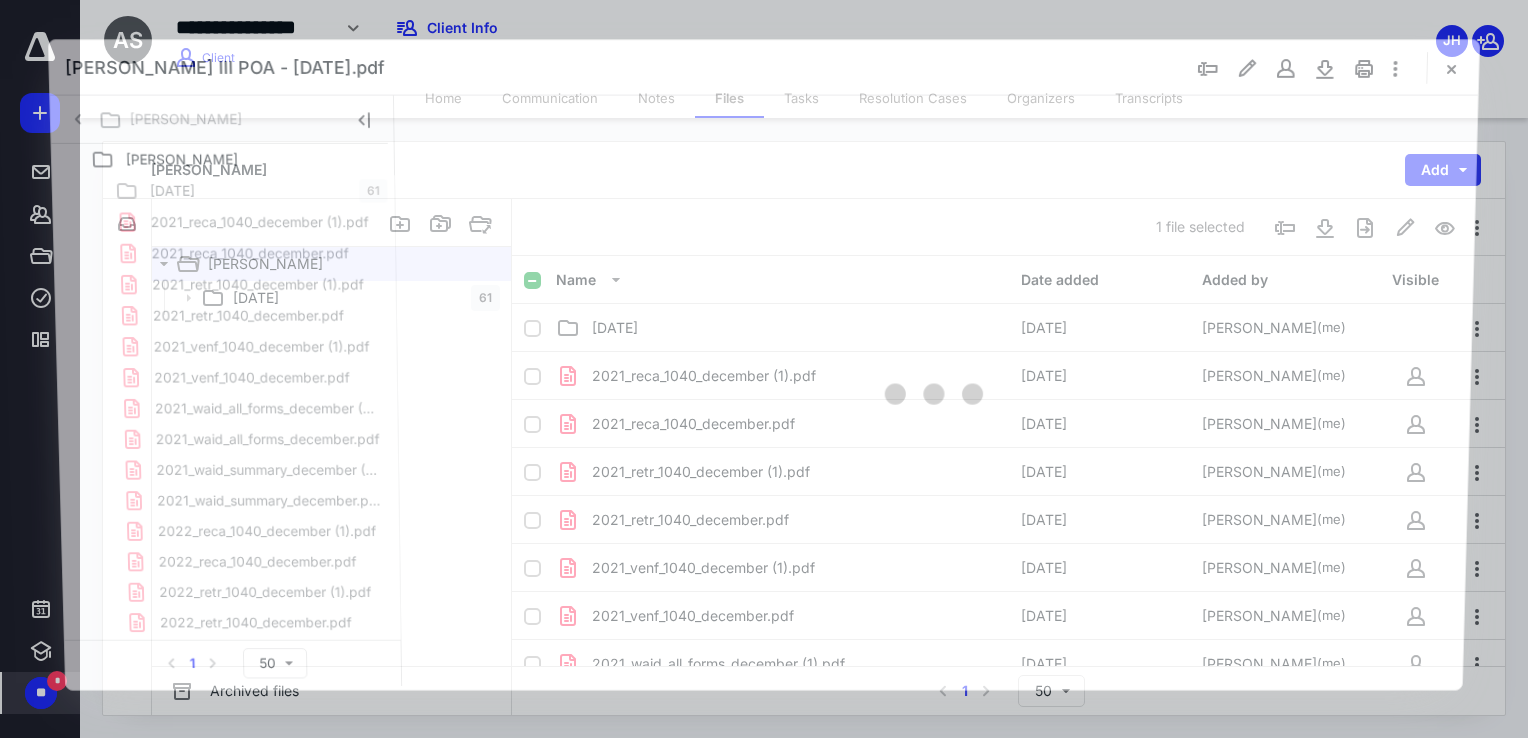 scroll, scrollTop: 1166, scrollLeft: 0, axis: vertical 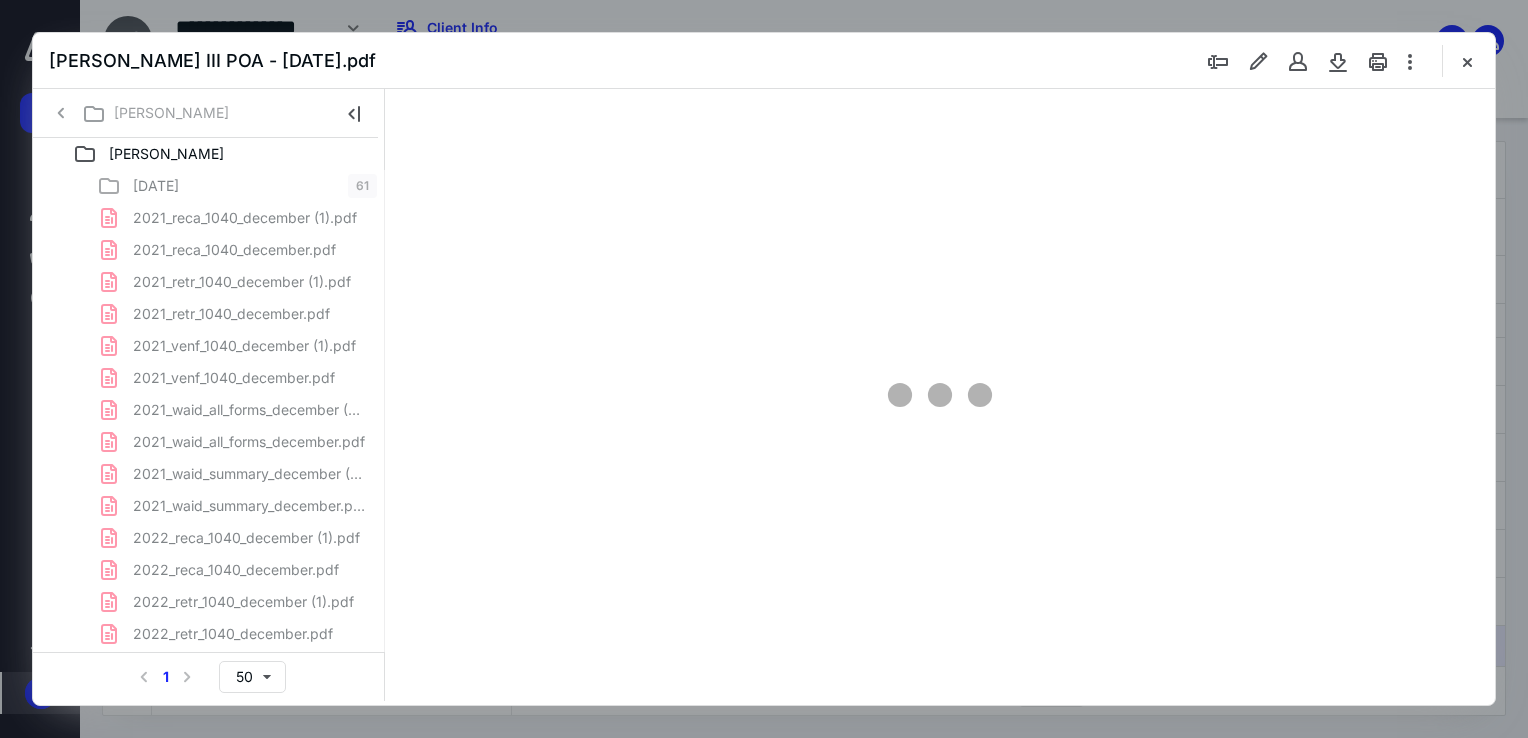 type on "68" 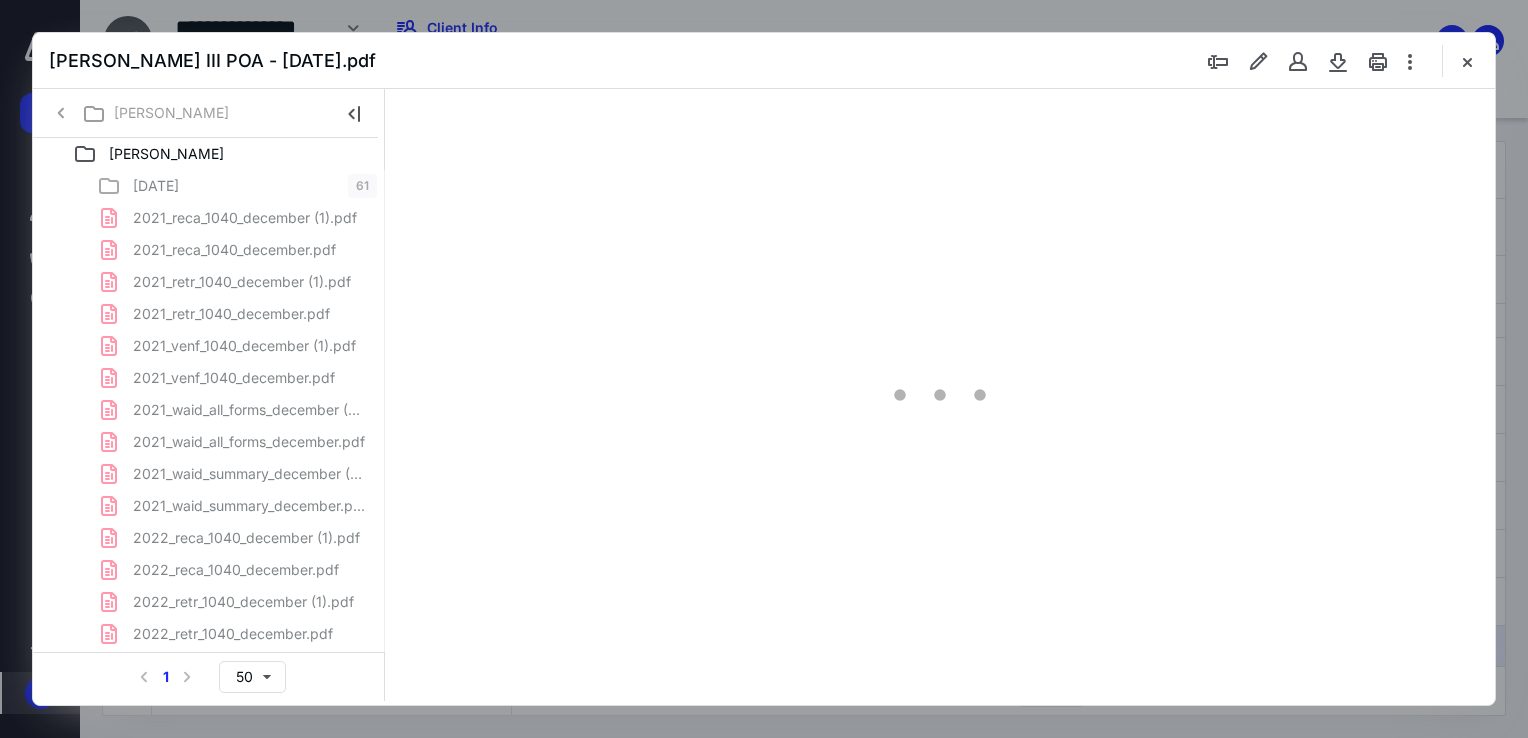 scroll, scrollTop: 79, scrollLeft: 0, axis: vertical 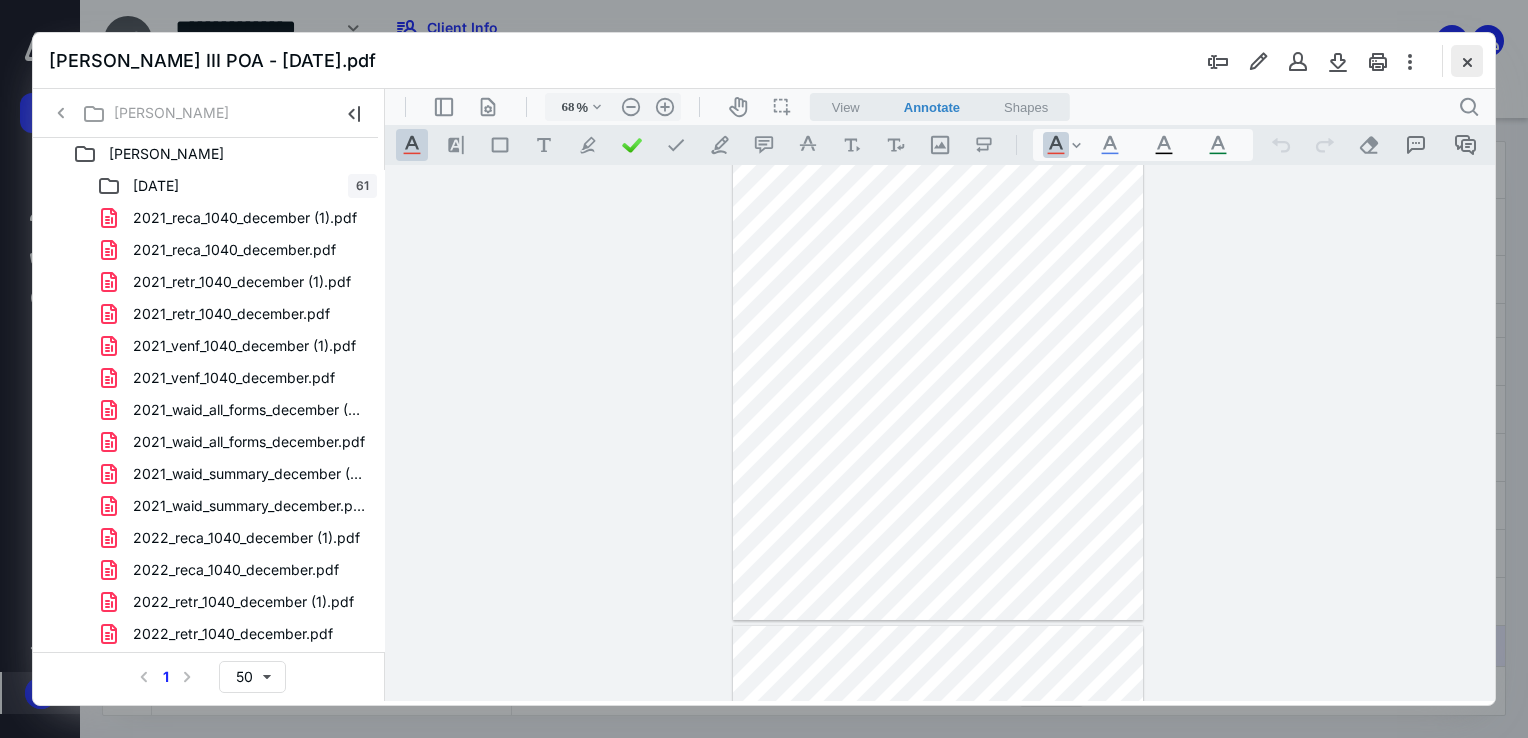 click at bounding box center [1467, 61] 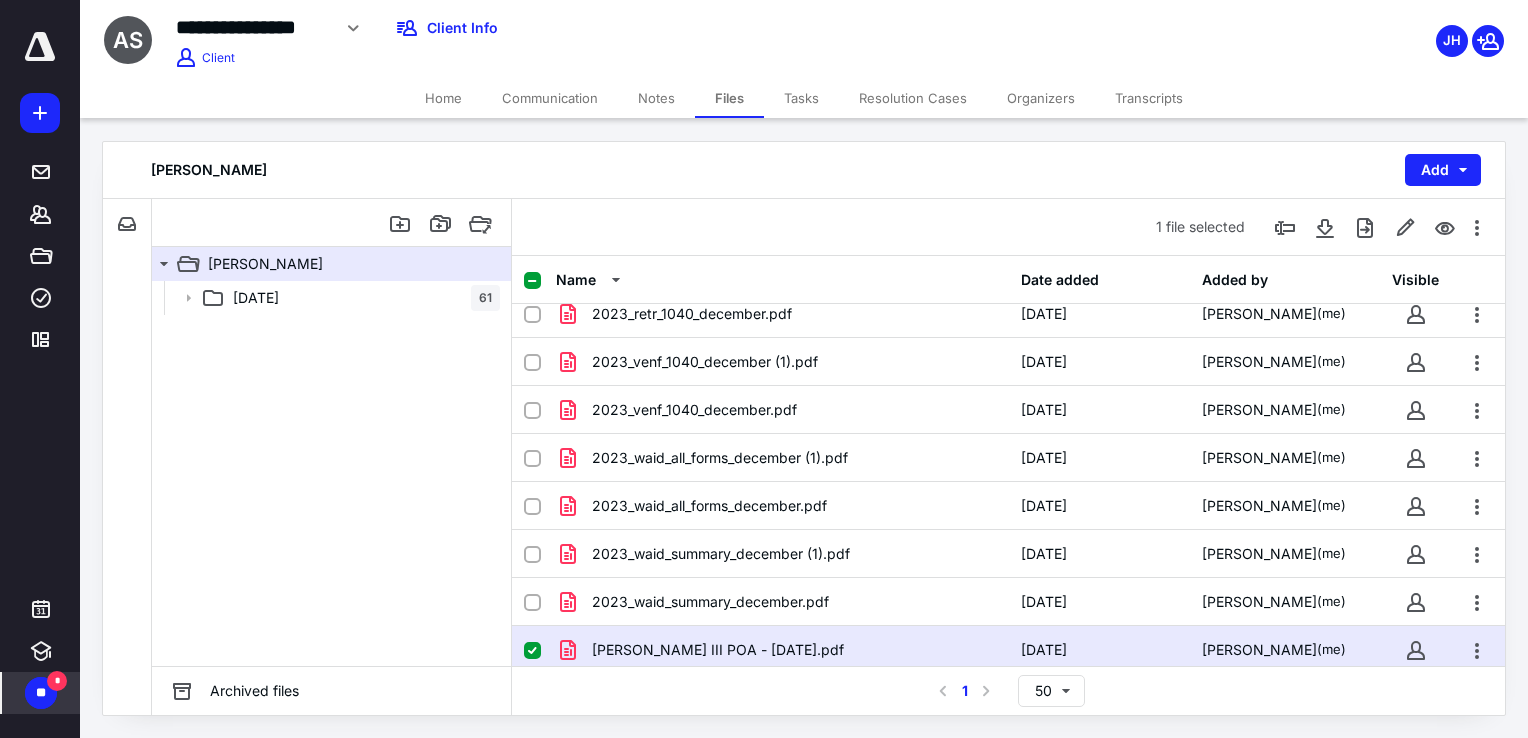 click on "**" at bounding box center [41, 693] 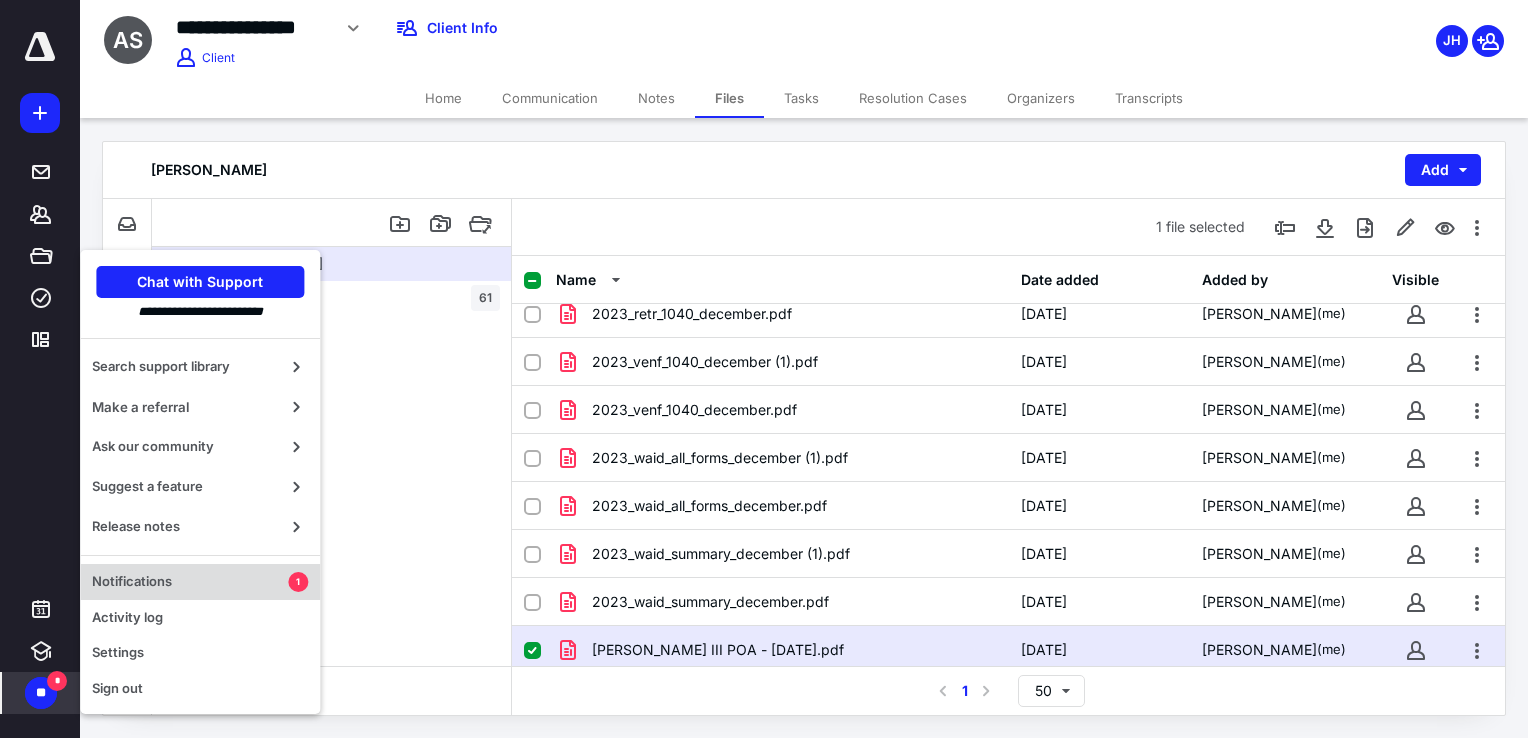 click on "1" at bounding box center (298, 582) 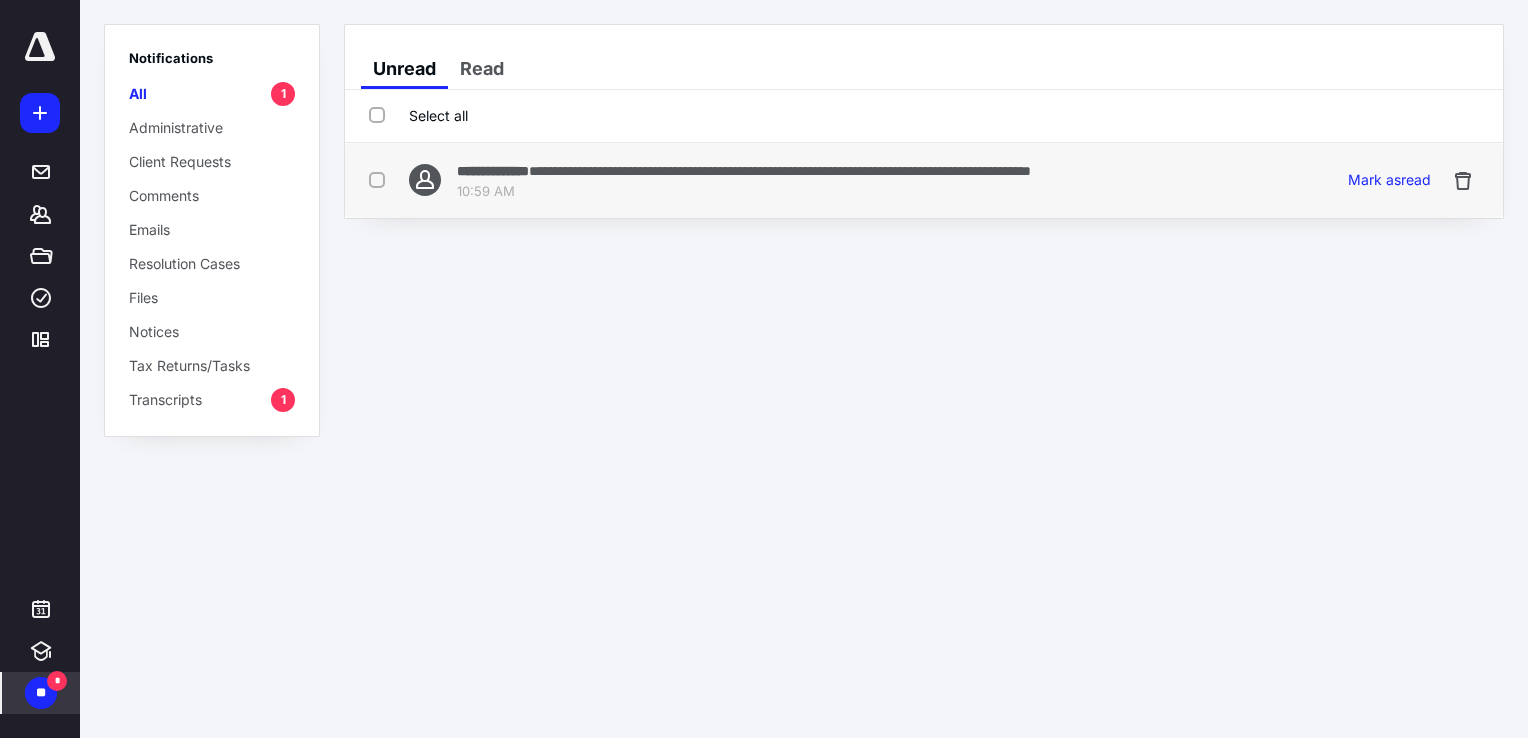 click on "**********" at bounding box center [780, 171] 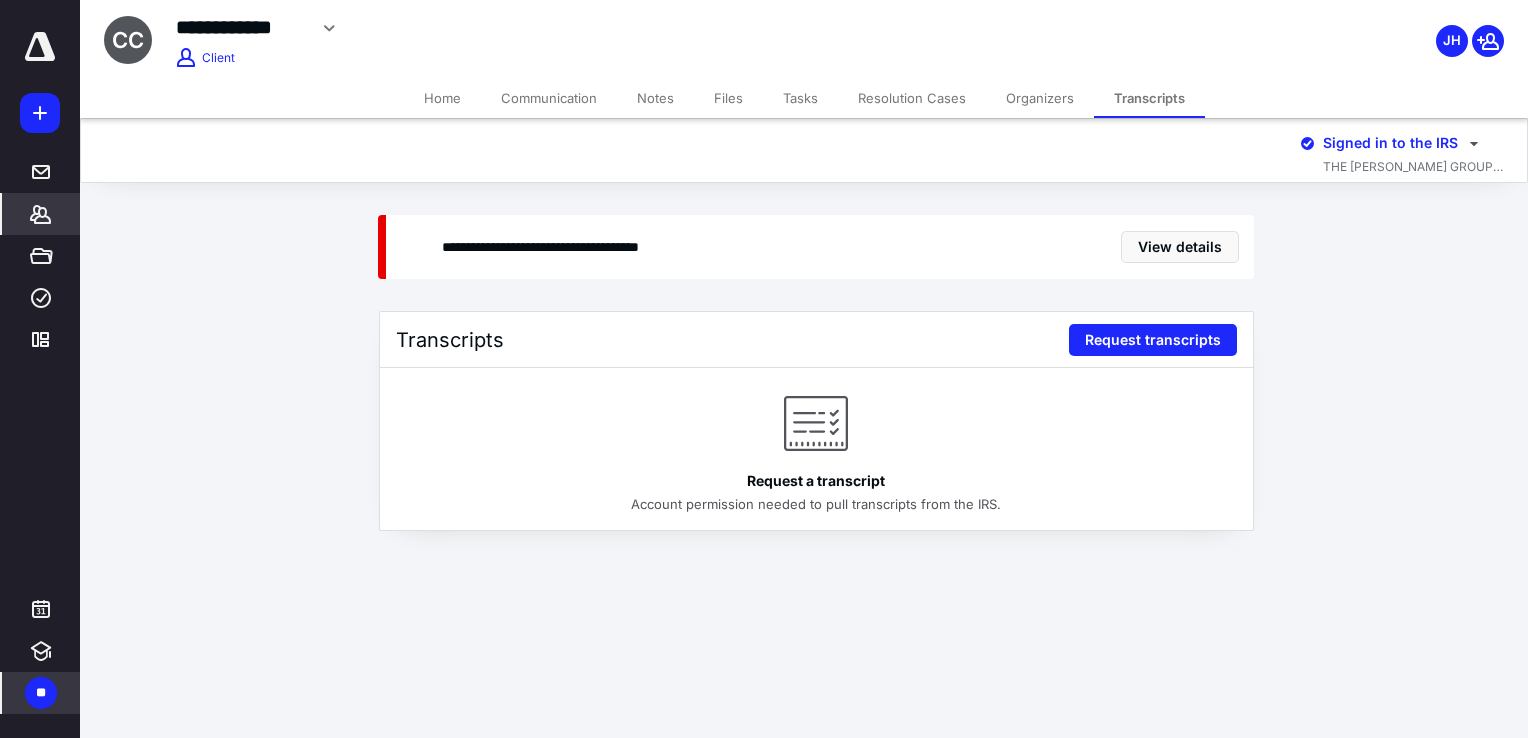 drag, startPoint x: 1144, startPoint y: 92, endPoint x: 1070, endPoint y: 111, distance: 76.40026 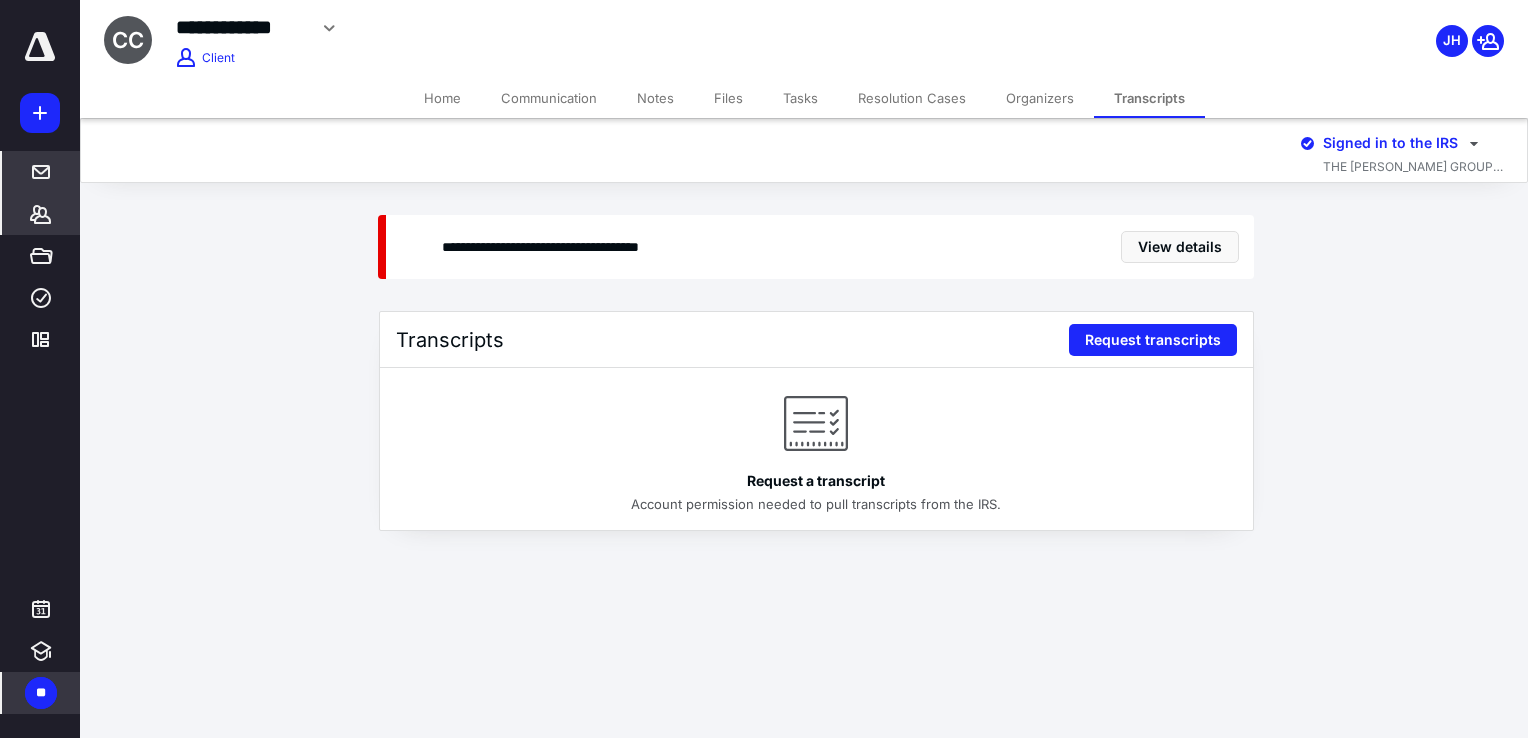 click at bounding box center [41, 172] 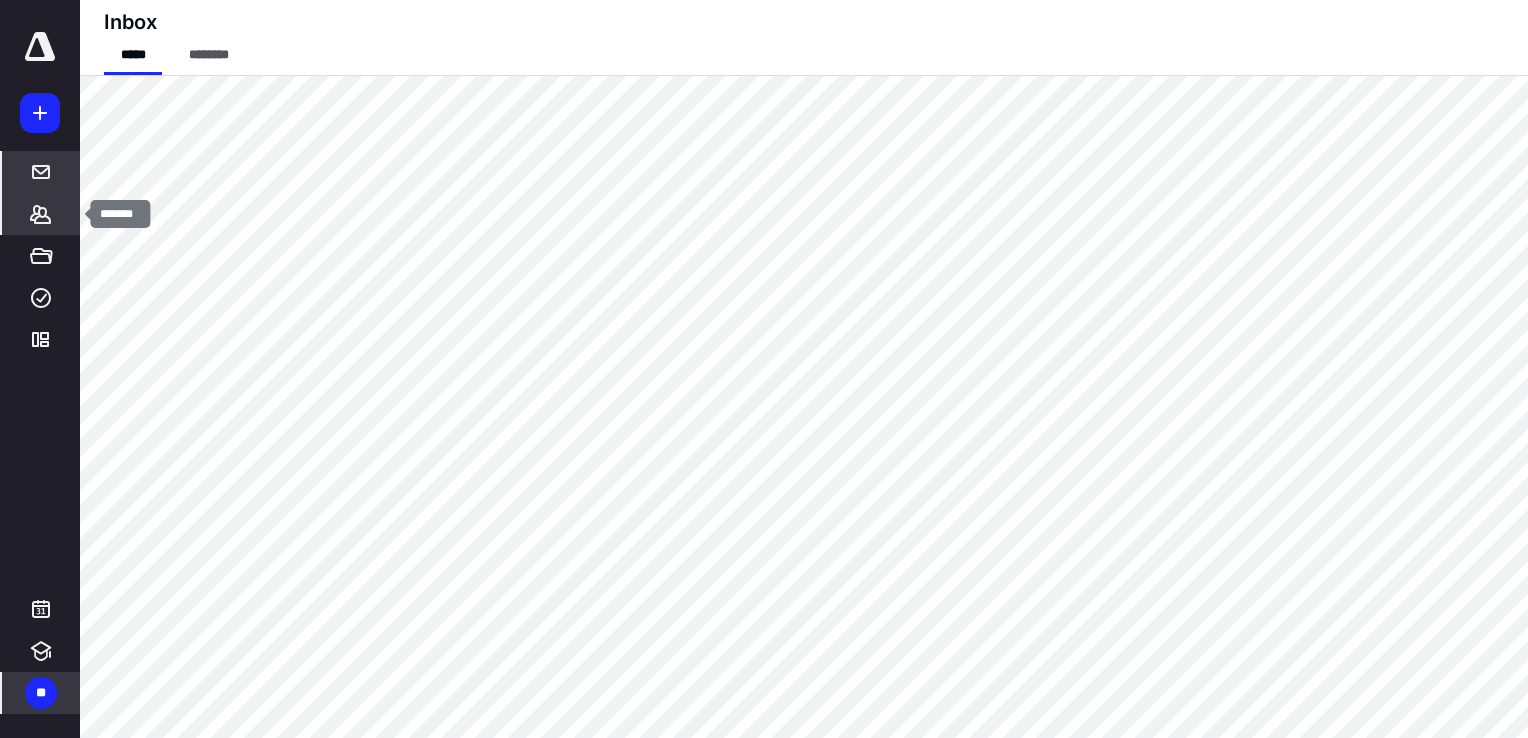 click 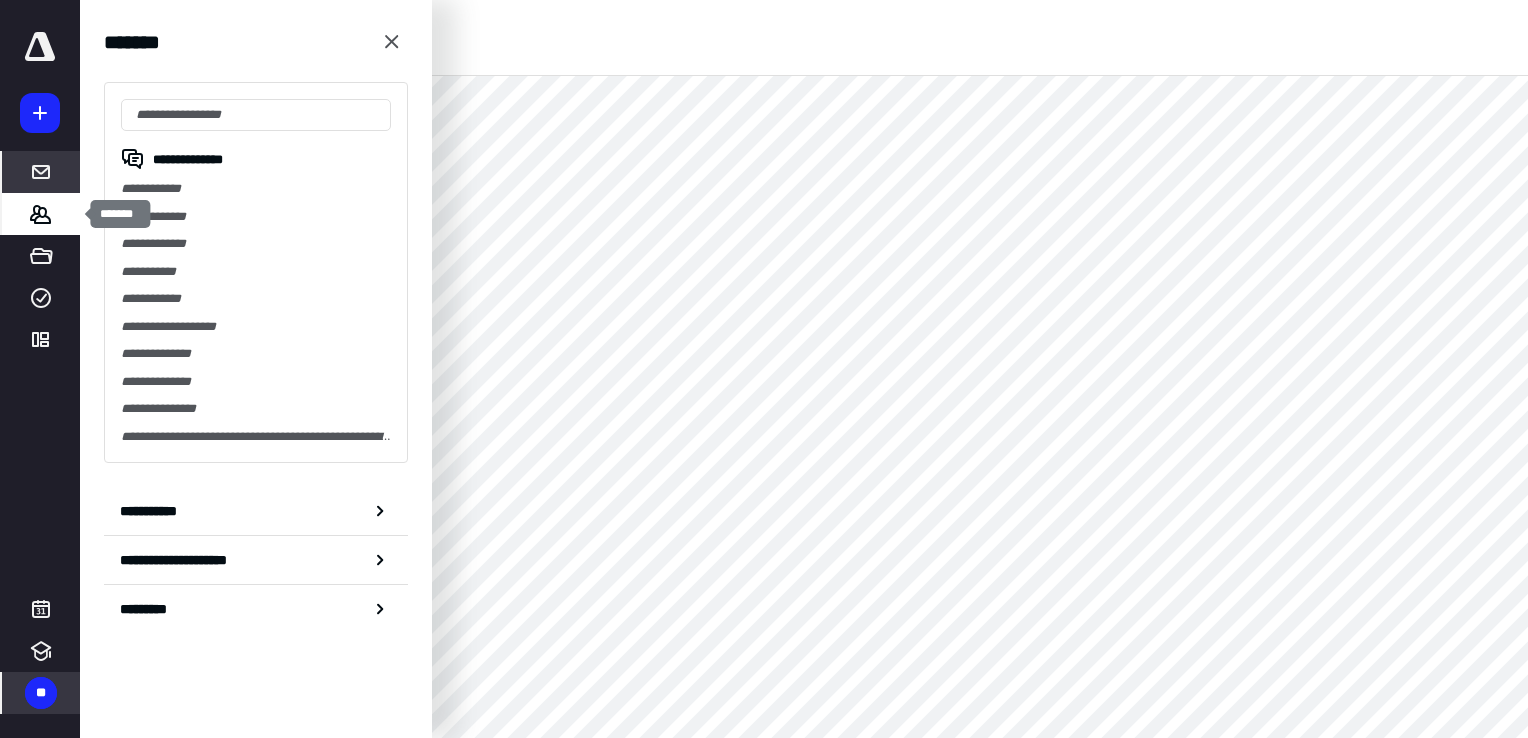 click on "*******" at bounding box center (41, 214) 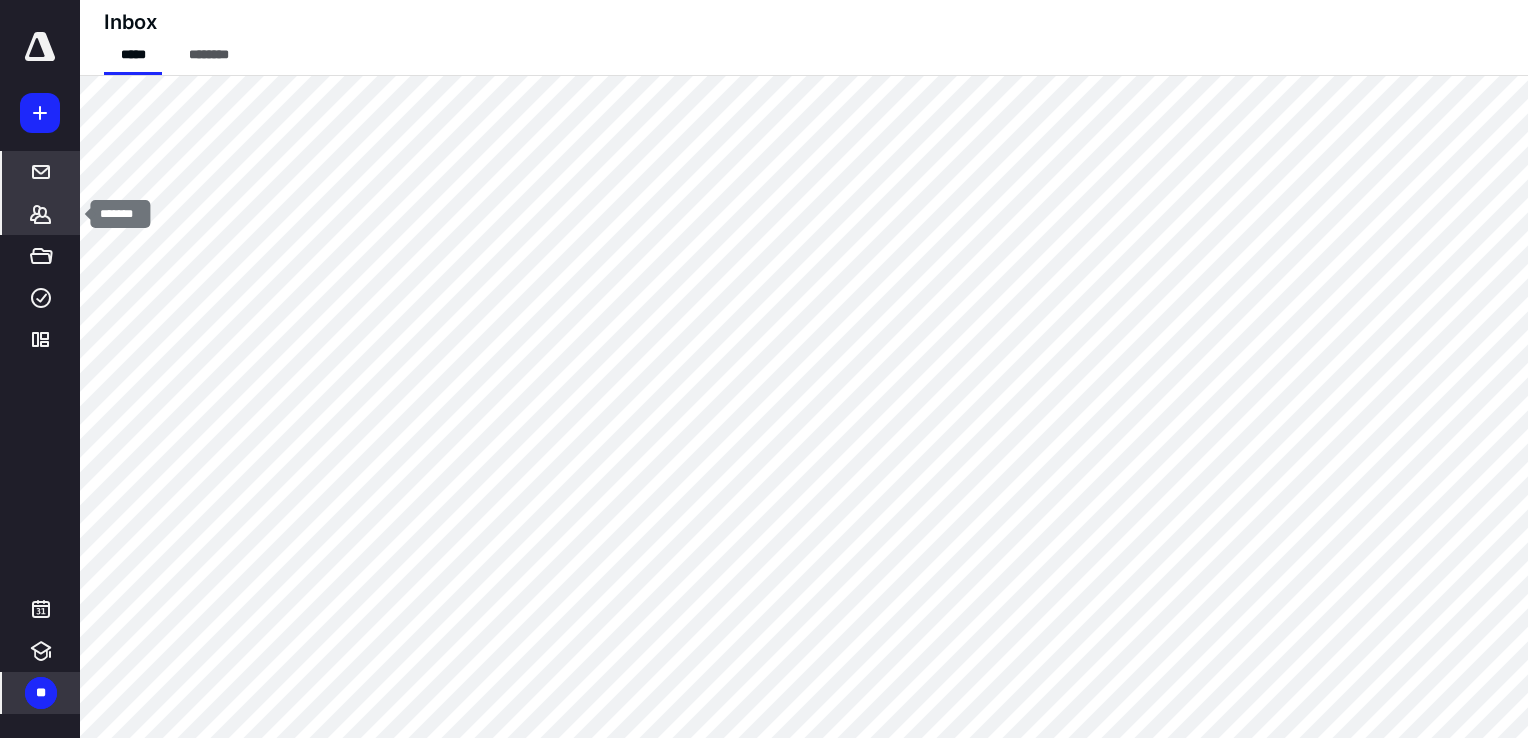 click 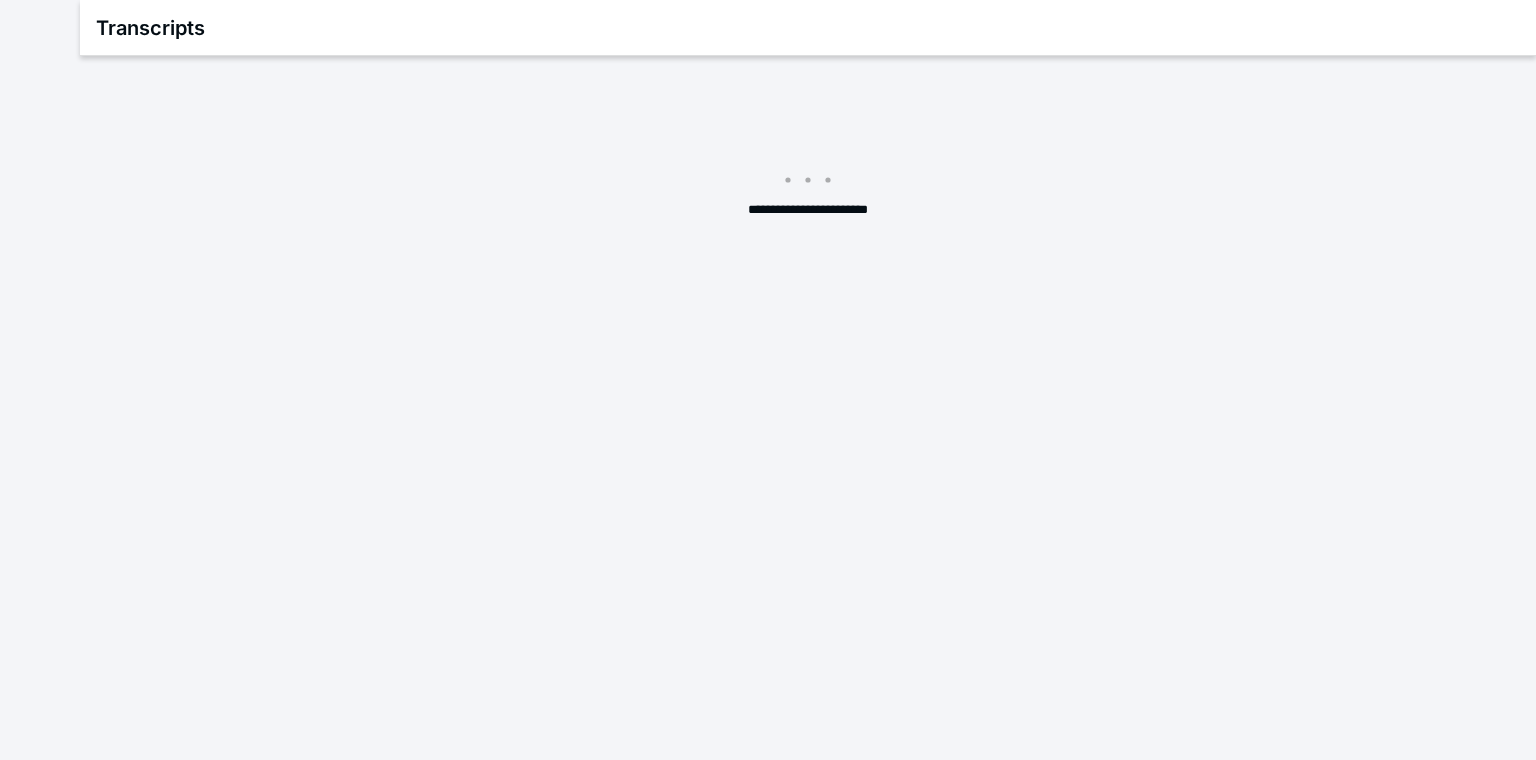 scroll, scrollTop: 0, scrollLeft: 0, axis: both 